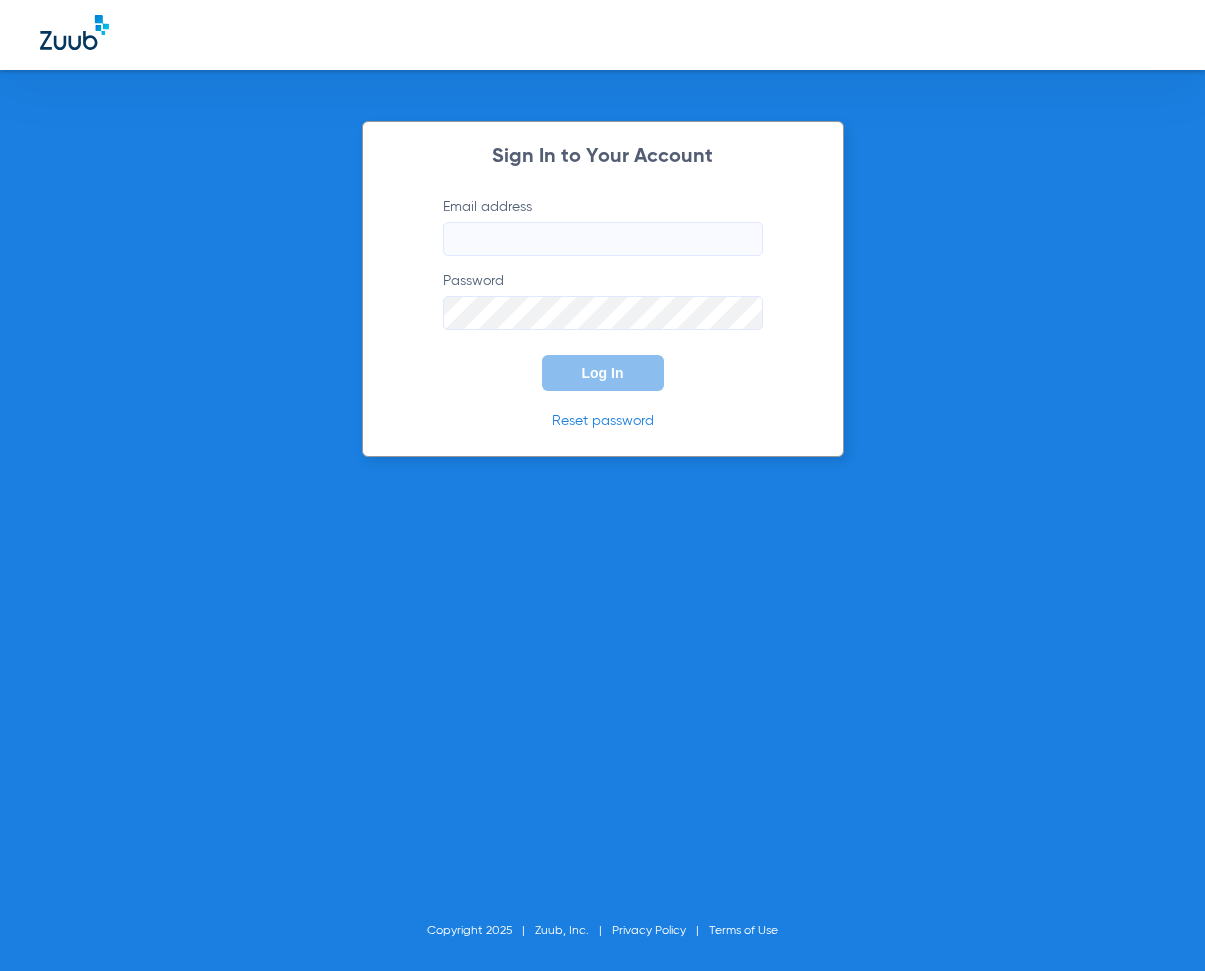 scroll, scrollTop: 0, scrollLeft: 0, axis: both 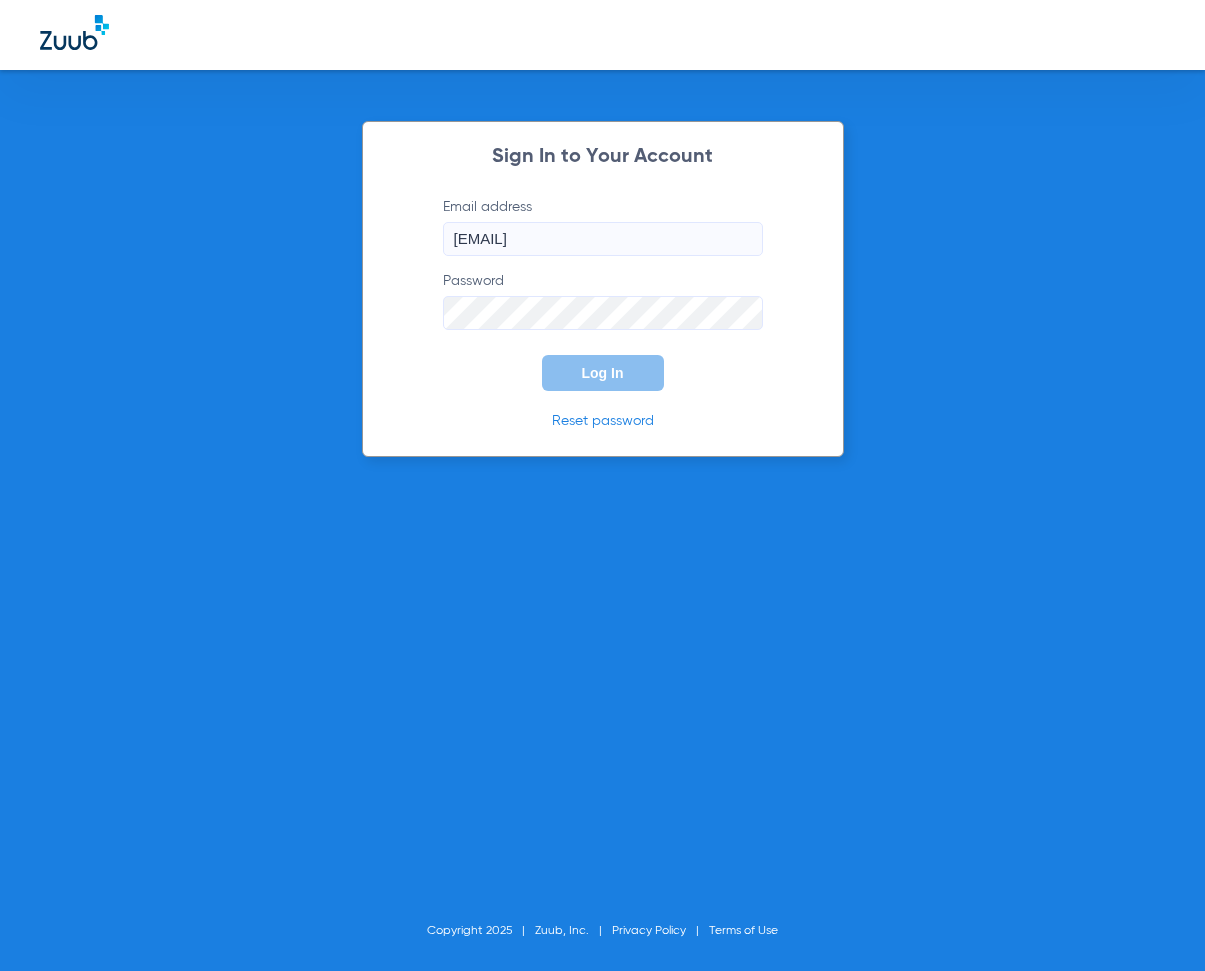 type on "[EMAIL]" 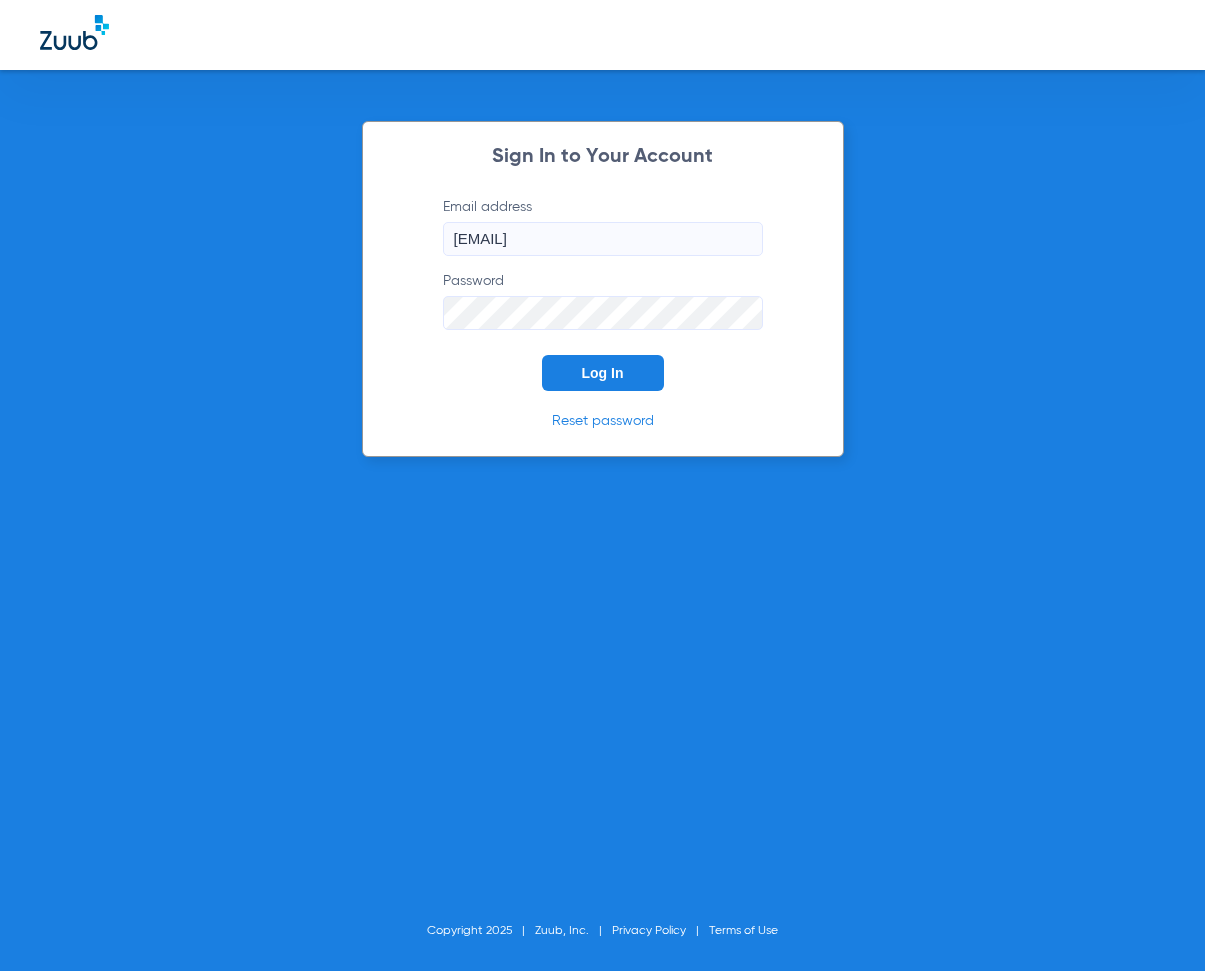 click on "Log In" 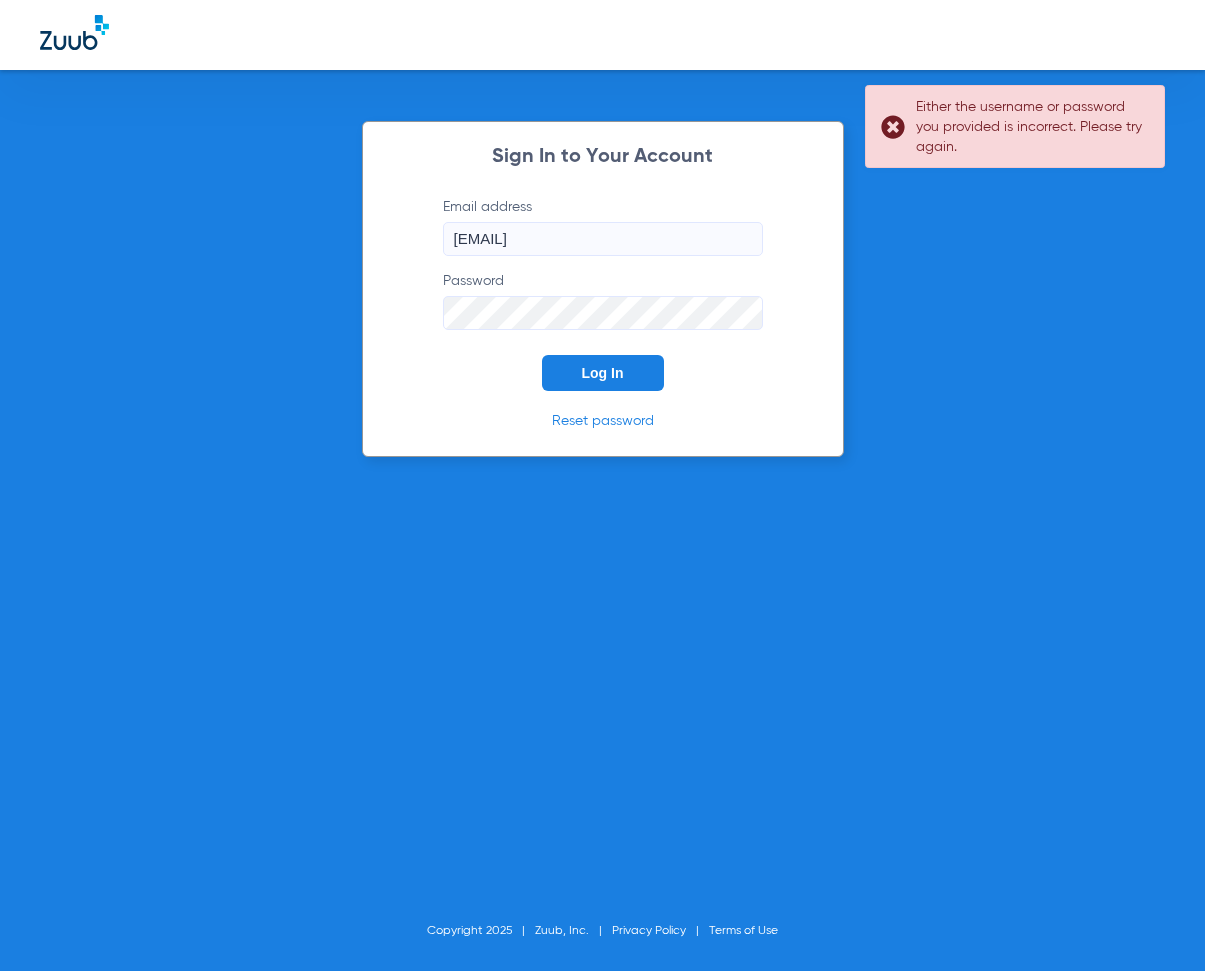 click on "Sign In to Your Account  Email address  [EMAIL]  Password  Log In Reset password Copyright 2025 Zuub, Inc. Privacy Policy Terms of Use" 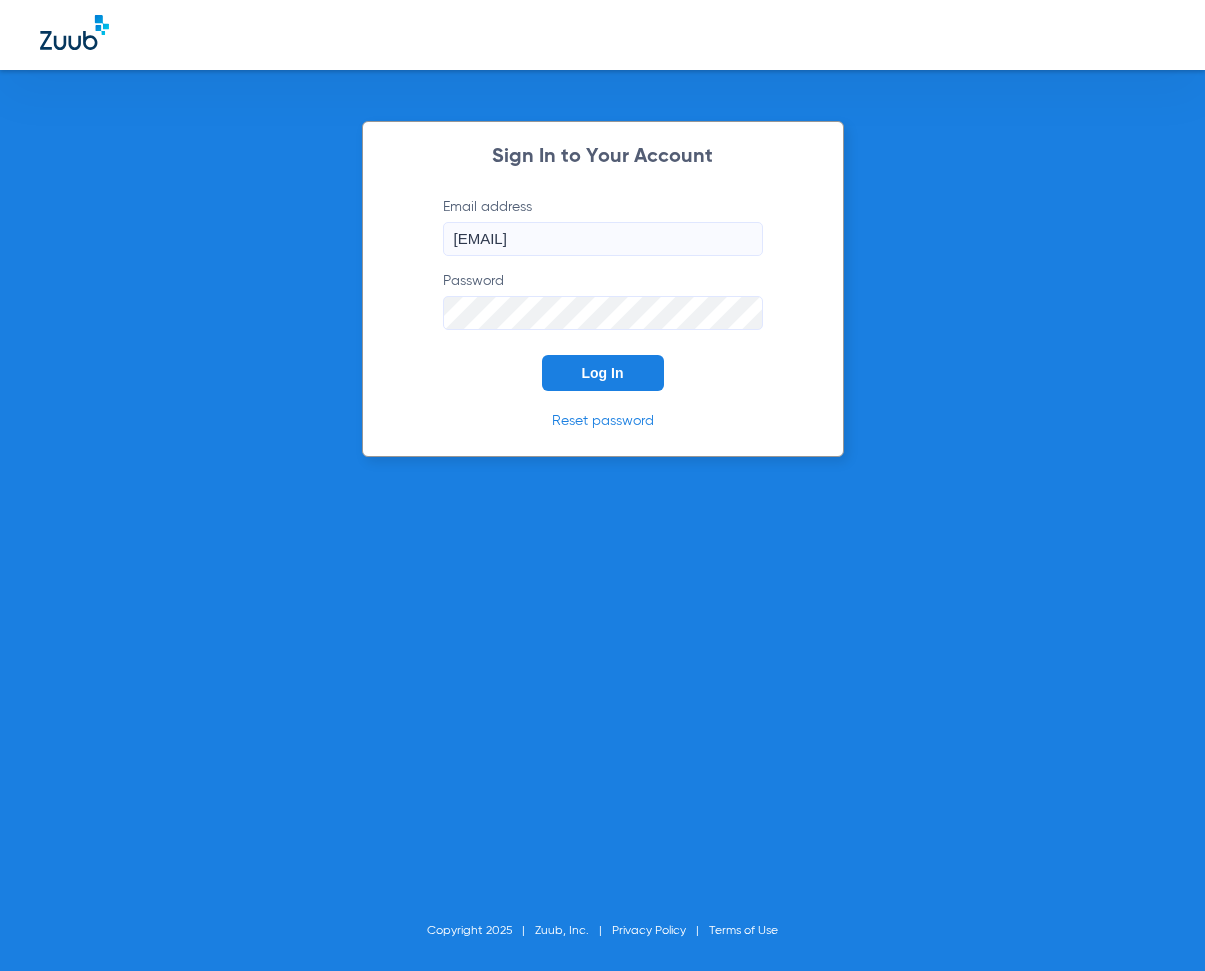 click on "Log In" 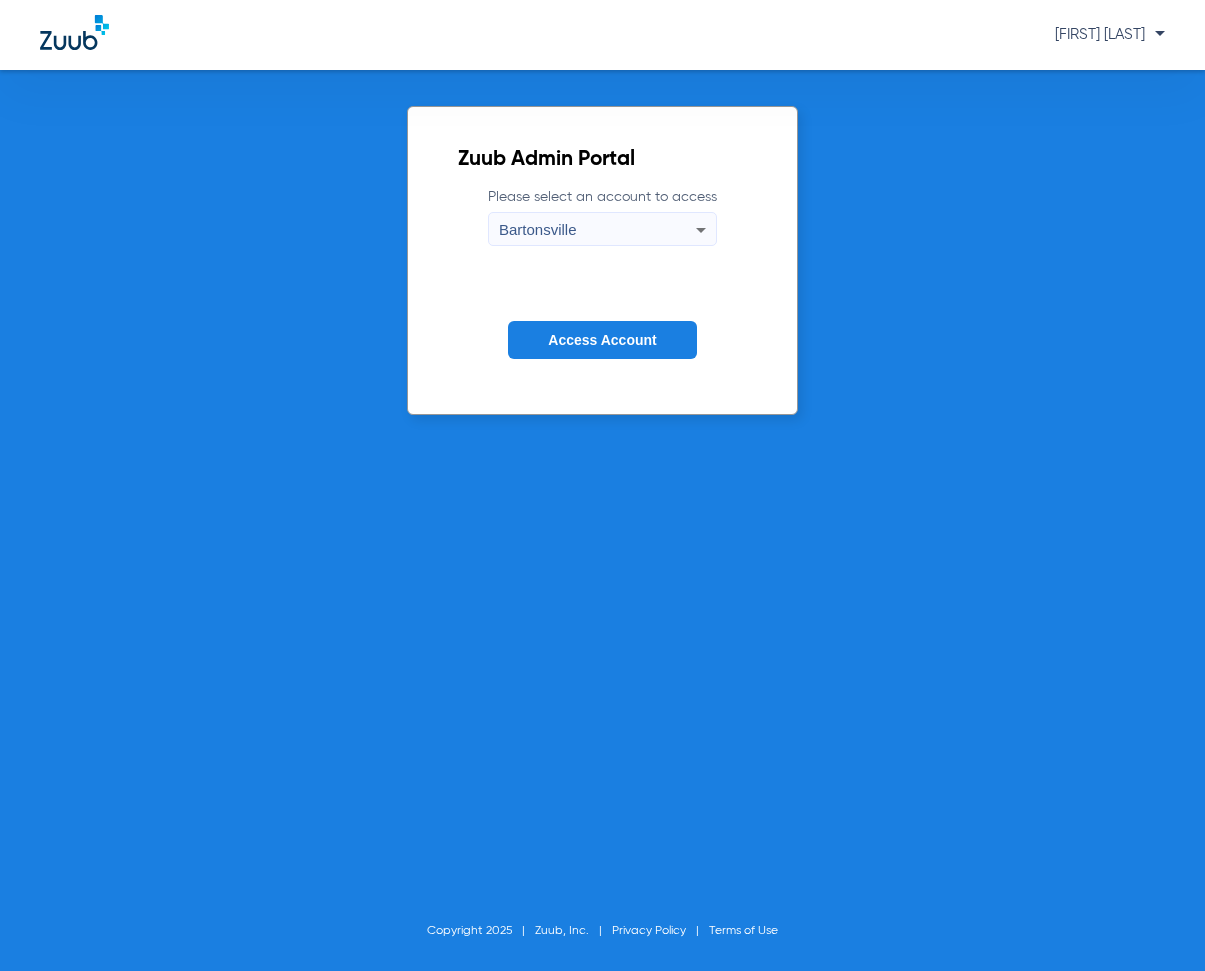 click 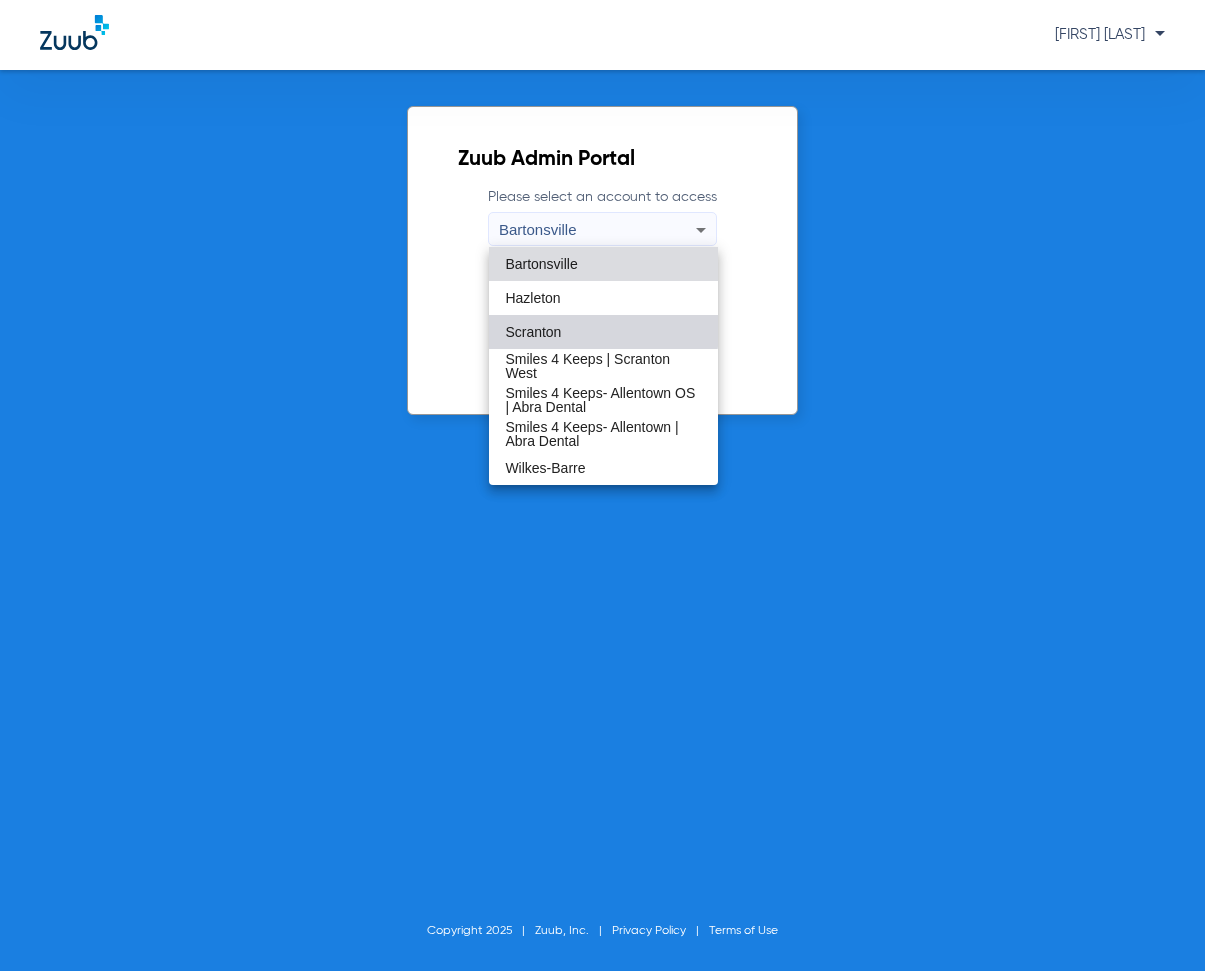 click on "Scranton" at bounding box center [603, 332] 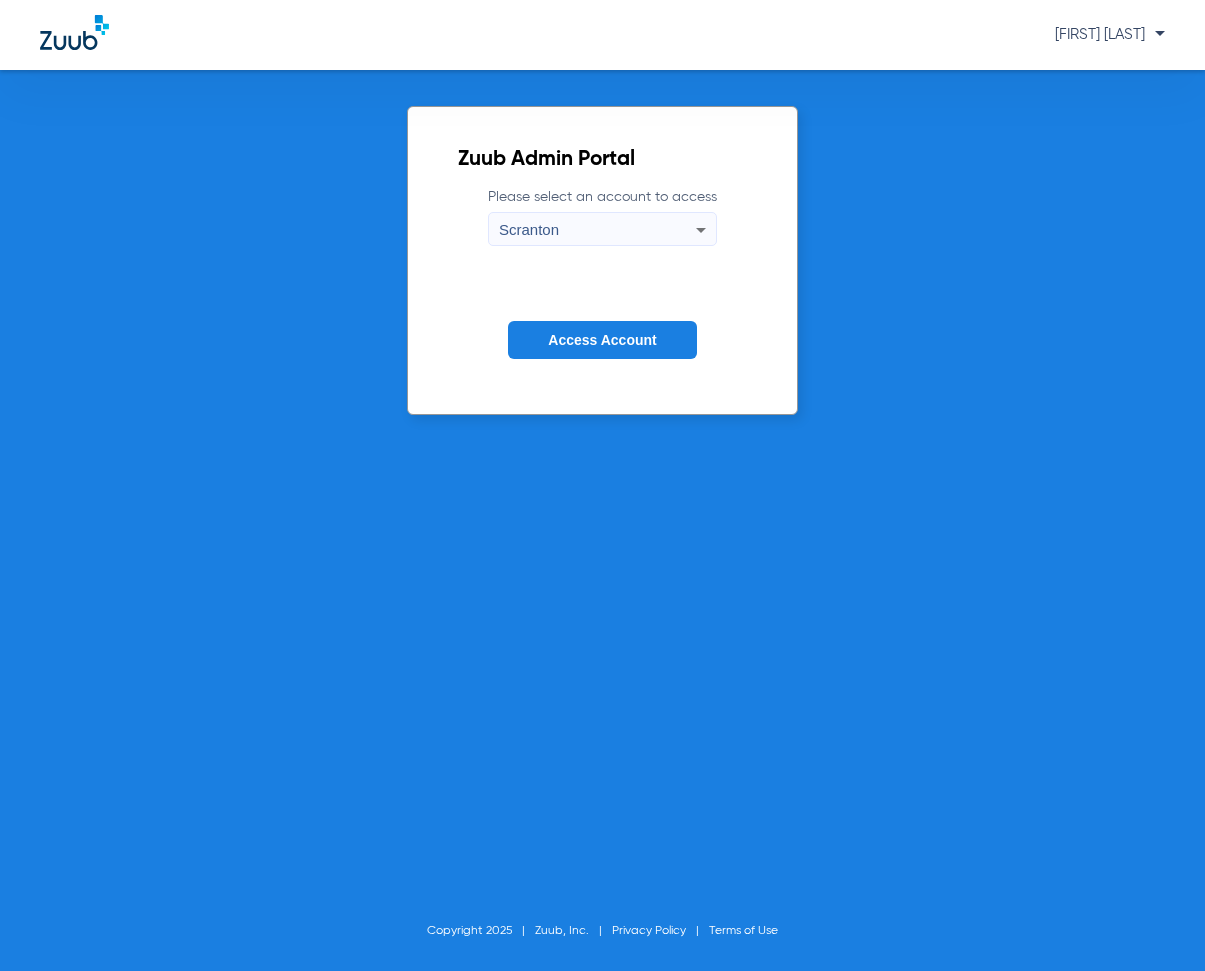 click on "Access Account" 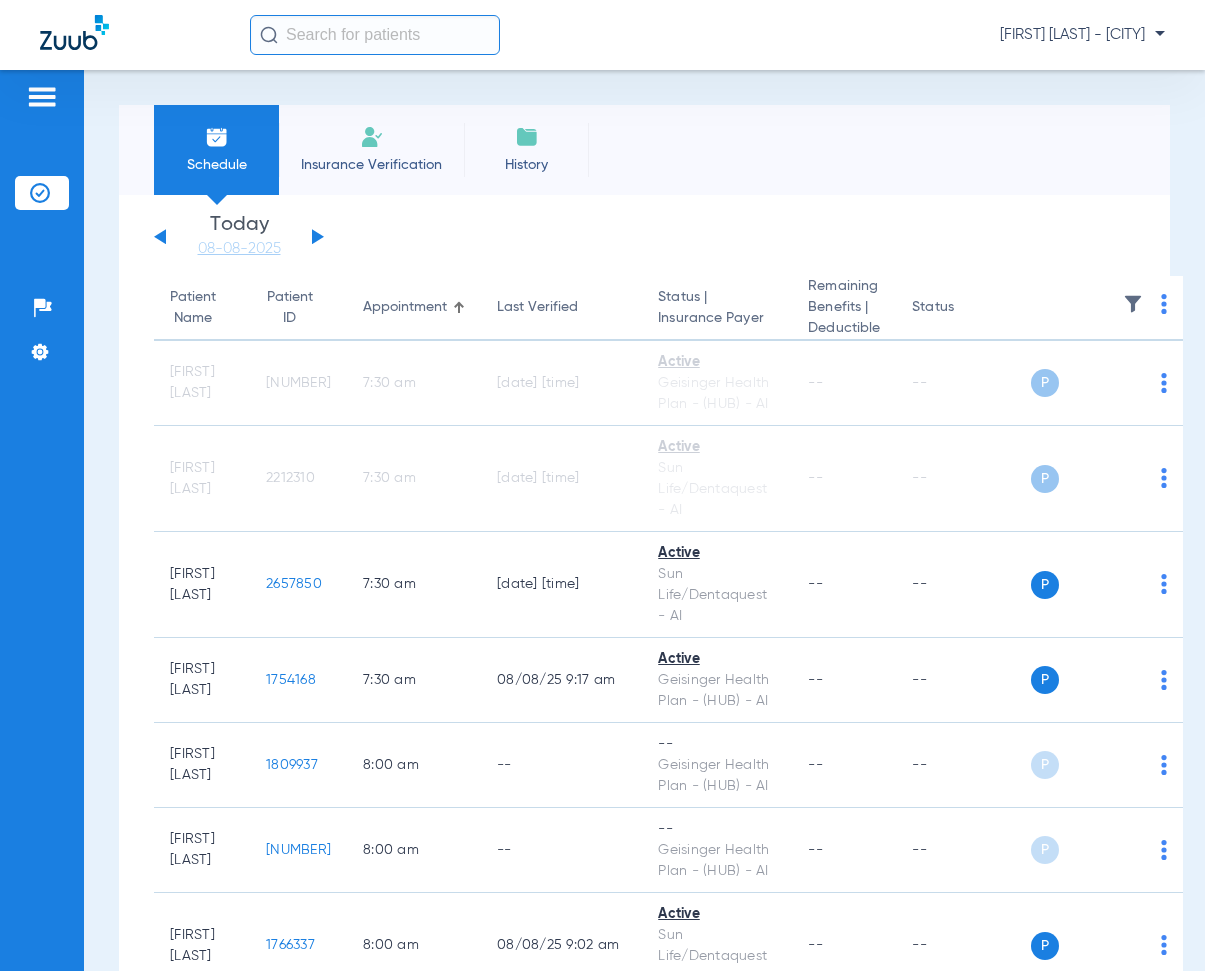 click 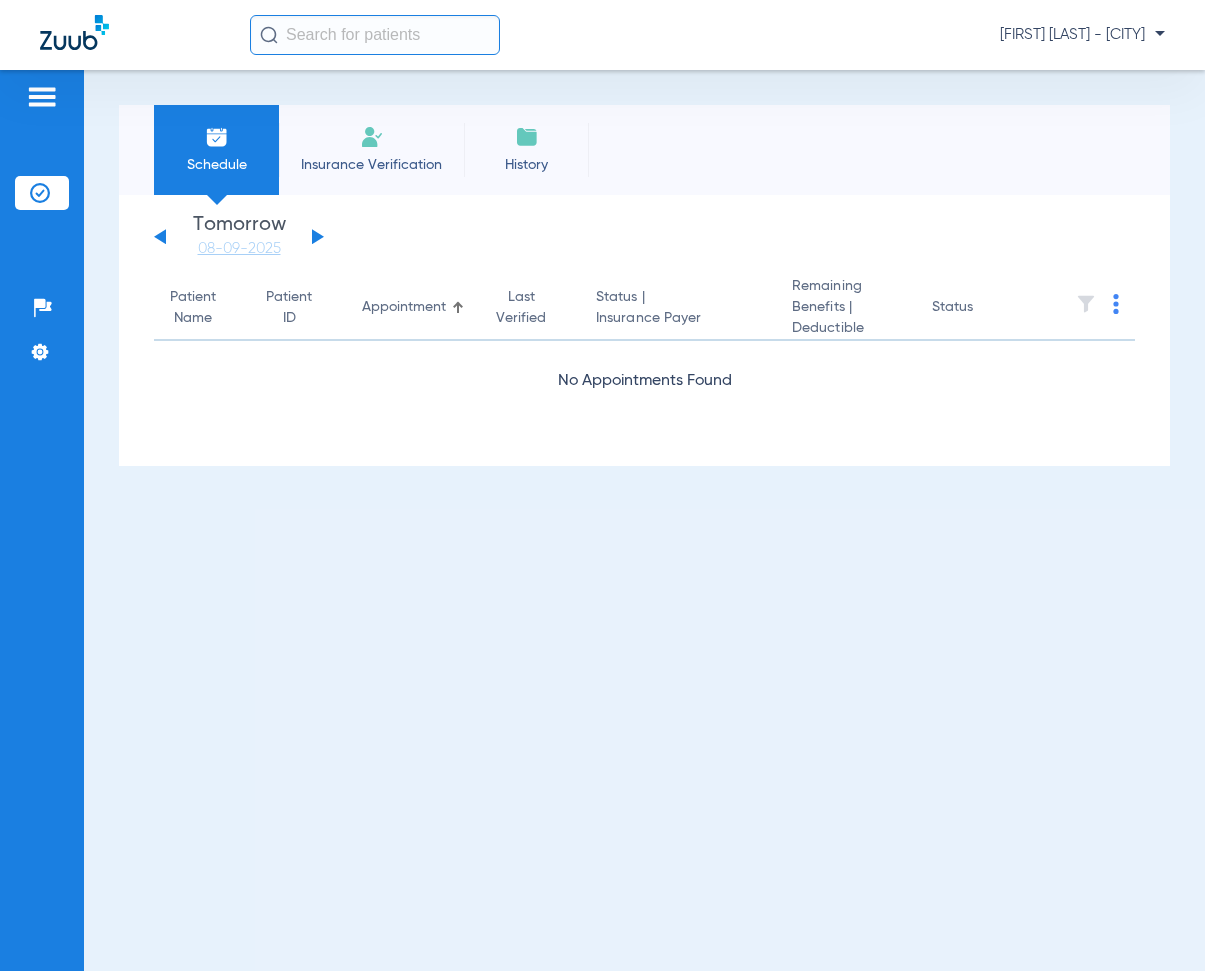 click 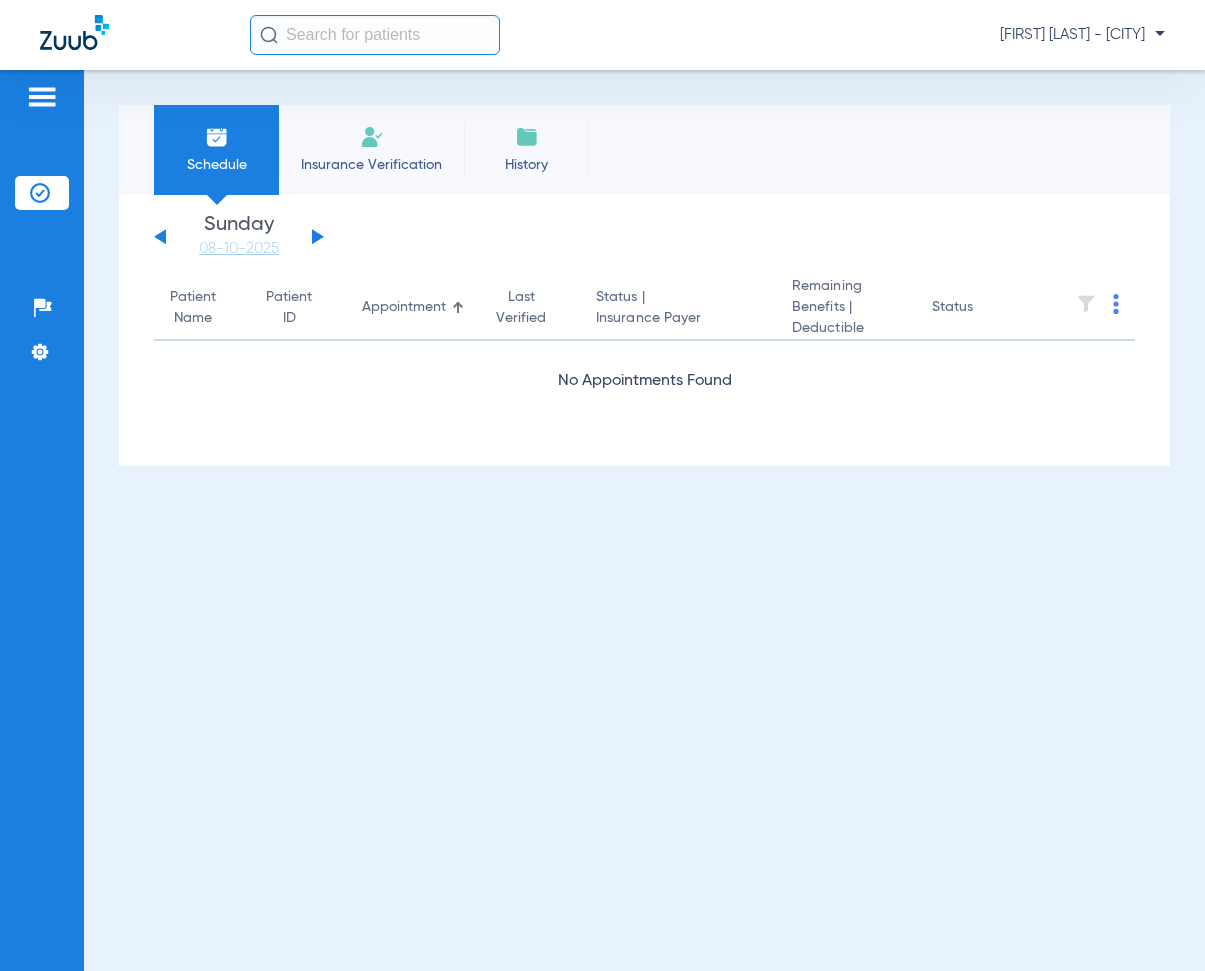click 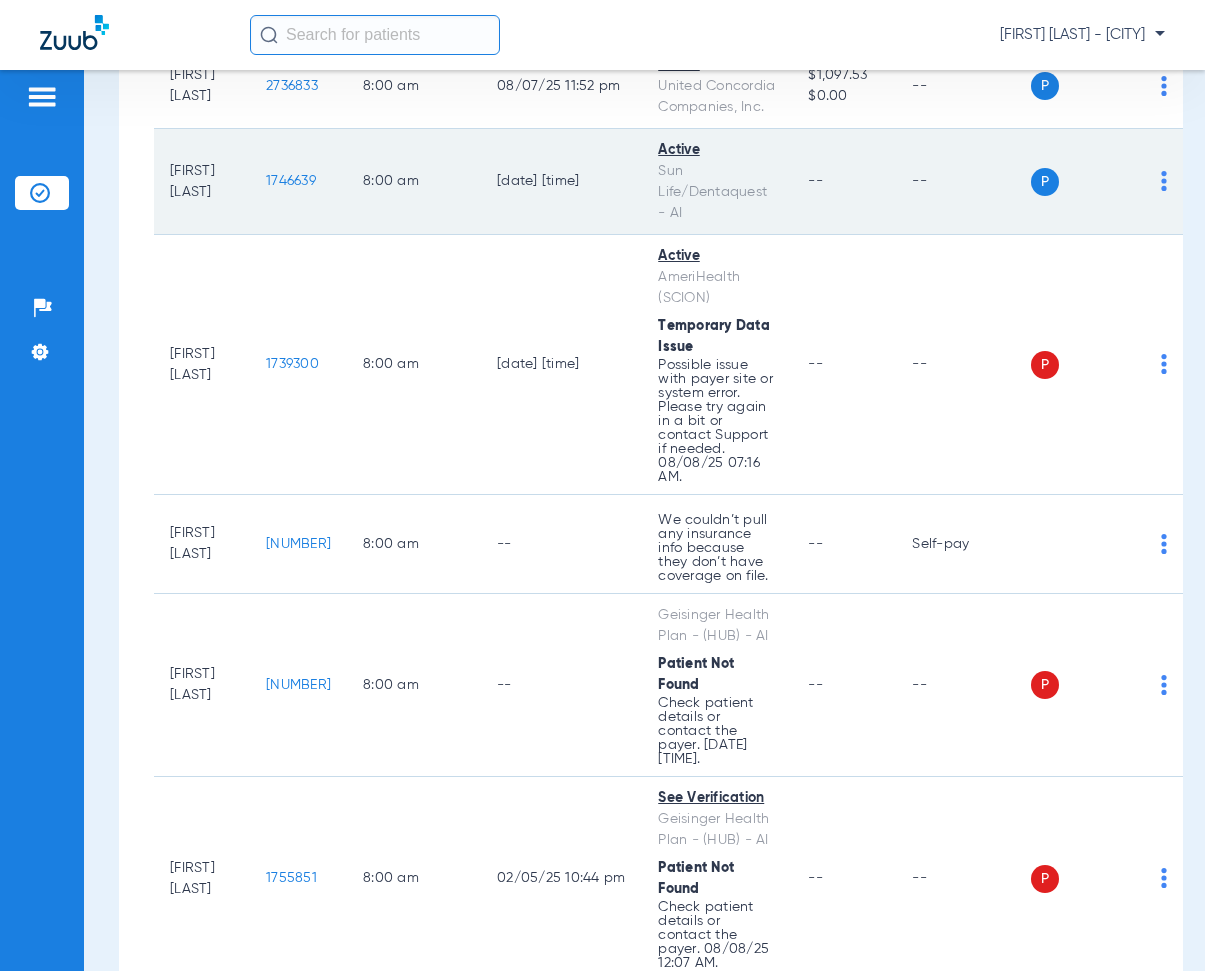 scroll, scrollTop: 800, scrollLeft: 0, axis: vertical 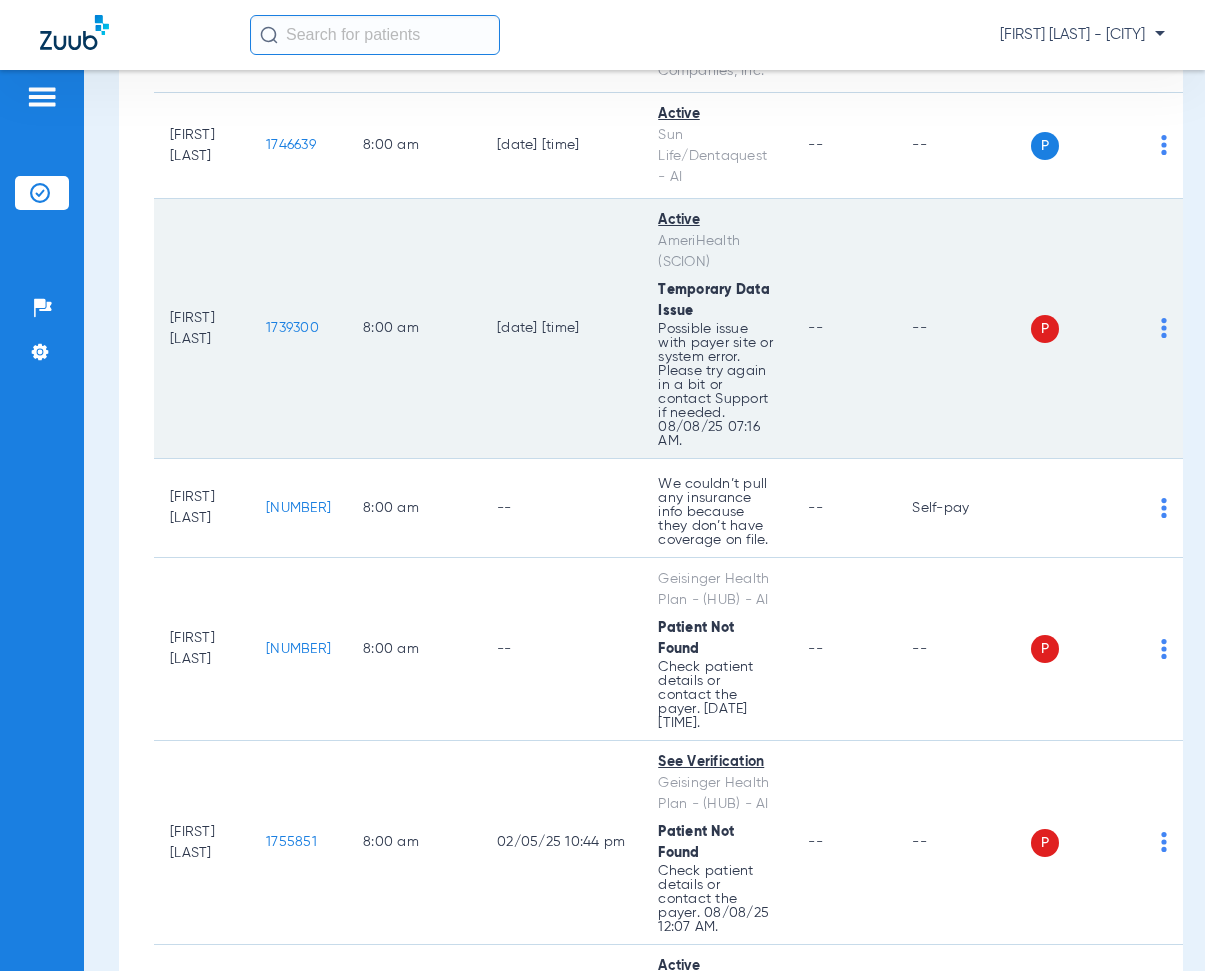 drag, startPoint x: 284, startPoint y: 326, endPoint x: 353, endPoint y: 342, distance: 70.83079 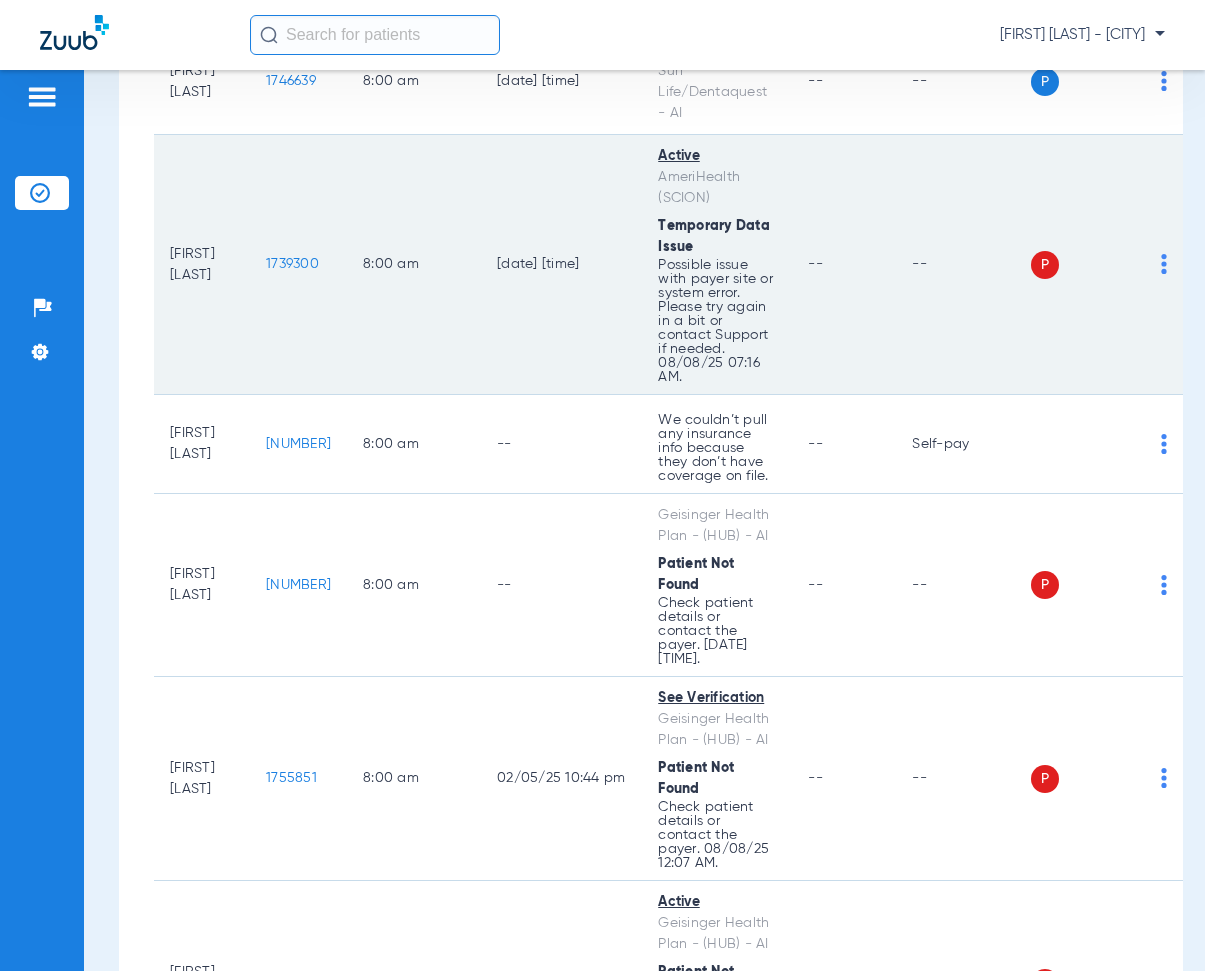 scroll, scrollTop: 900, scrollLeft: 0, axis: vertical 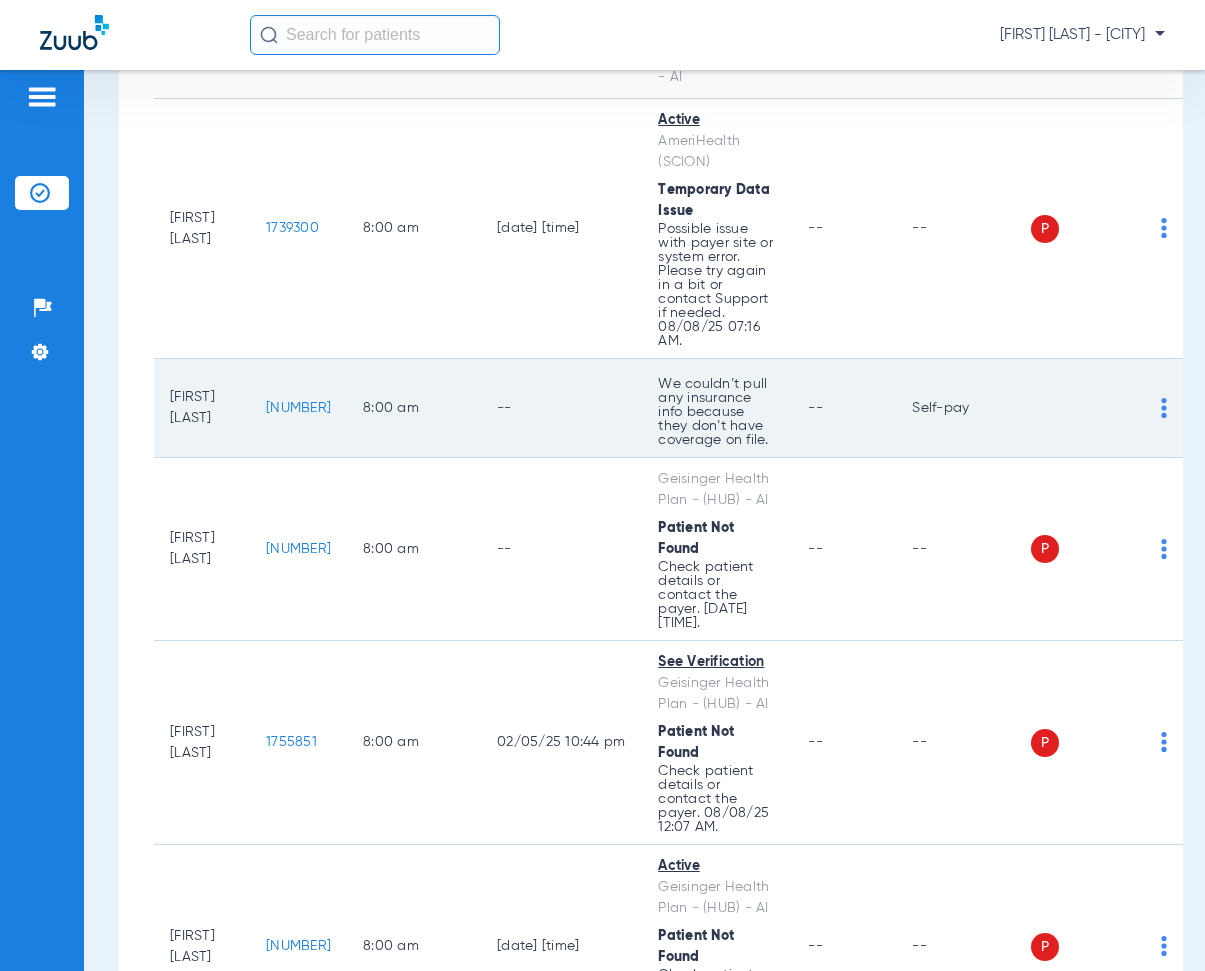 drag, startPoint x: 275, startPoint y: 406, endPoint x: 347, endPoint y: 422, distance: 73.756355 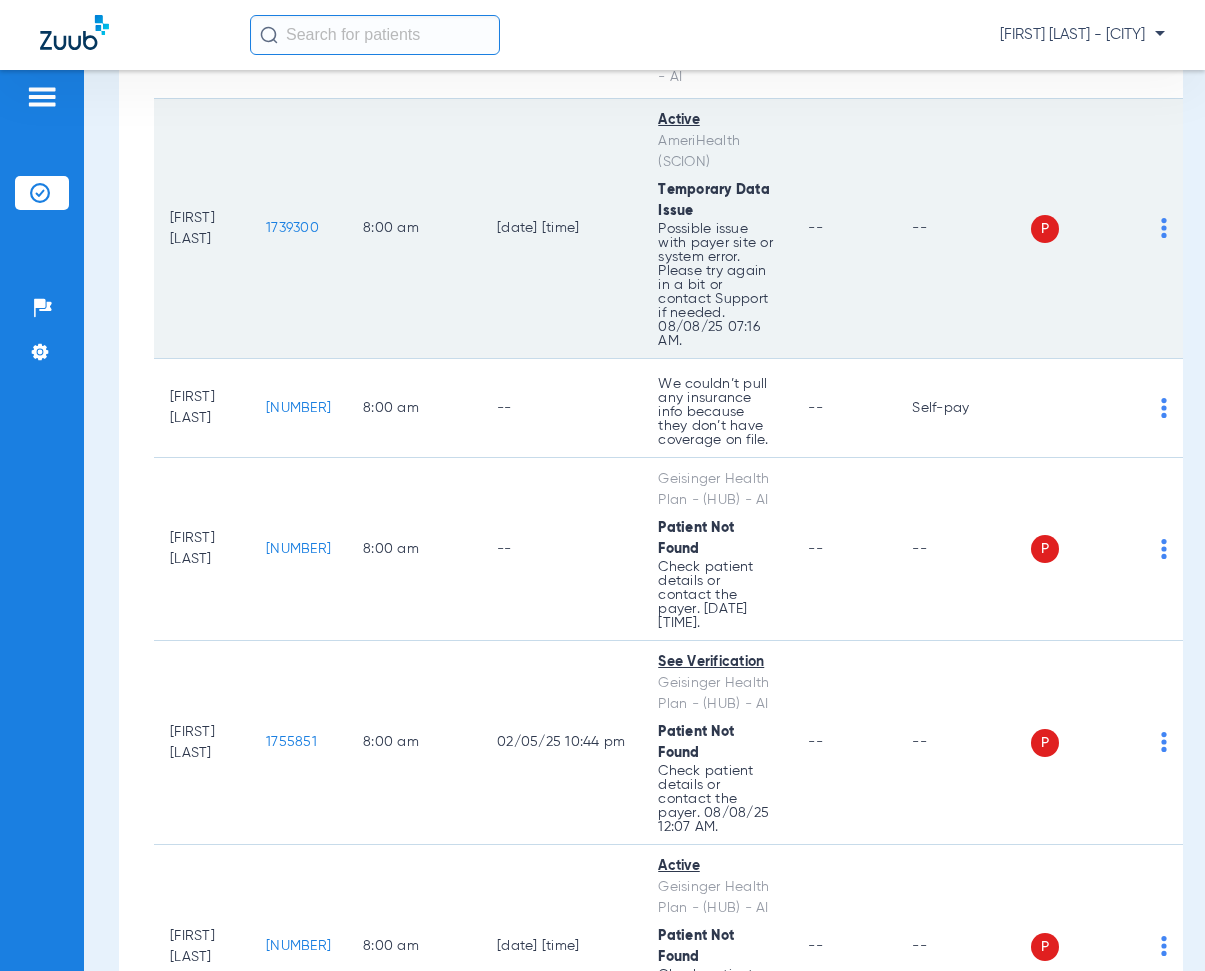 click on "8:00 AM" 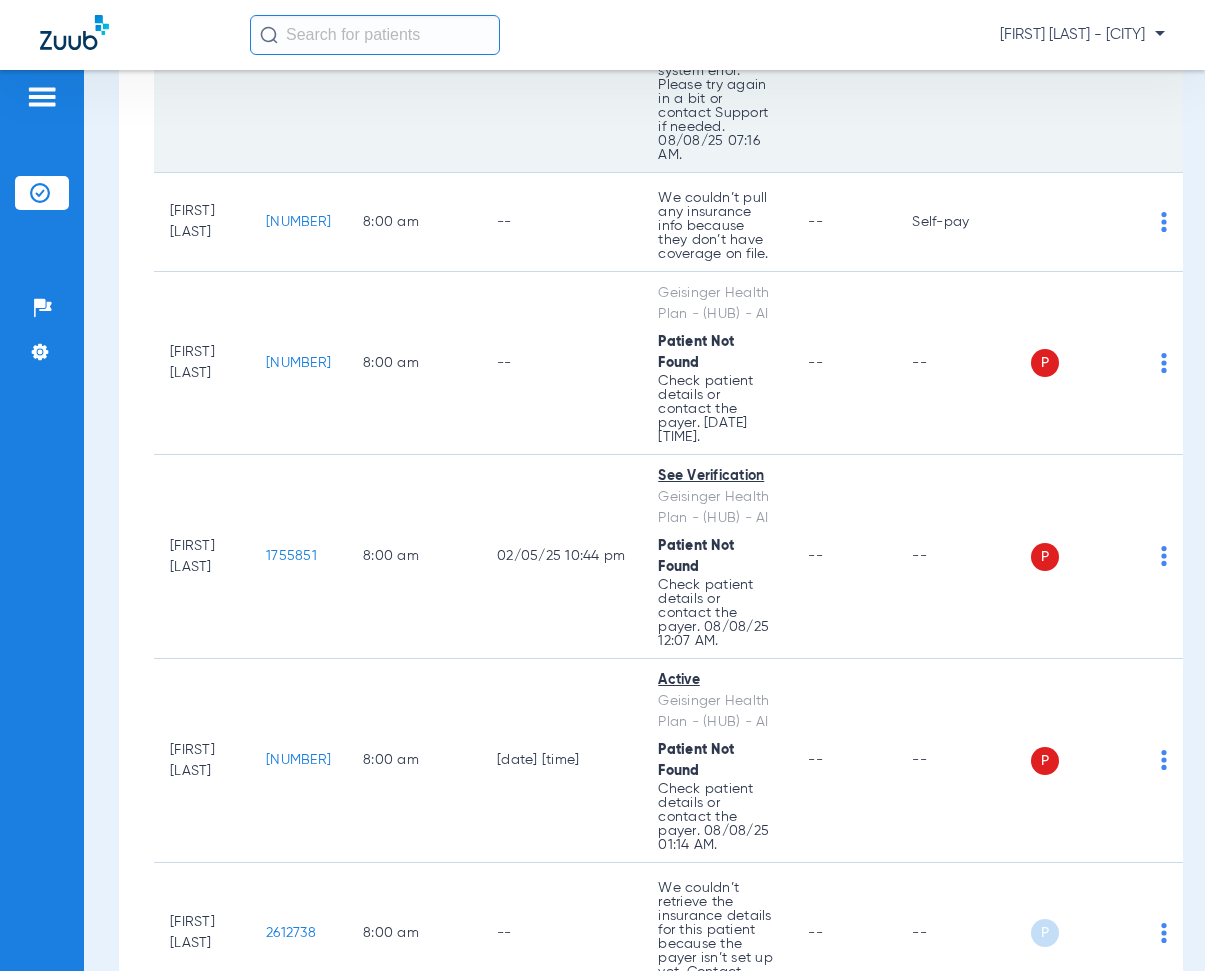 scroll, scrollTop: 1100, scrollLeft: 0, axis: vertical 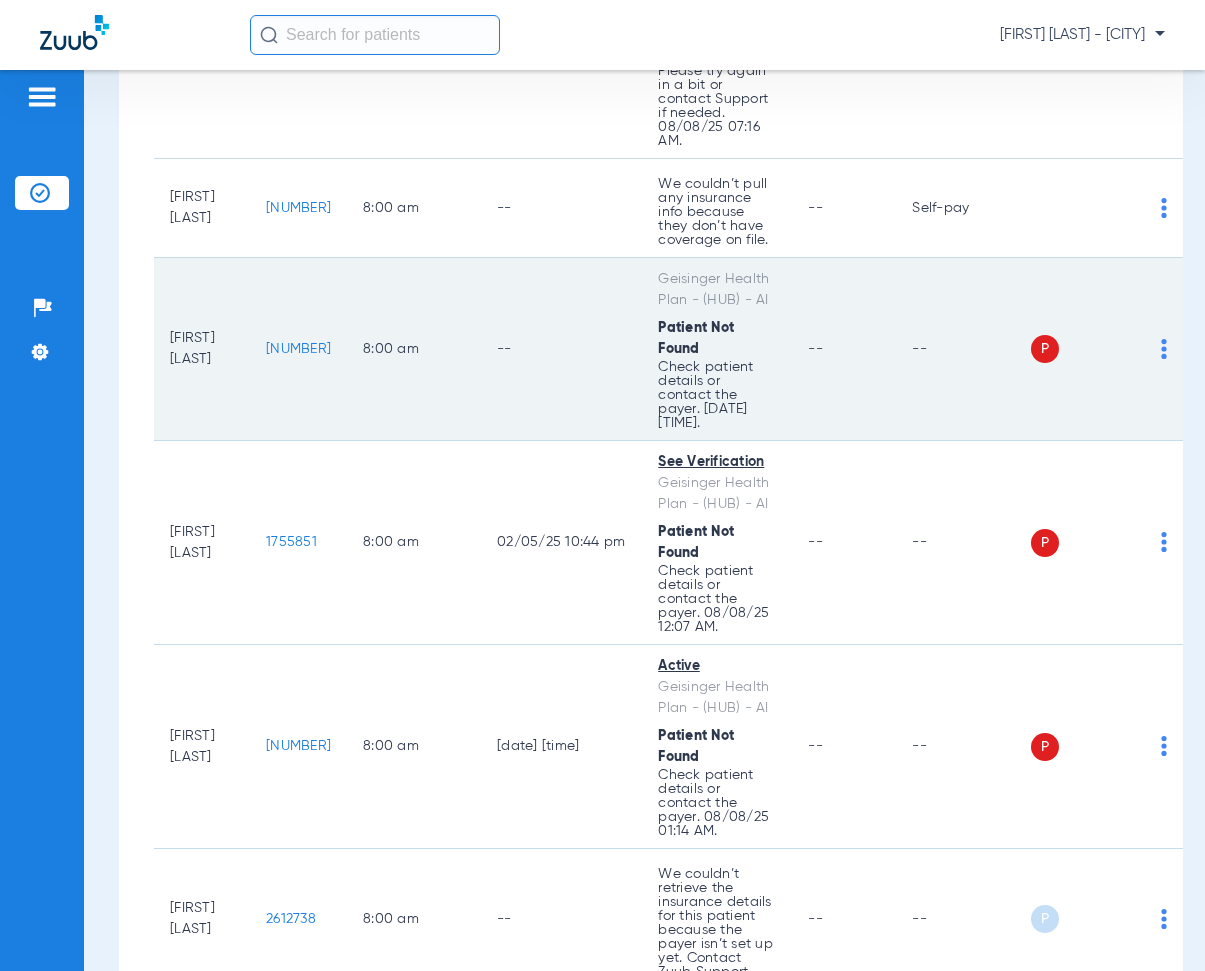 drag, startPoint x: 279, startPoint y: 348, endPoint x: 340, endPoint y: 361, distance: 62.369865 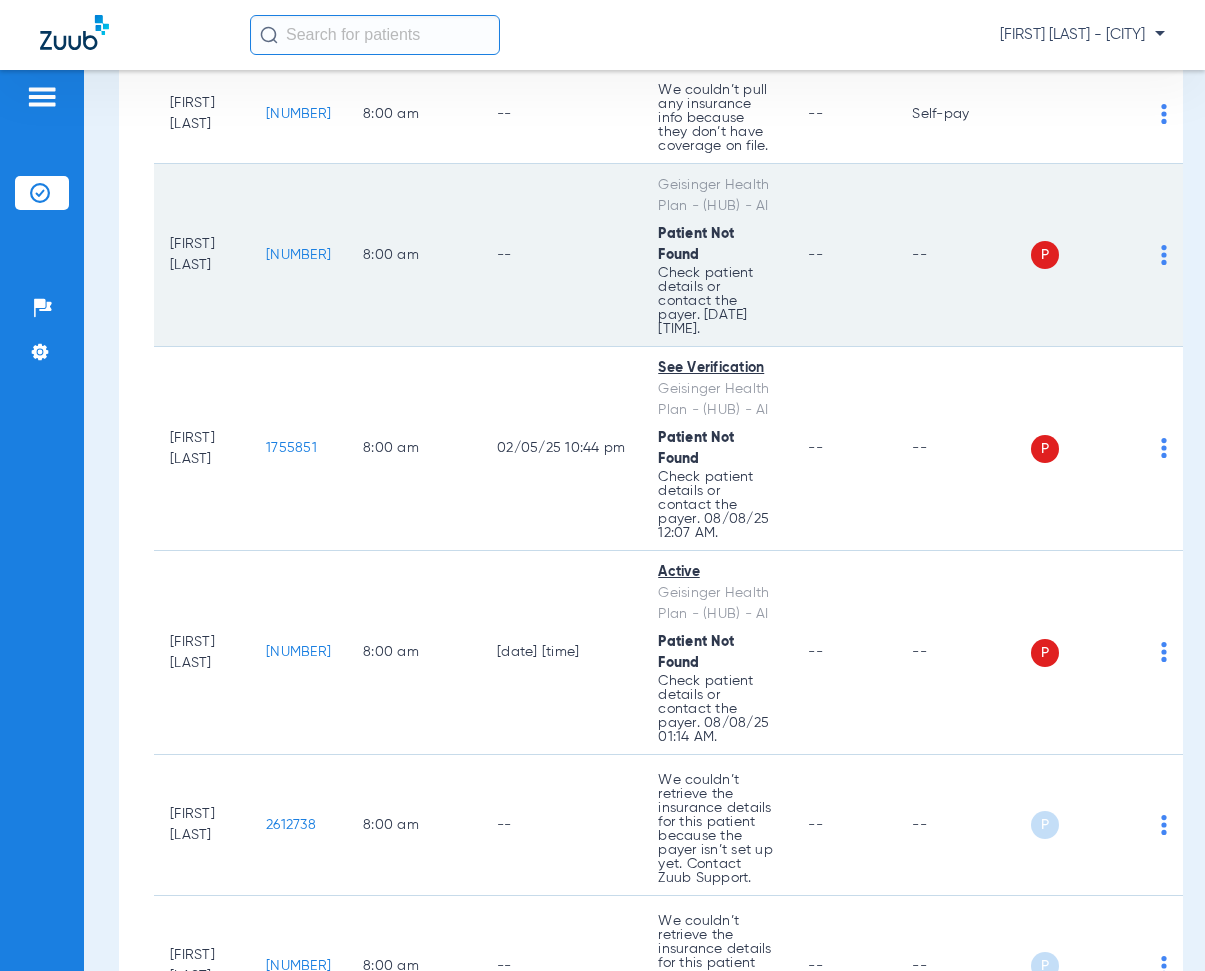 scroll, scrollTop: 1300, scrollLeft: 0, axis: vertical 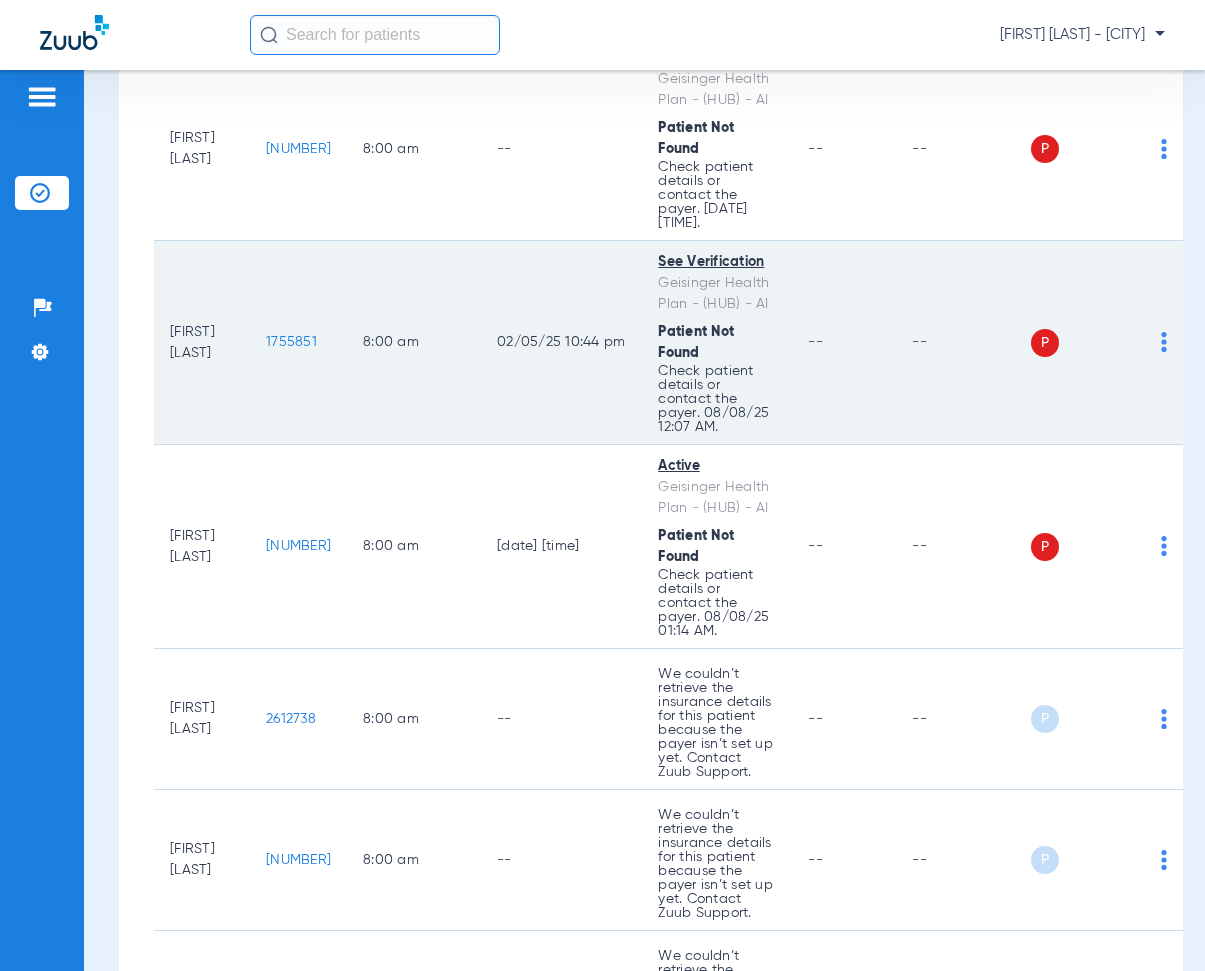 drag, startPoint x: 279, startPoint y: 343, endPoint x: 335, endPoint y: 349, distance: 56.32051 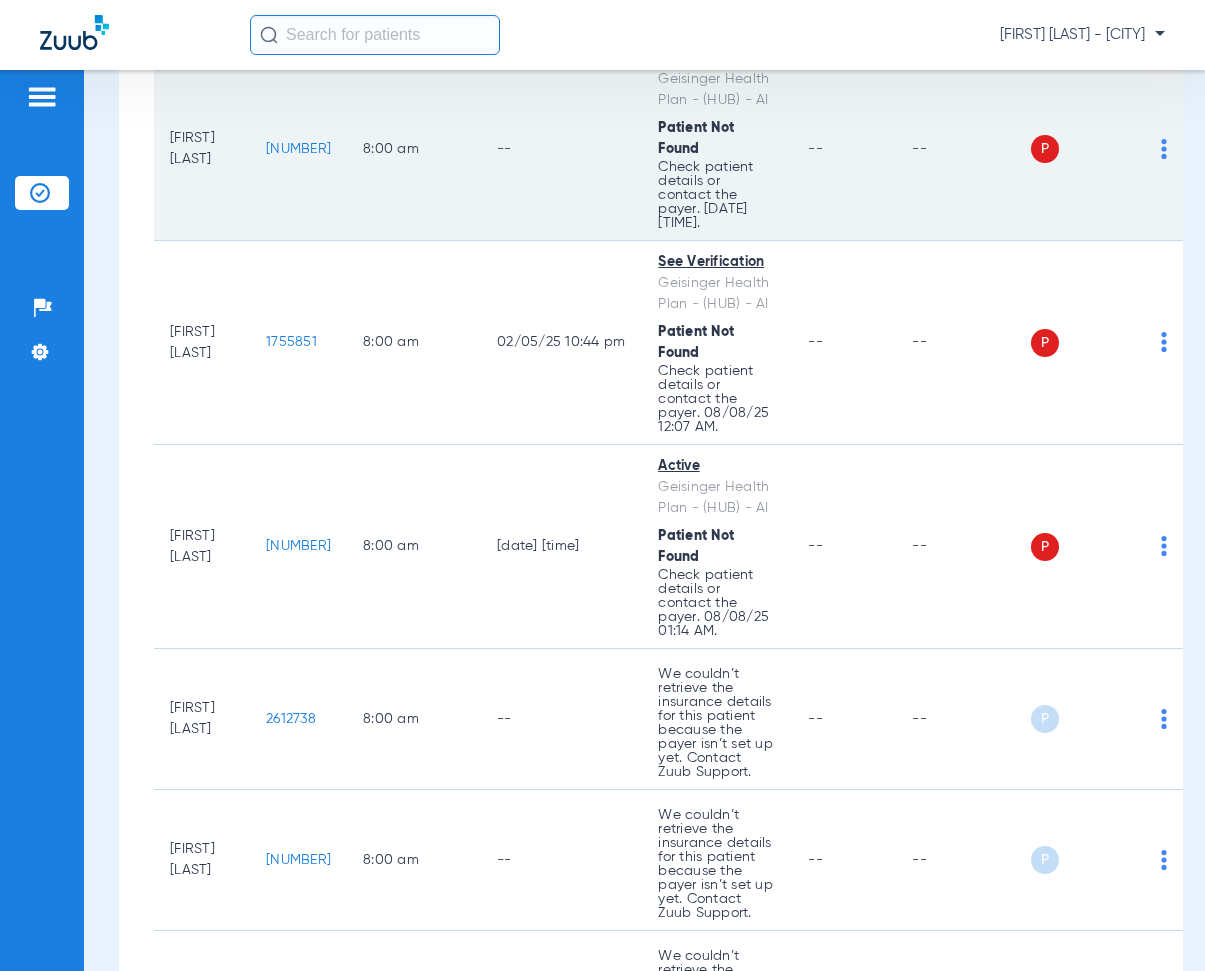 click on "8:00 AM" 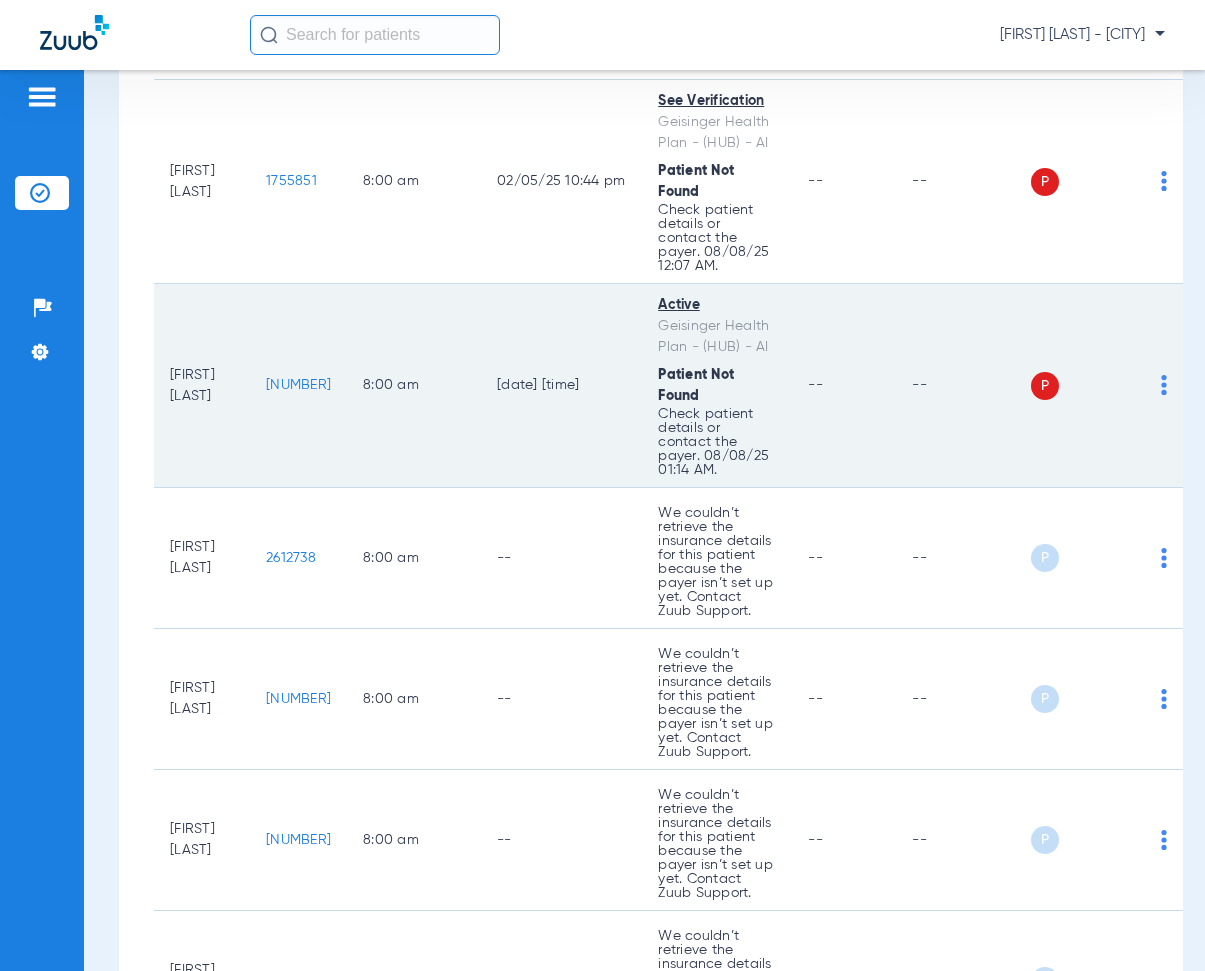 scroll, scrollTop: 1500, scrollLeft: 0, axis: vertical 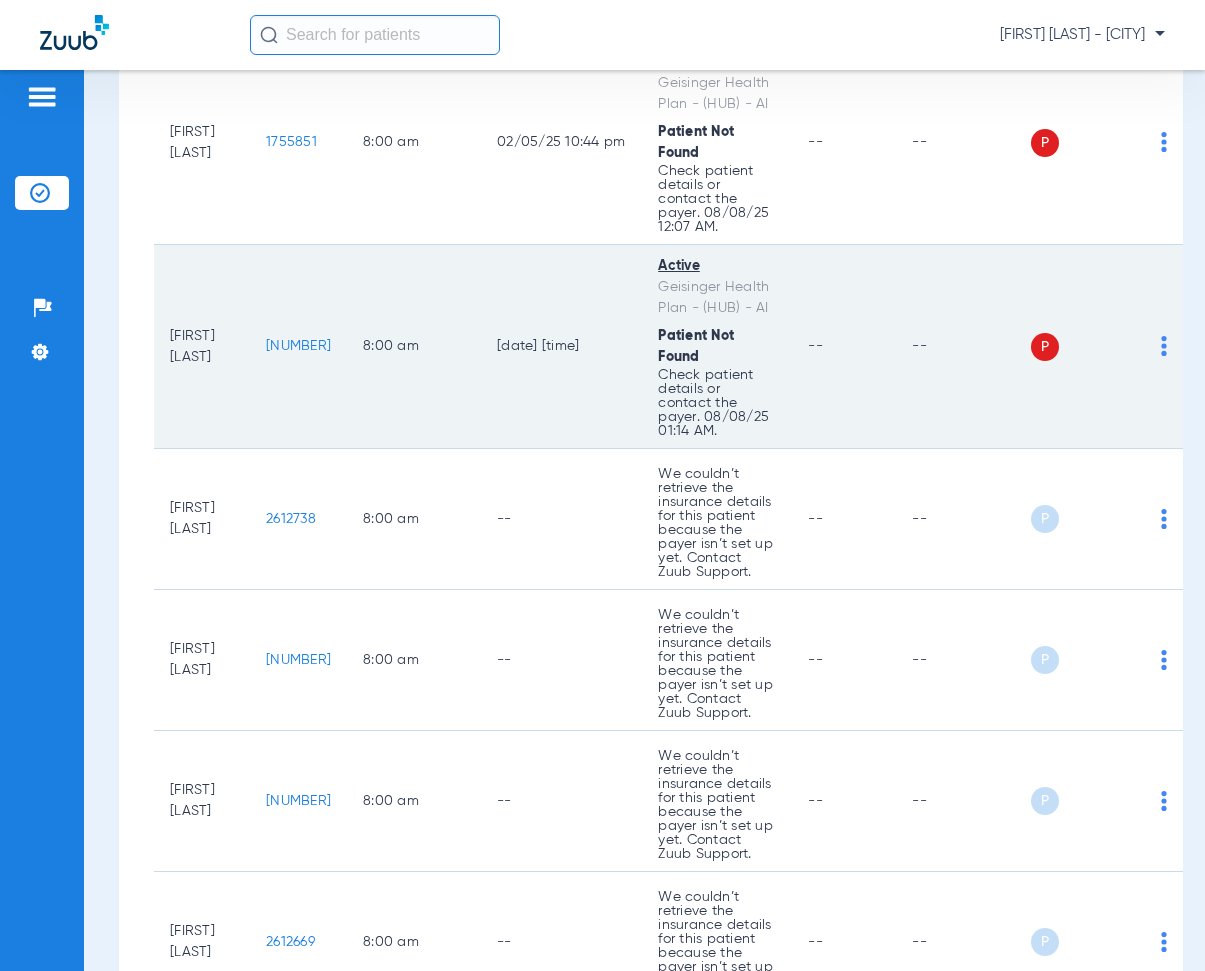 click on "[NUMBER]" 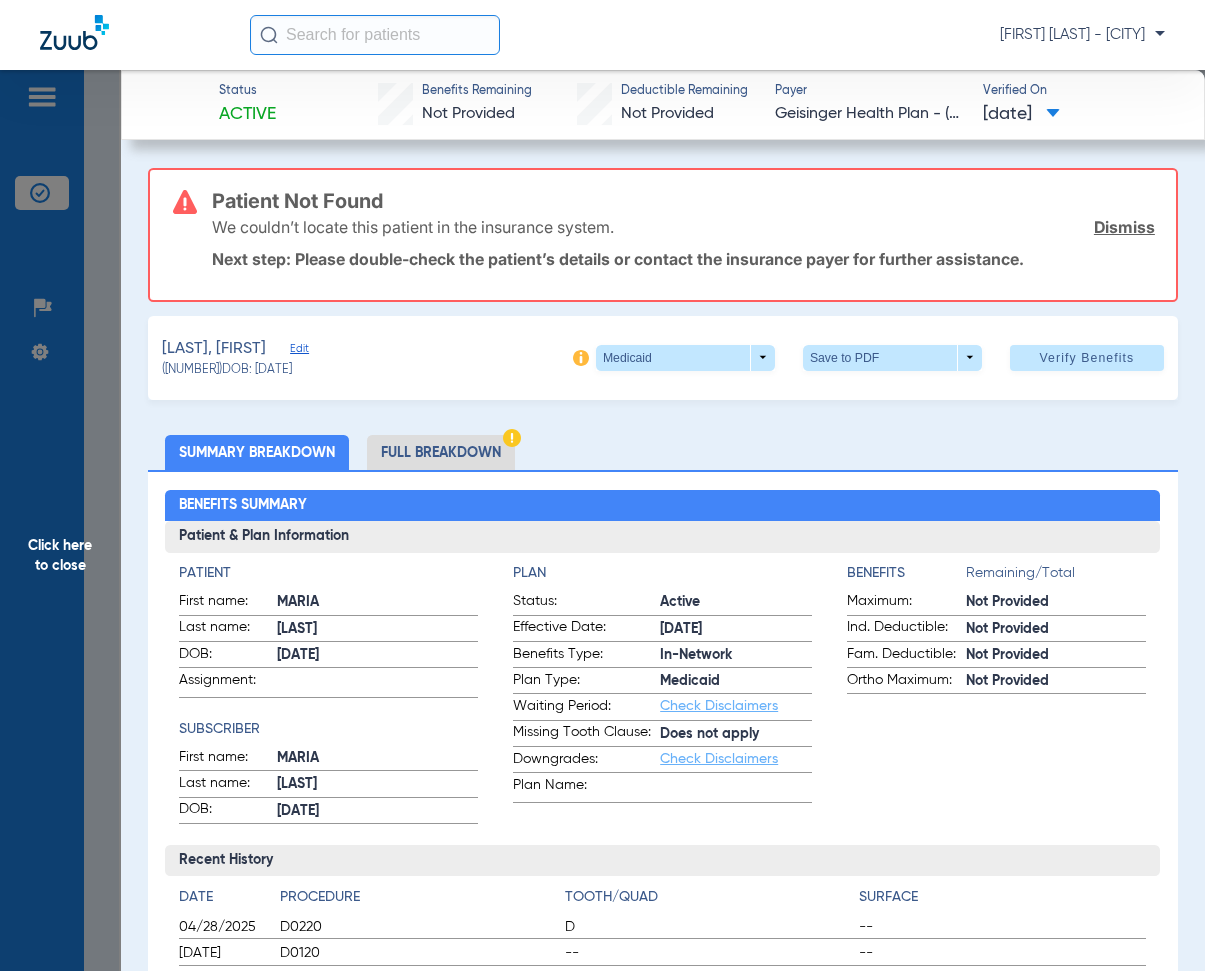 click on "Click here to close" 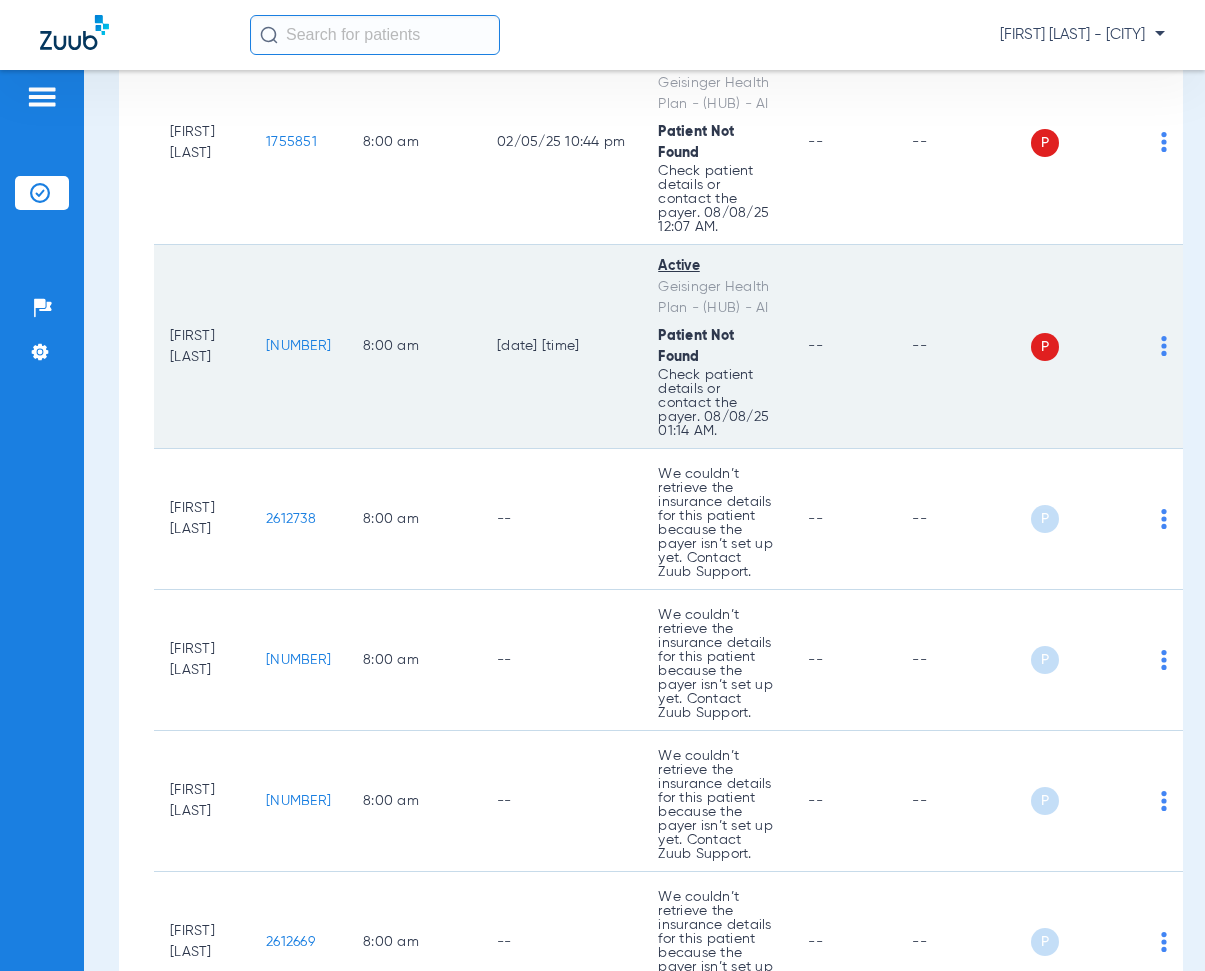 drag, startPoint x: 276, startPoint y: 339, endPoint x: 349, endPoint y: 333, distance: 73.24616 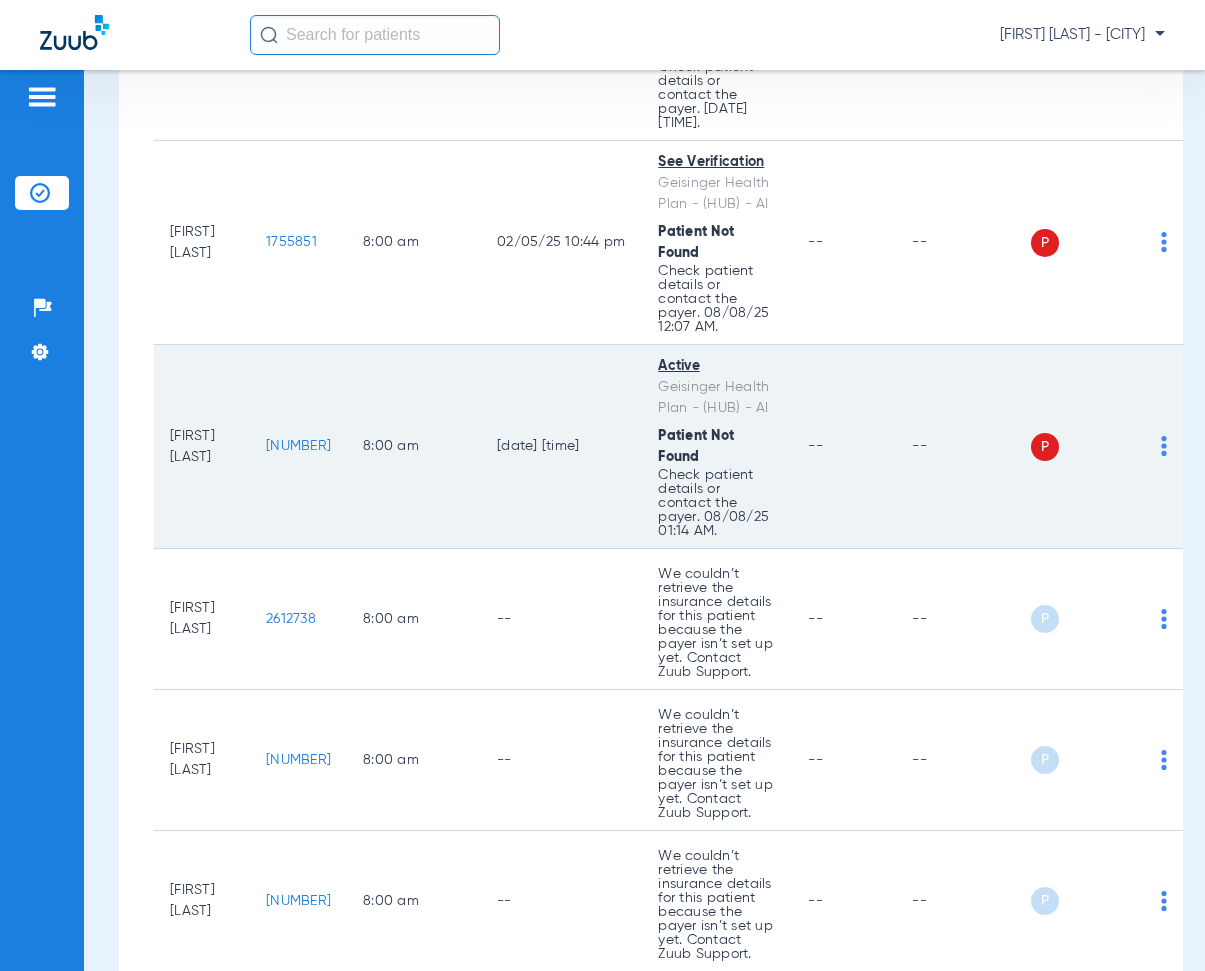 click on "8:00 AM" 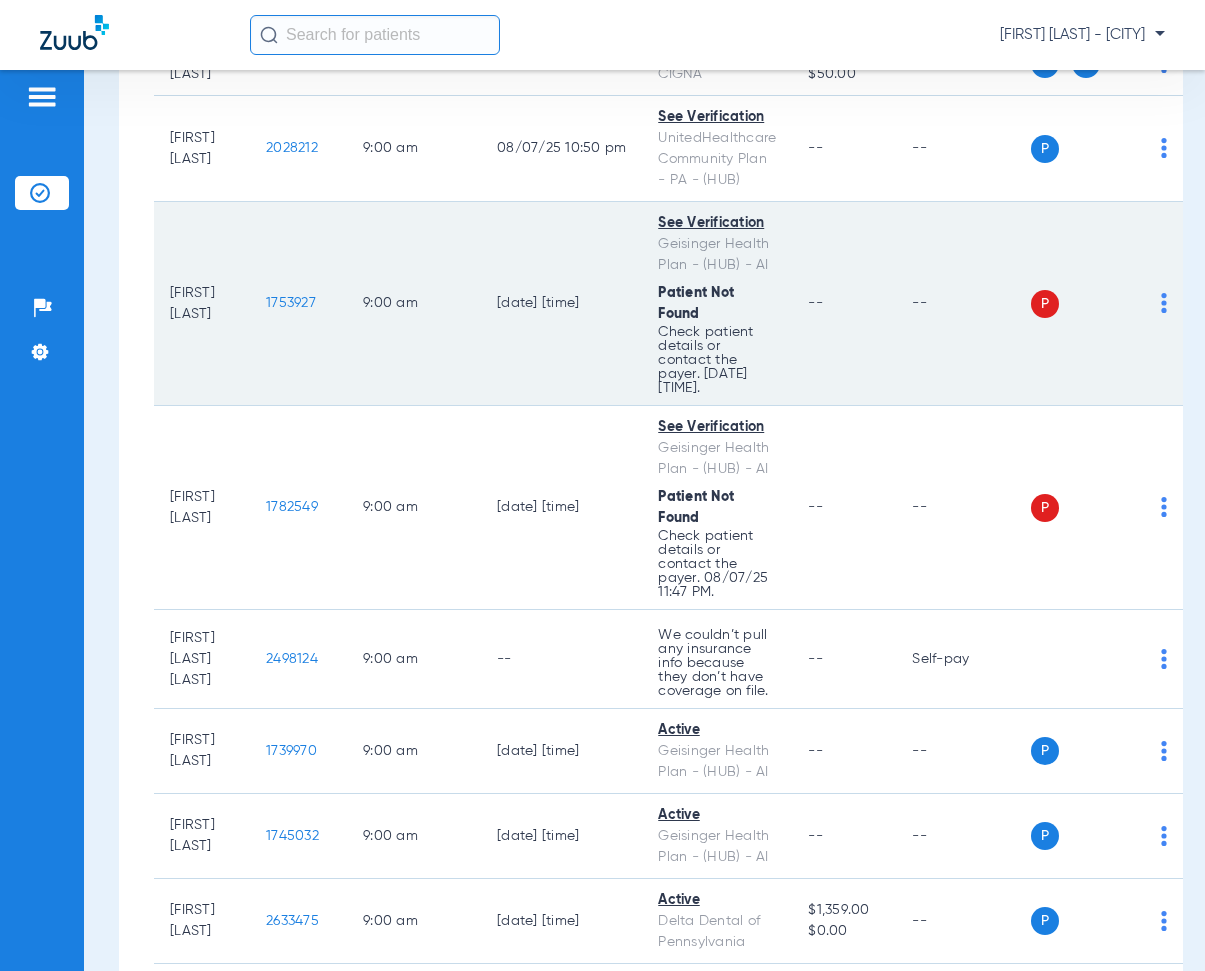 scroll, scrollTop: 3700, scrollLeft: 0, axis: vertical 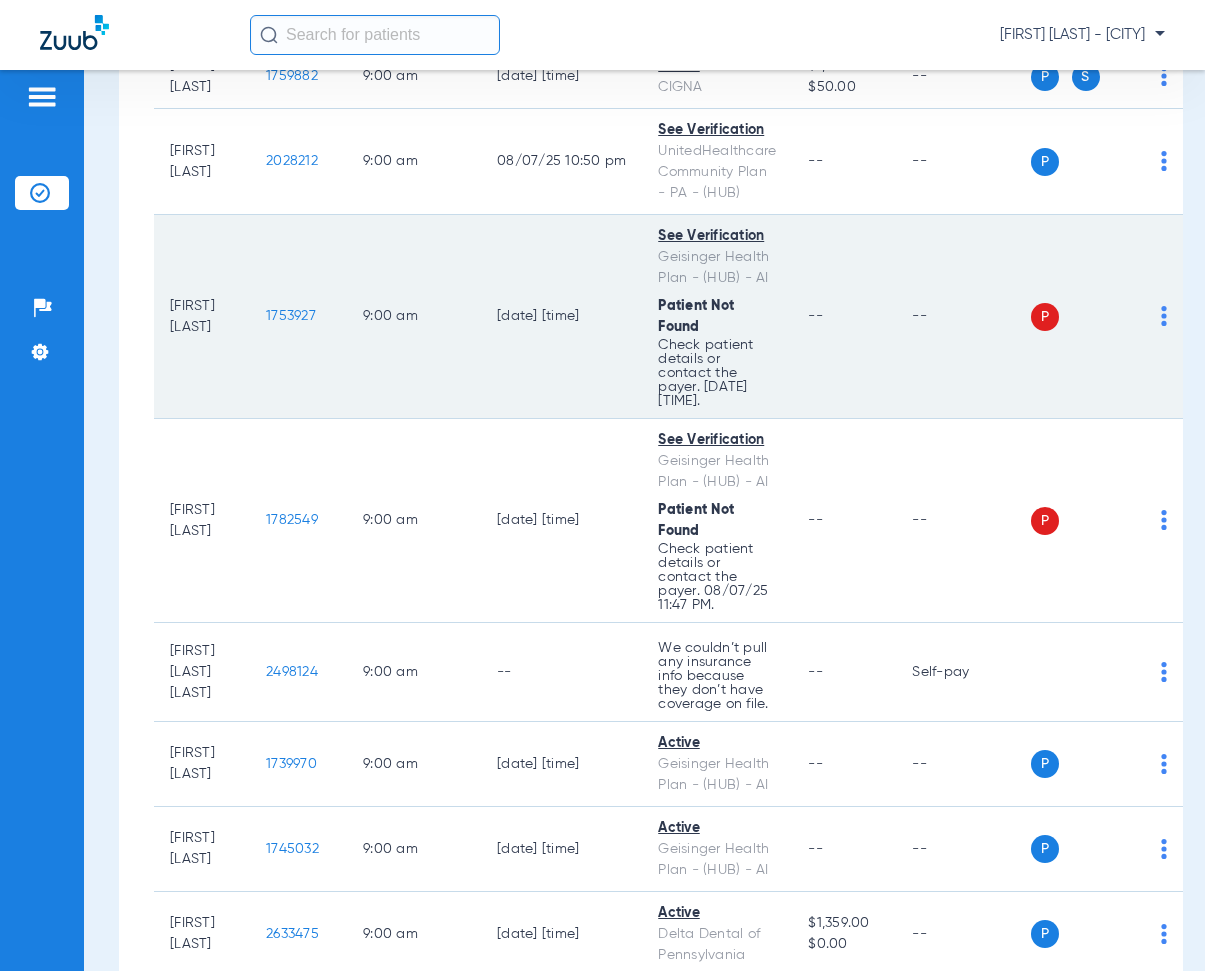 drag, startPoint x: 279, startPoint y: 311, endPoint x: 351, endPoint y: 333, distance: 75.28612 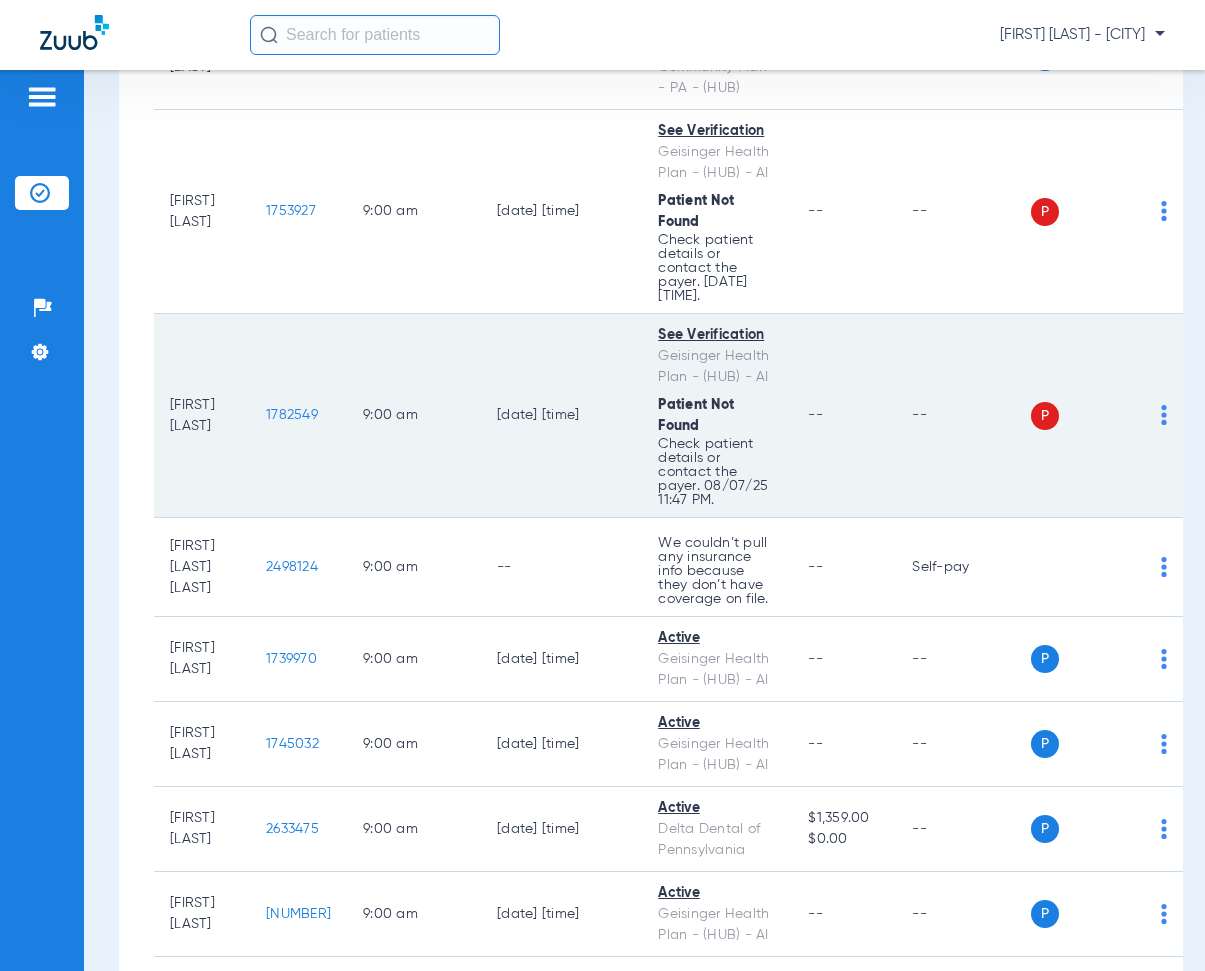 scroll, scrollTop: 4000, scrollLeft: 0, axis: vertical 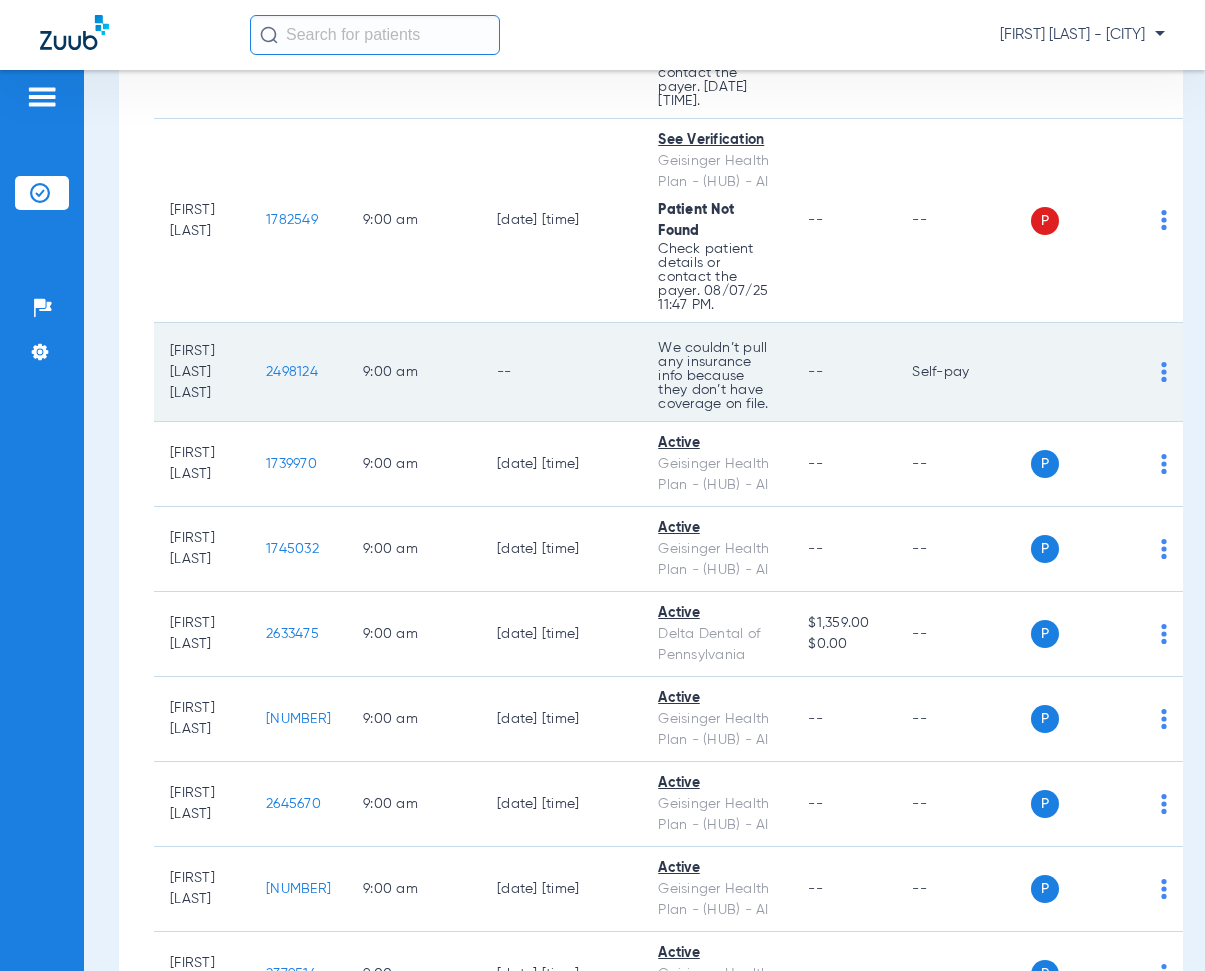 drag, startPoint x: 279, startPoint y: 372, endPoint x: 361, endPoint y: 387, distance: 83.360664 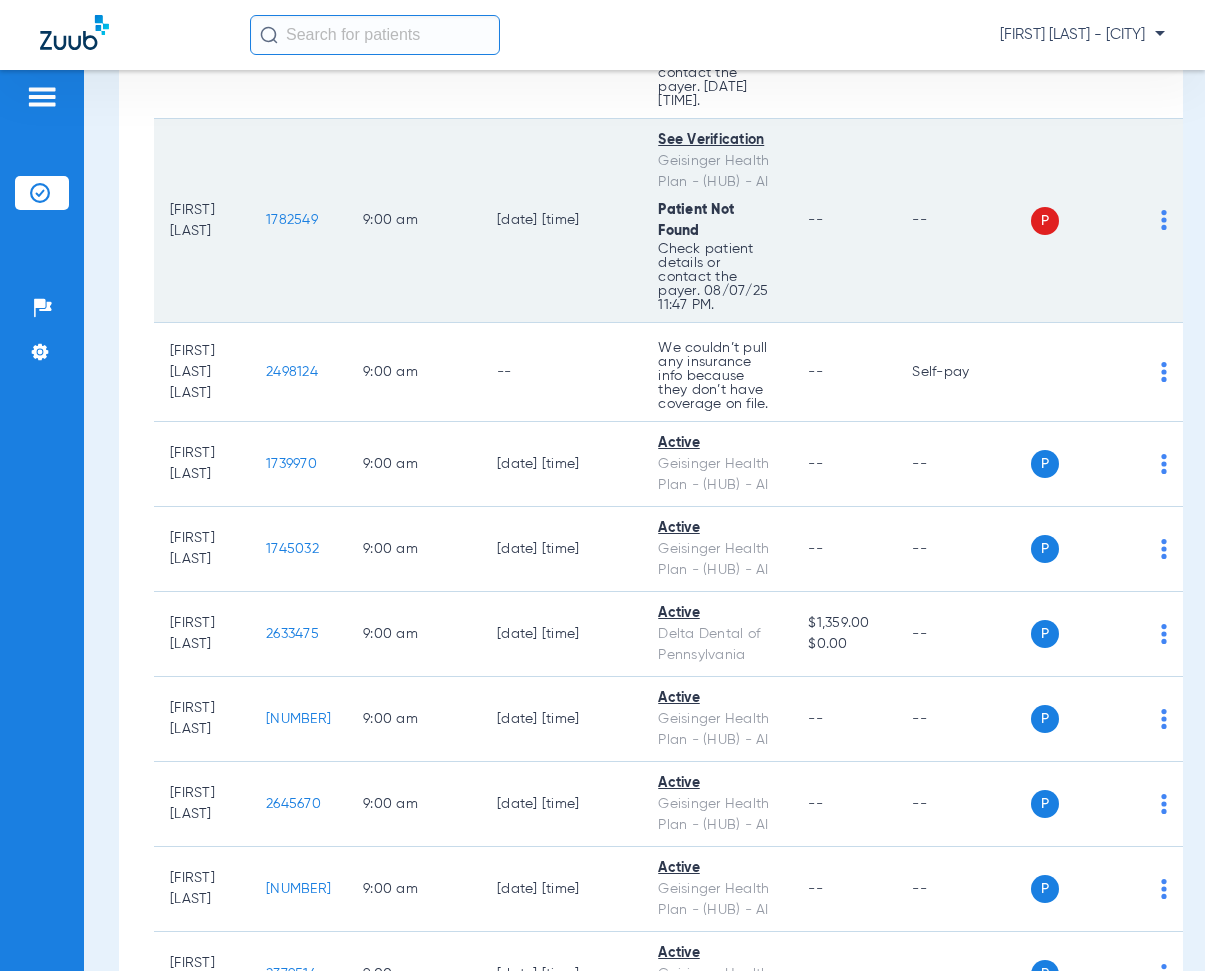 click on "[DATE] [TIME]" 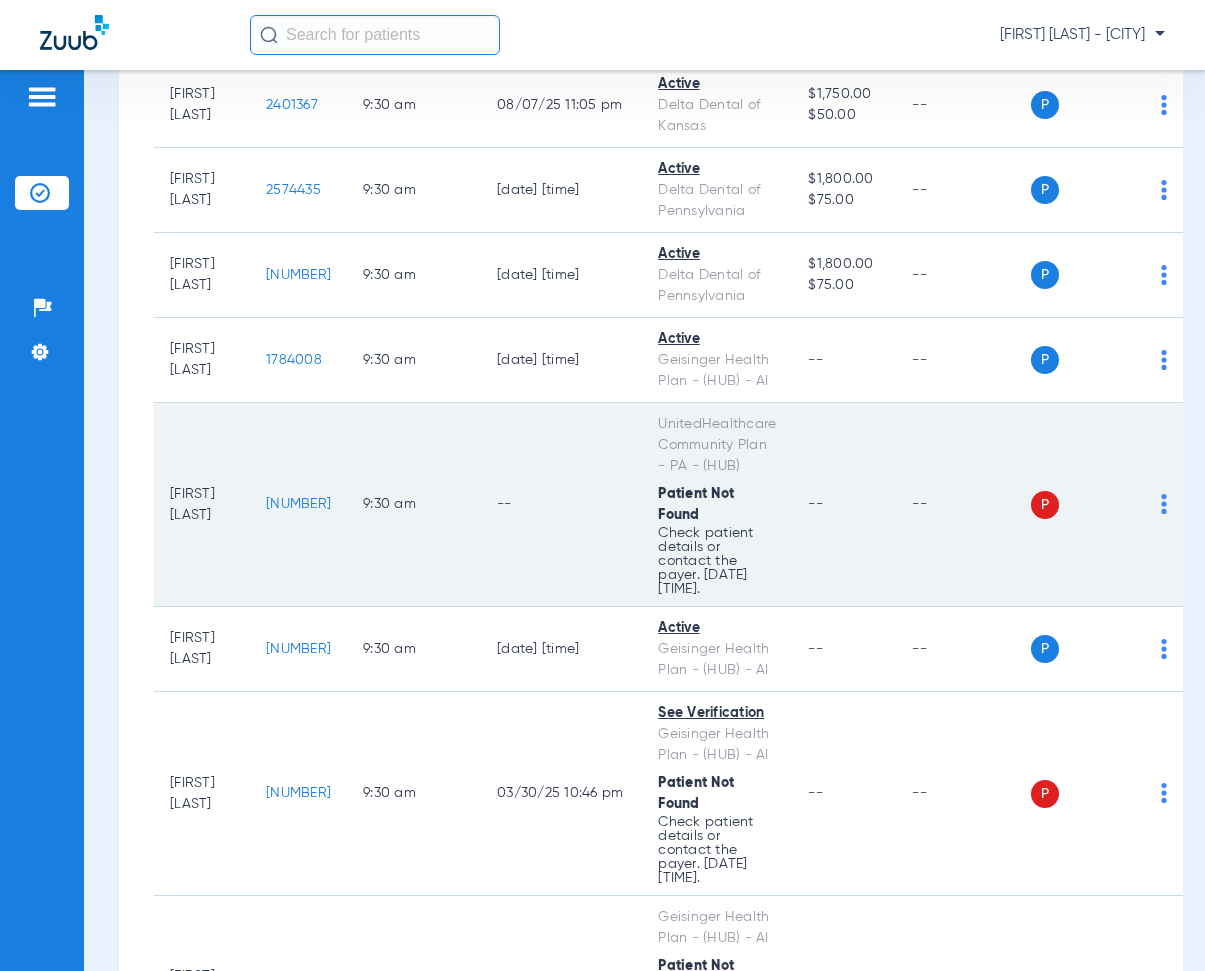 scroll, scrollTop: 5500, scrollLeft: 0, axis: vertical 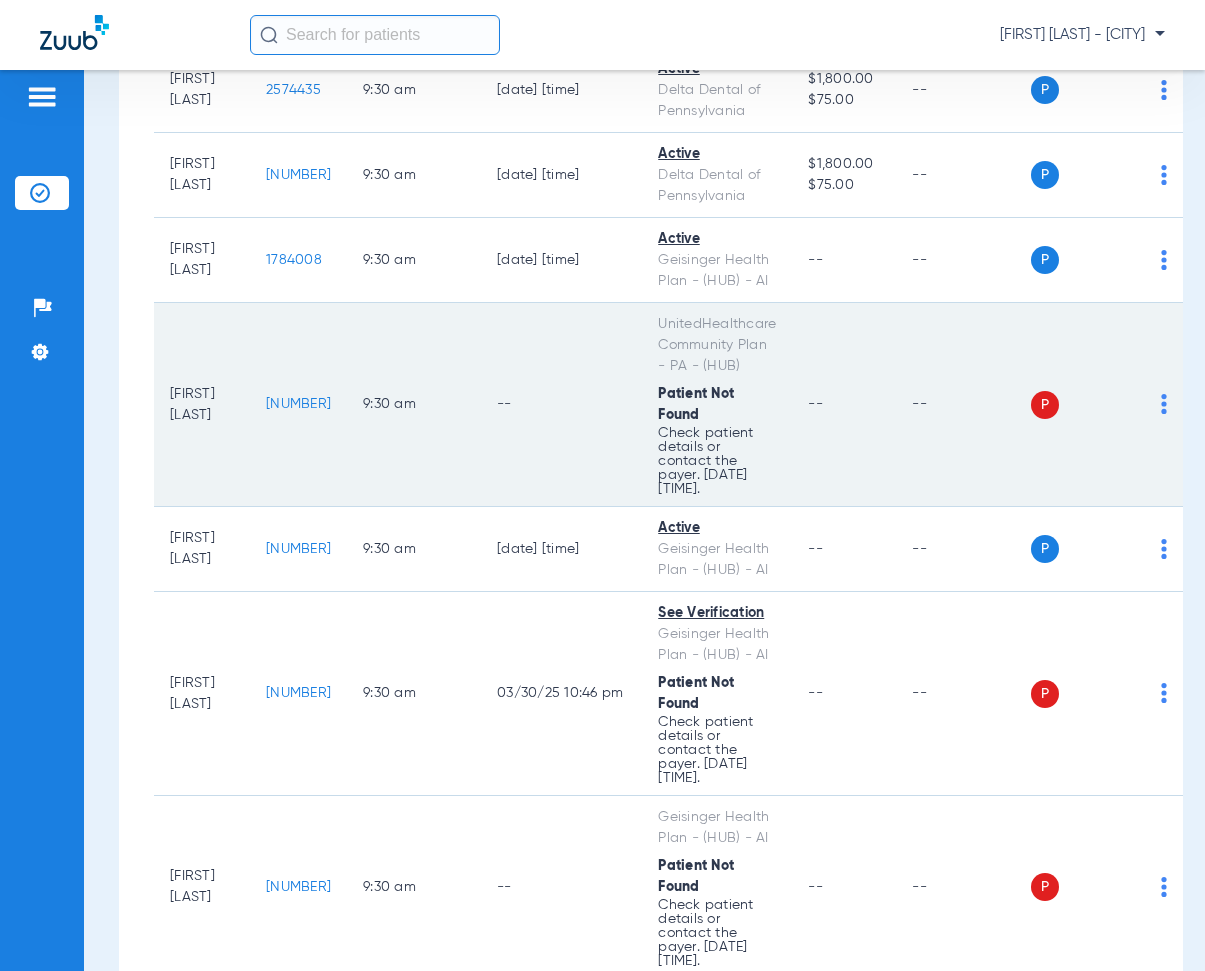 drag, startPoint x: 278, startPoint y: 402, endPoint x: 358, endPoint y: 417, distance: 81.394104 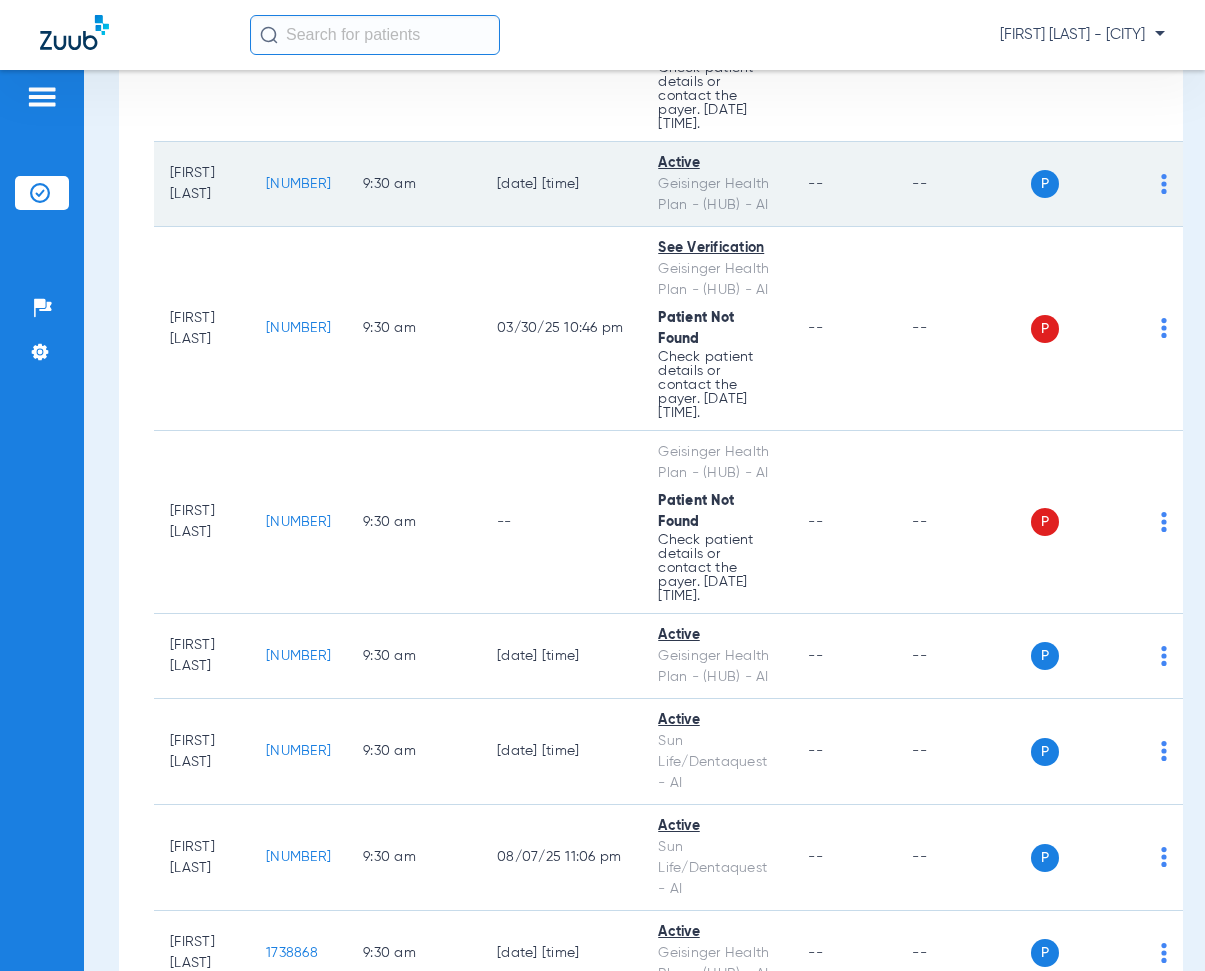 scroll, scrollTop: 5900, scrollLeft: 0, axis: vertical 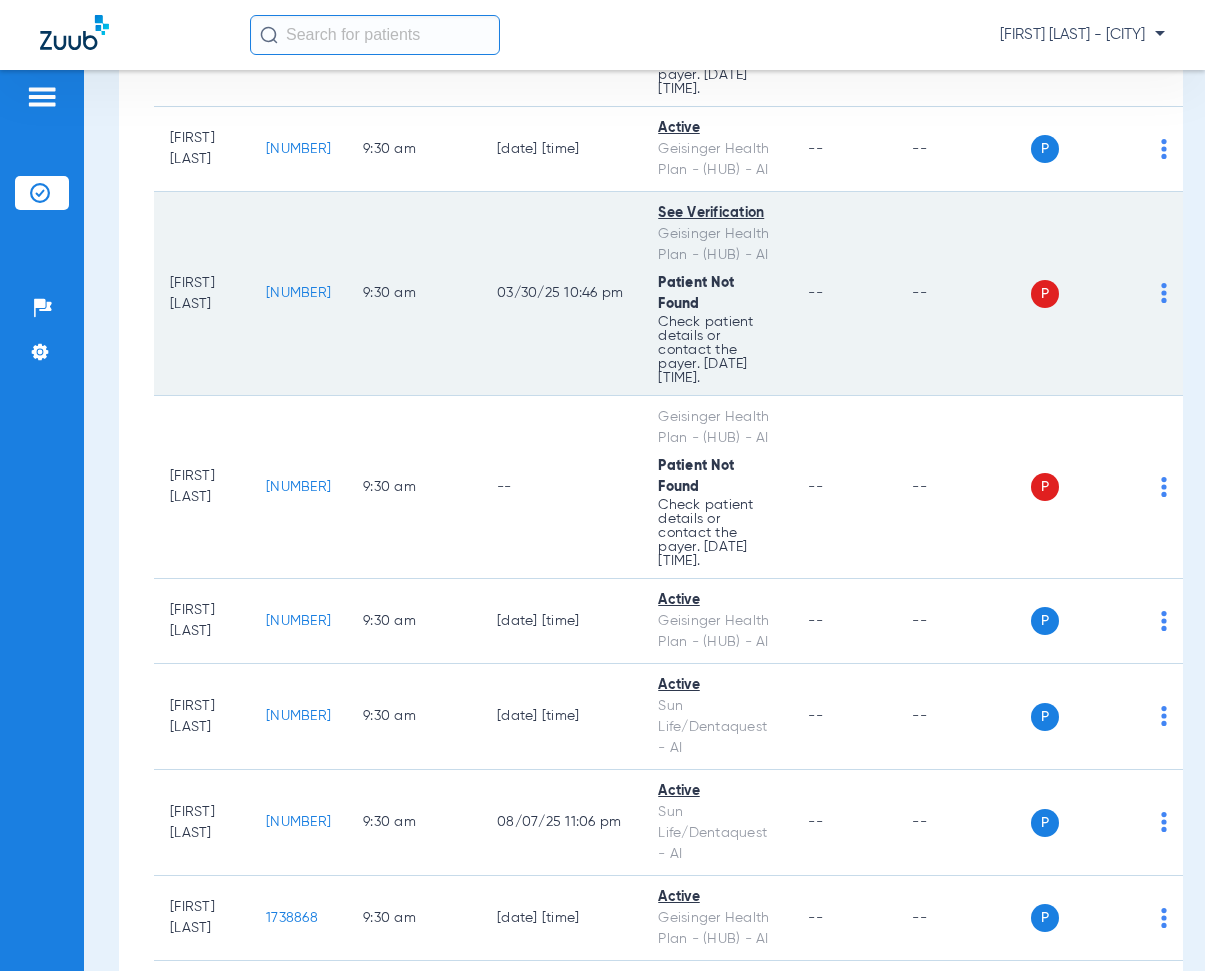 drag, startPoint x: 280, startPoint y: 294, endPoint x: 345, endPoint y: 301, distance: 65.37584 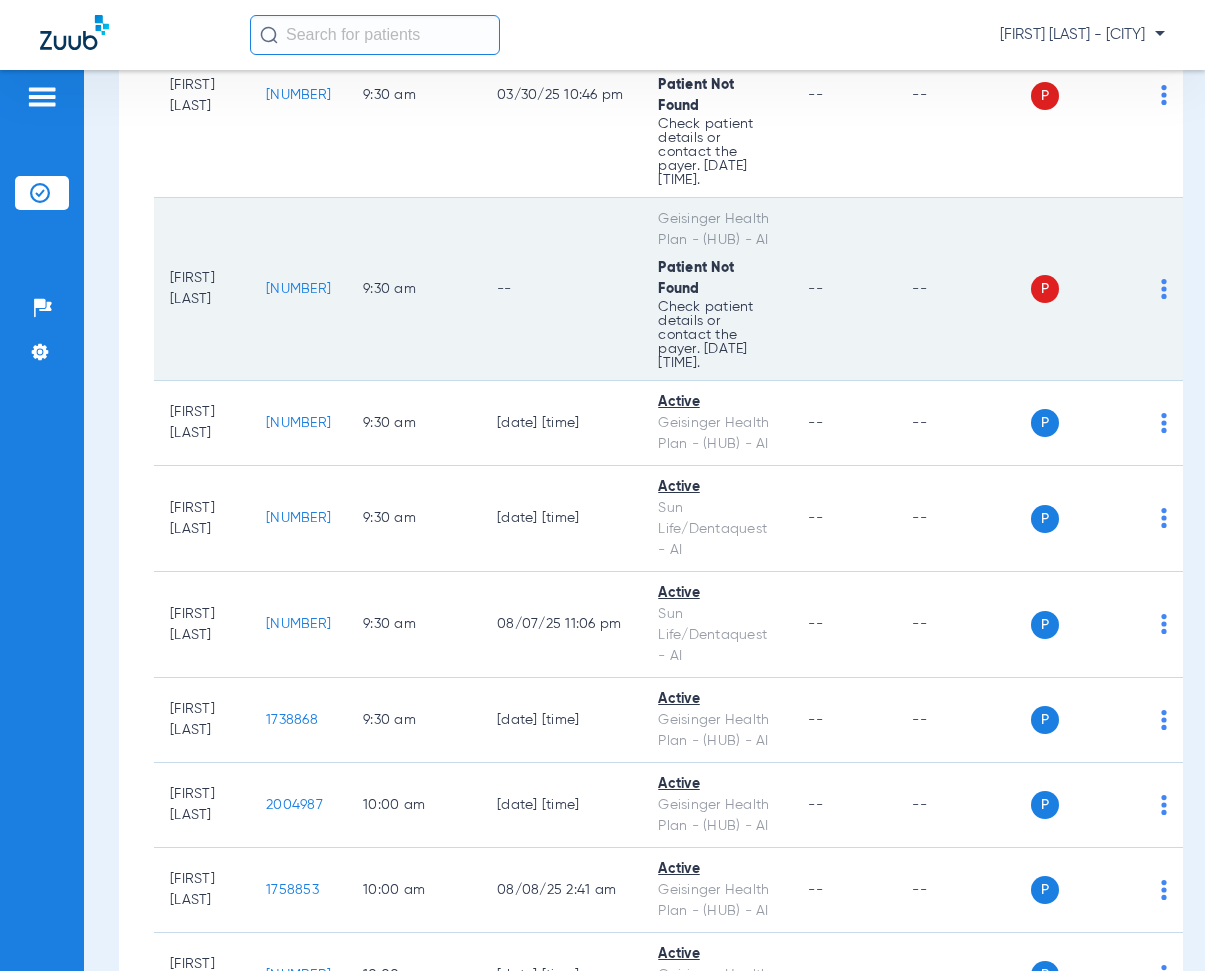 scroll, scrollTop: 6100, scrollLeft: 0, axis: vertical 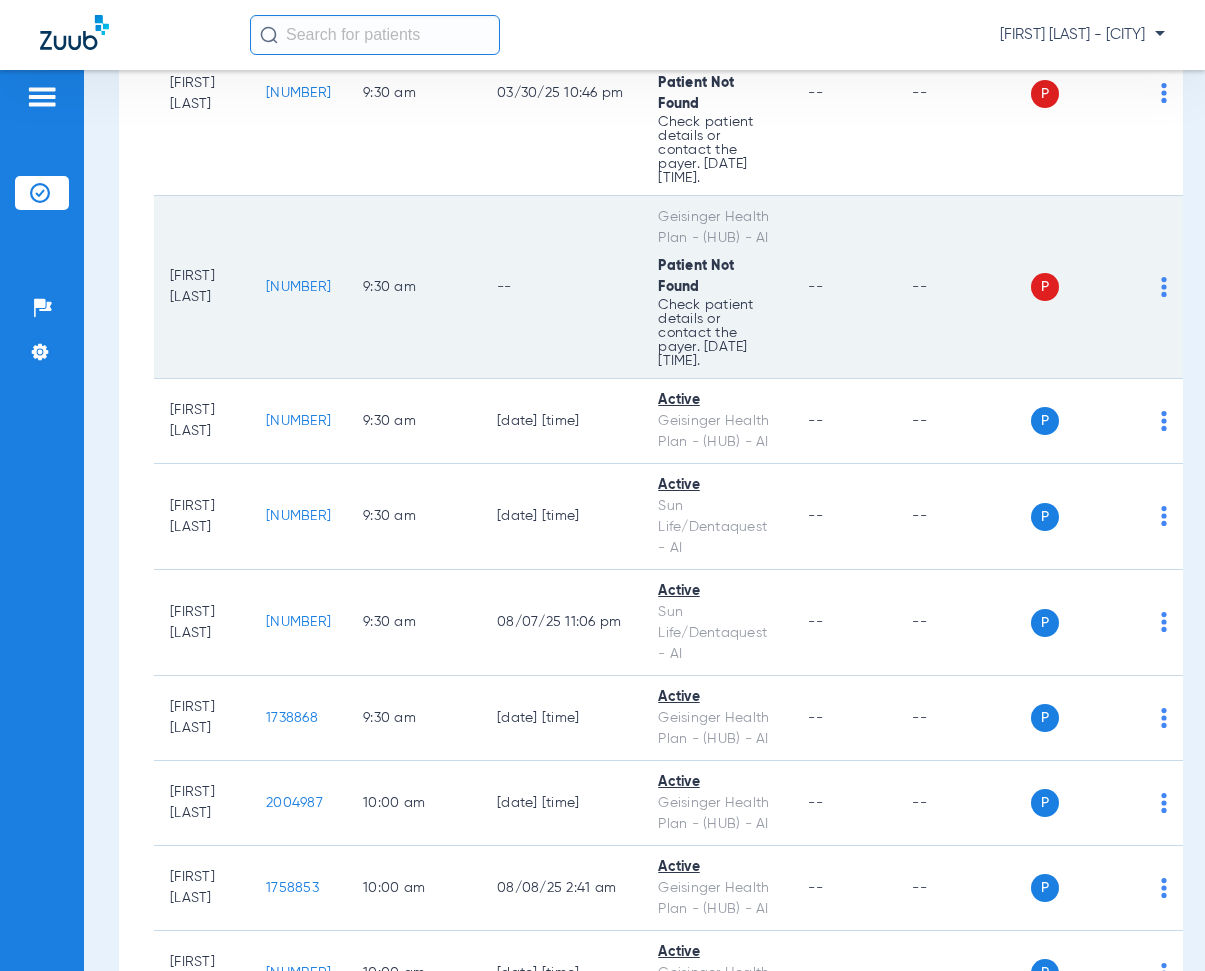 drag, startPoint x: 279, startPoint y: 281, endPoint x: 340, endPoint y: 249, distance: 68.88396 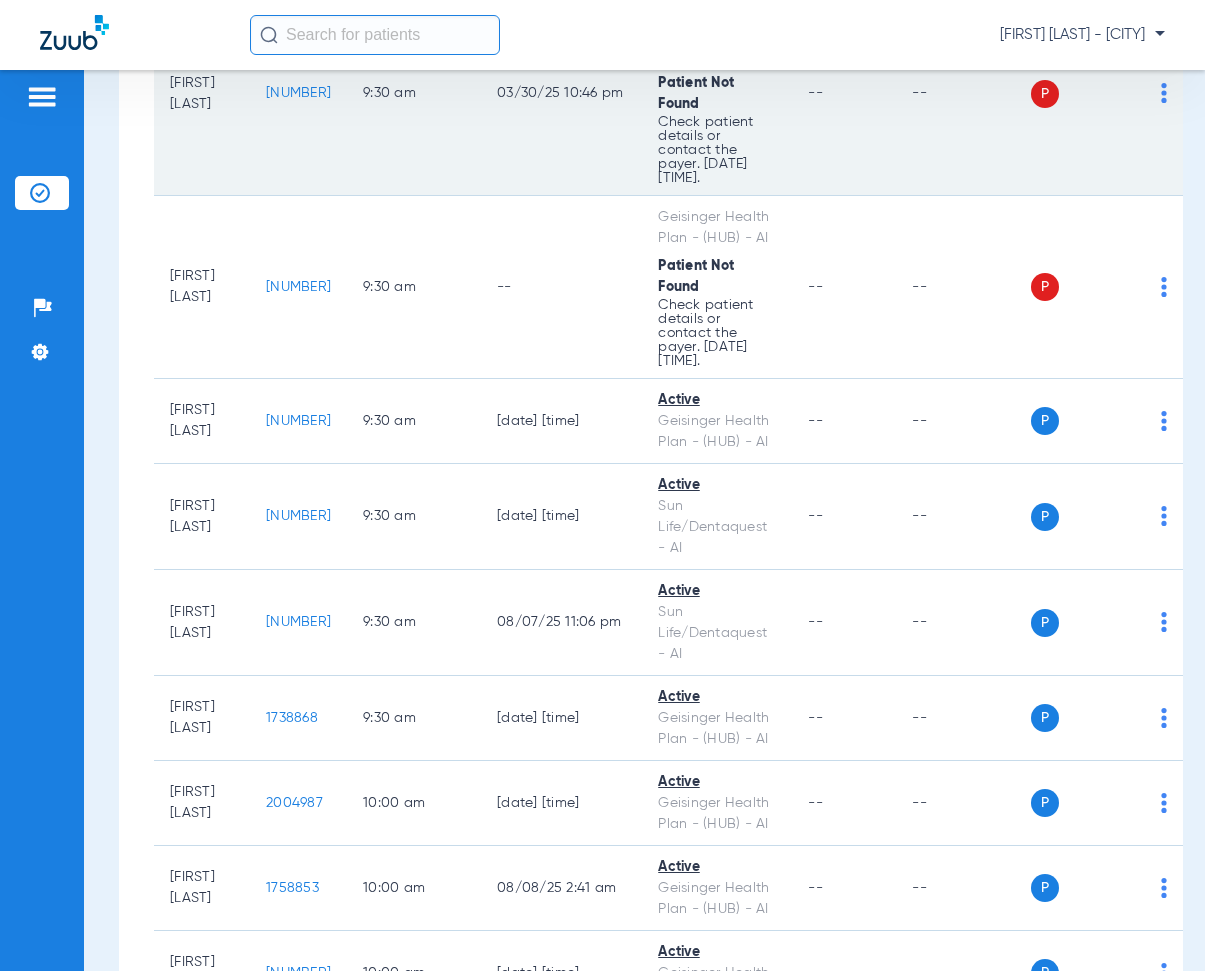 click on "03/30/25 10:46 PM" 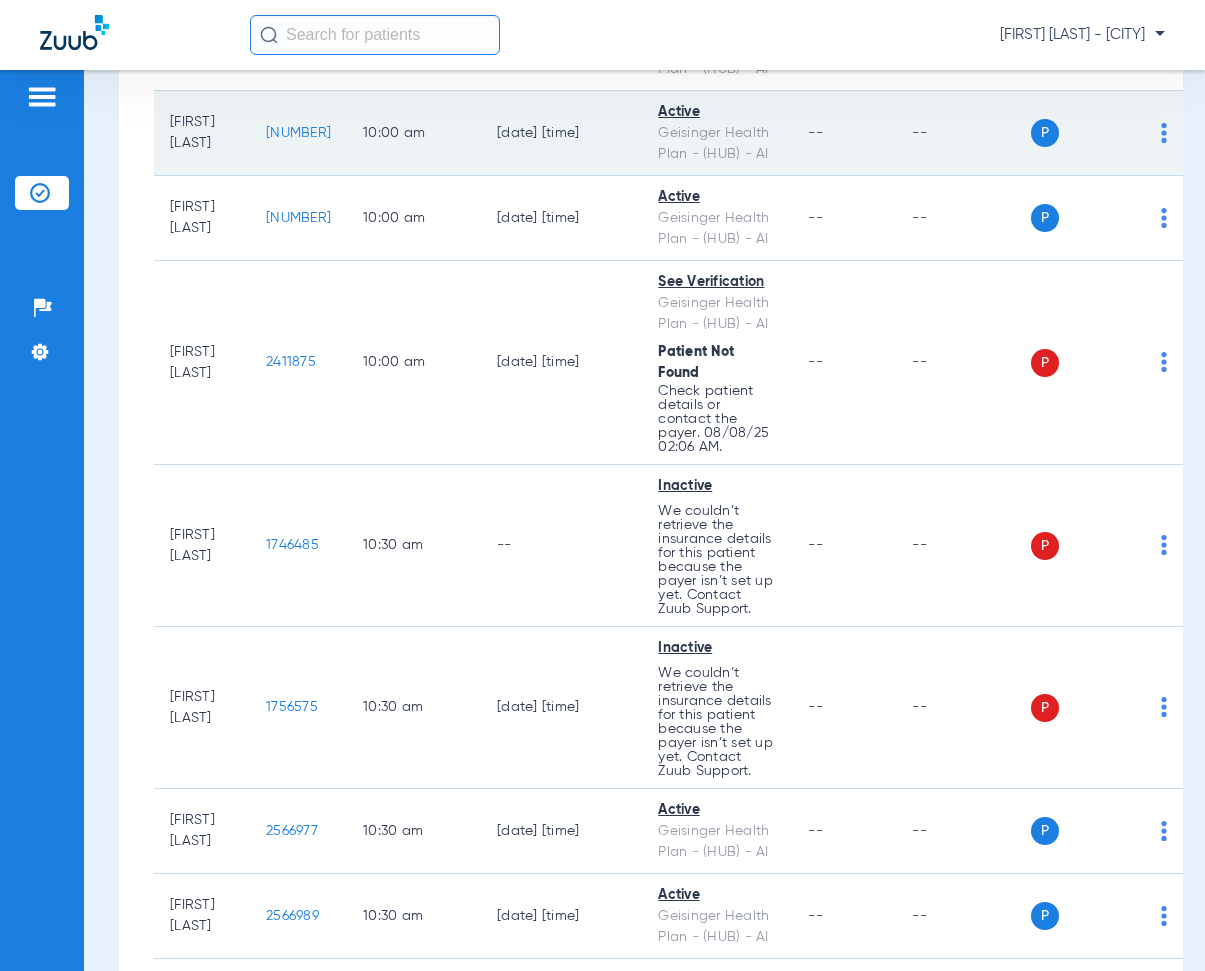 scroll, scrollTop: 7400, scrollLeft: 0, axis: vertical 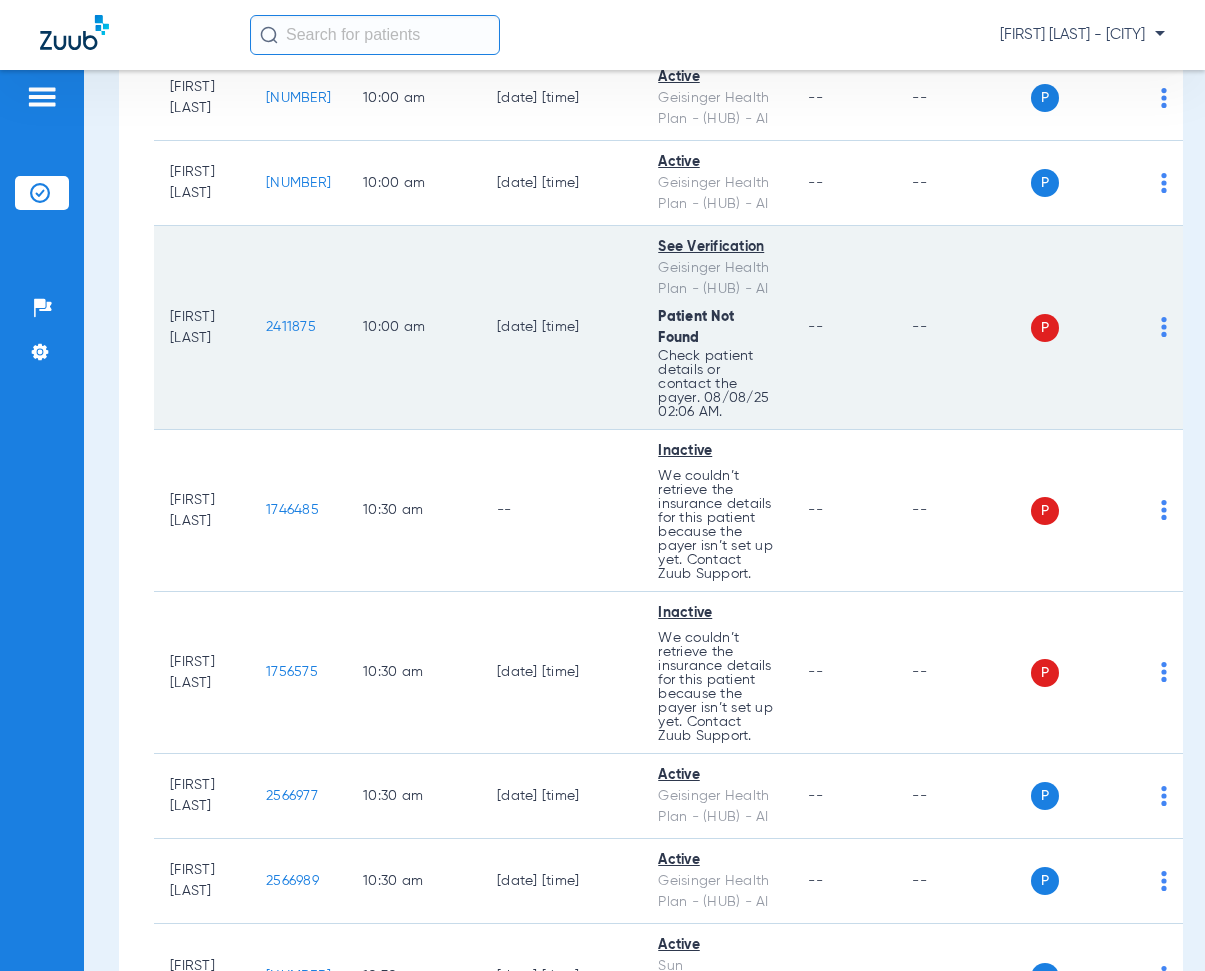 drag, startPoint x: 283, startPoint y: 327, endPoint x: 340, endPoint y: 310, distance: 59.48109 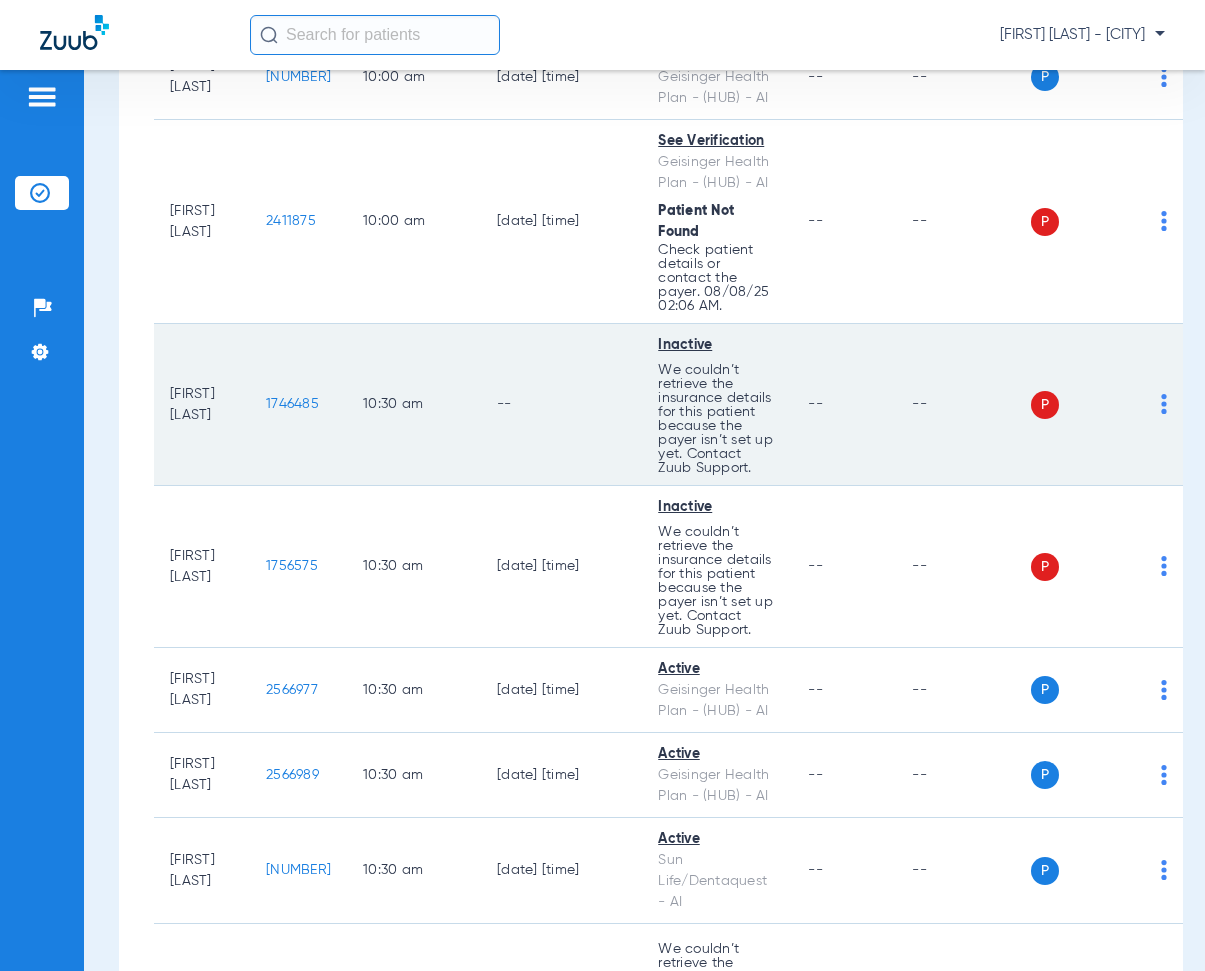 scroll, scrollTop: 7600, scrollLeft: 0, axis: vertical 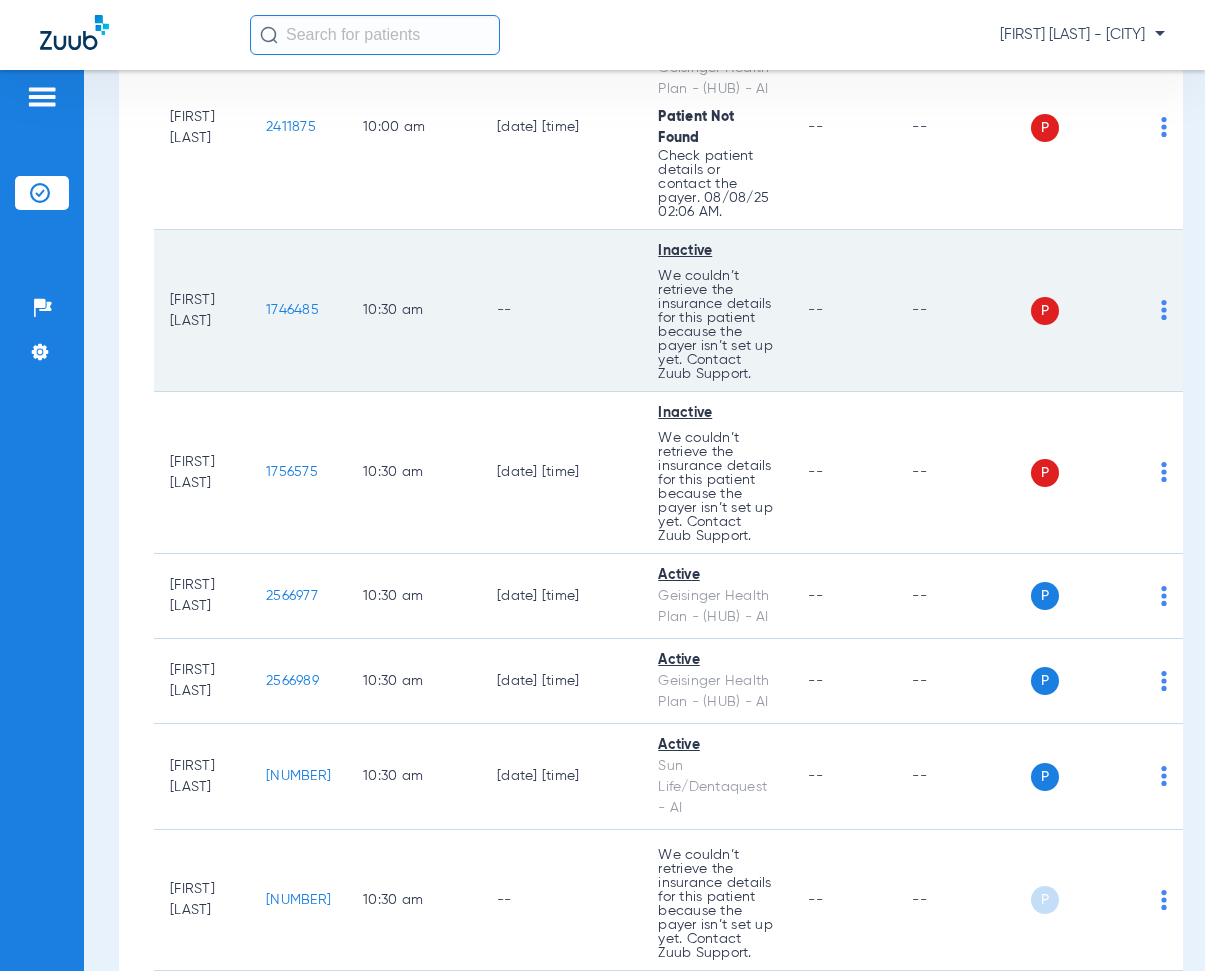 drag, startPoint x: 282, startPoint y: 309, endPoint x: 360, endPoint y: 318, distance: 78.51752 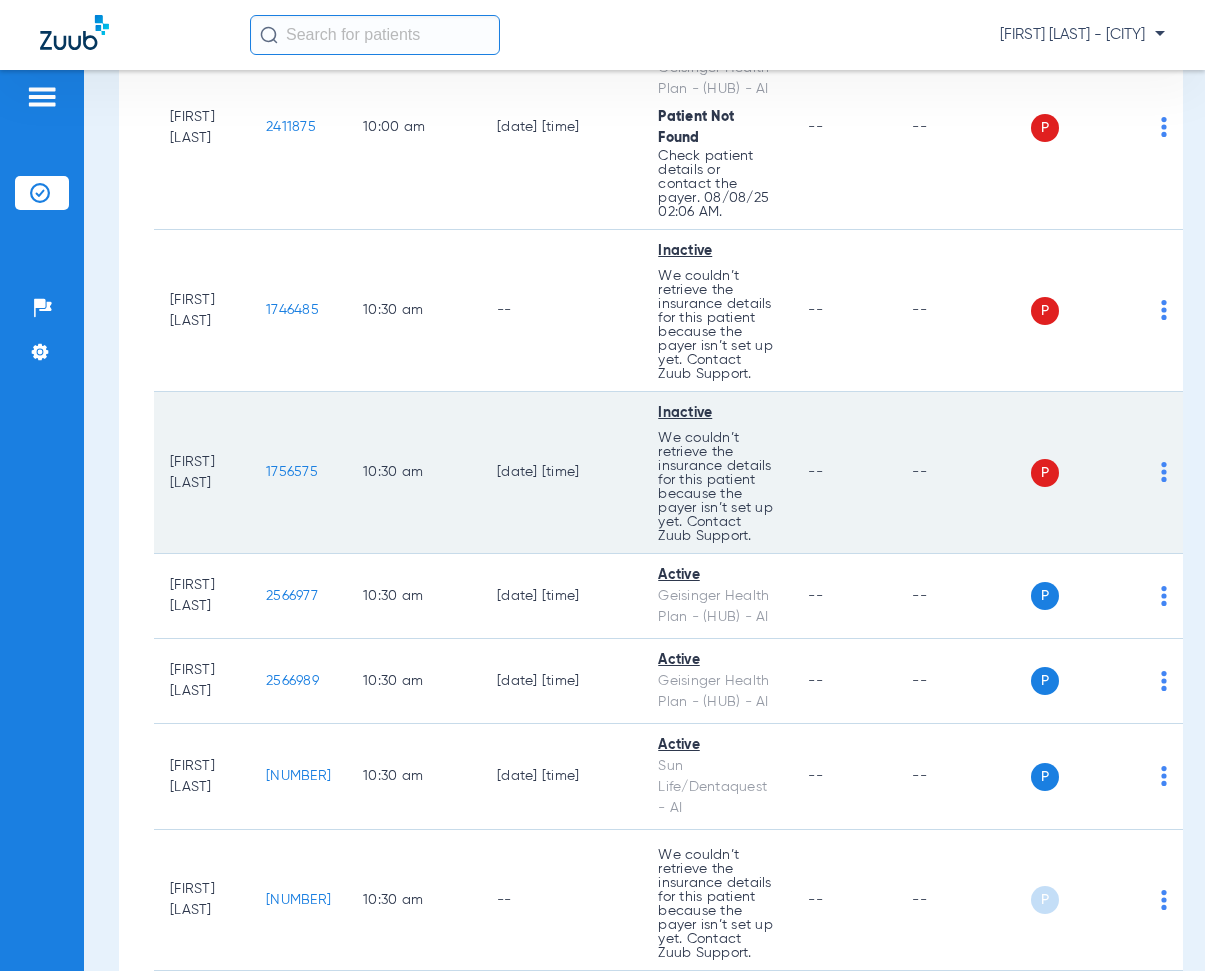 drag, startPoint x: 277, startPoint y: 471, endPoint x: 373, endPoint y: 481, distance: 96.519424 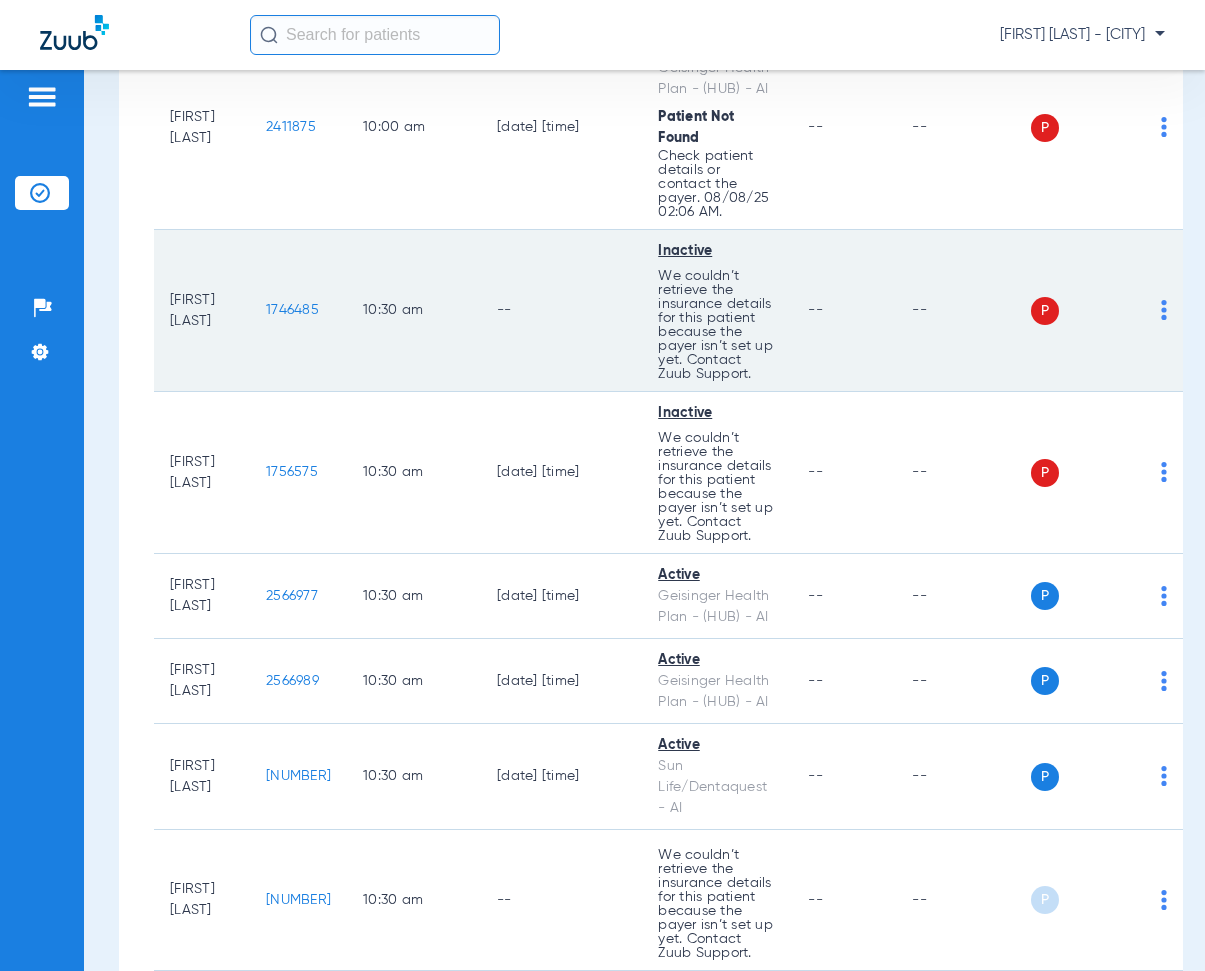 click on "--" 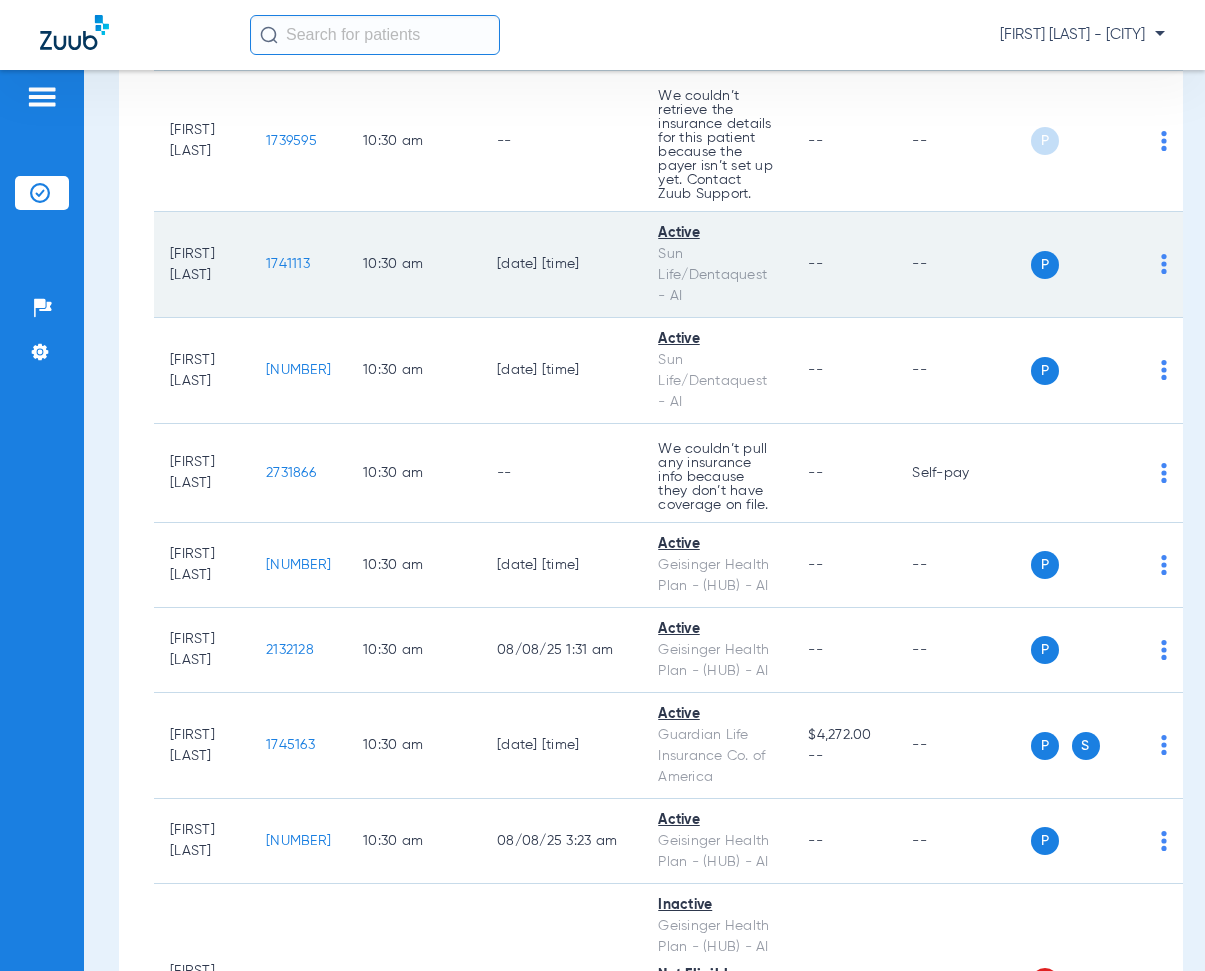 scroll, scrollTop: 8600, scrollLeft: 0, axis: vertical 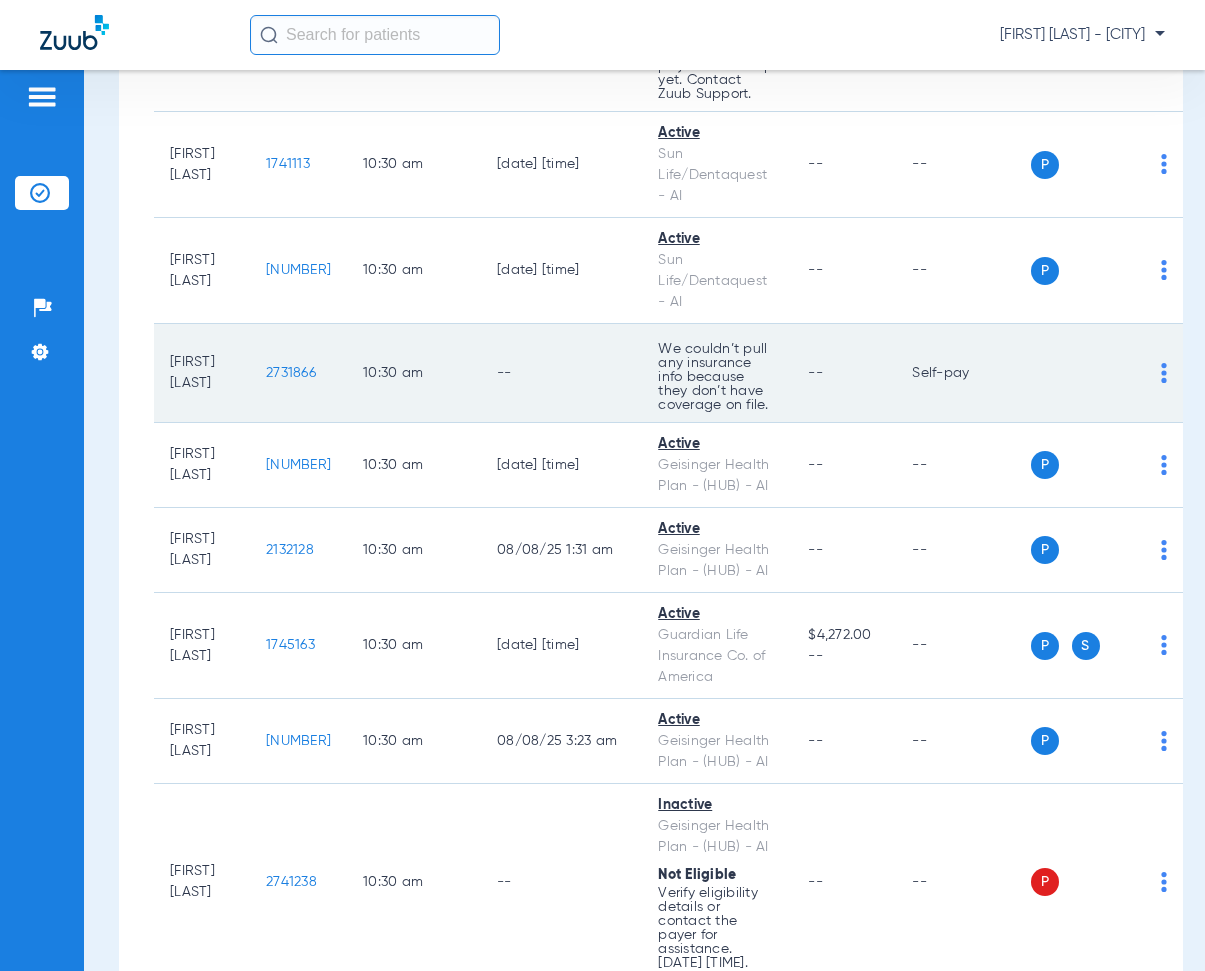 drag, startPoint x: 281, startPoint y: 371, endPoint x: 358, endPoint y: 384, distance: 78.08969 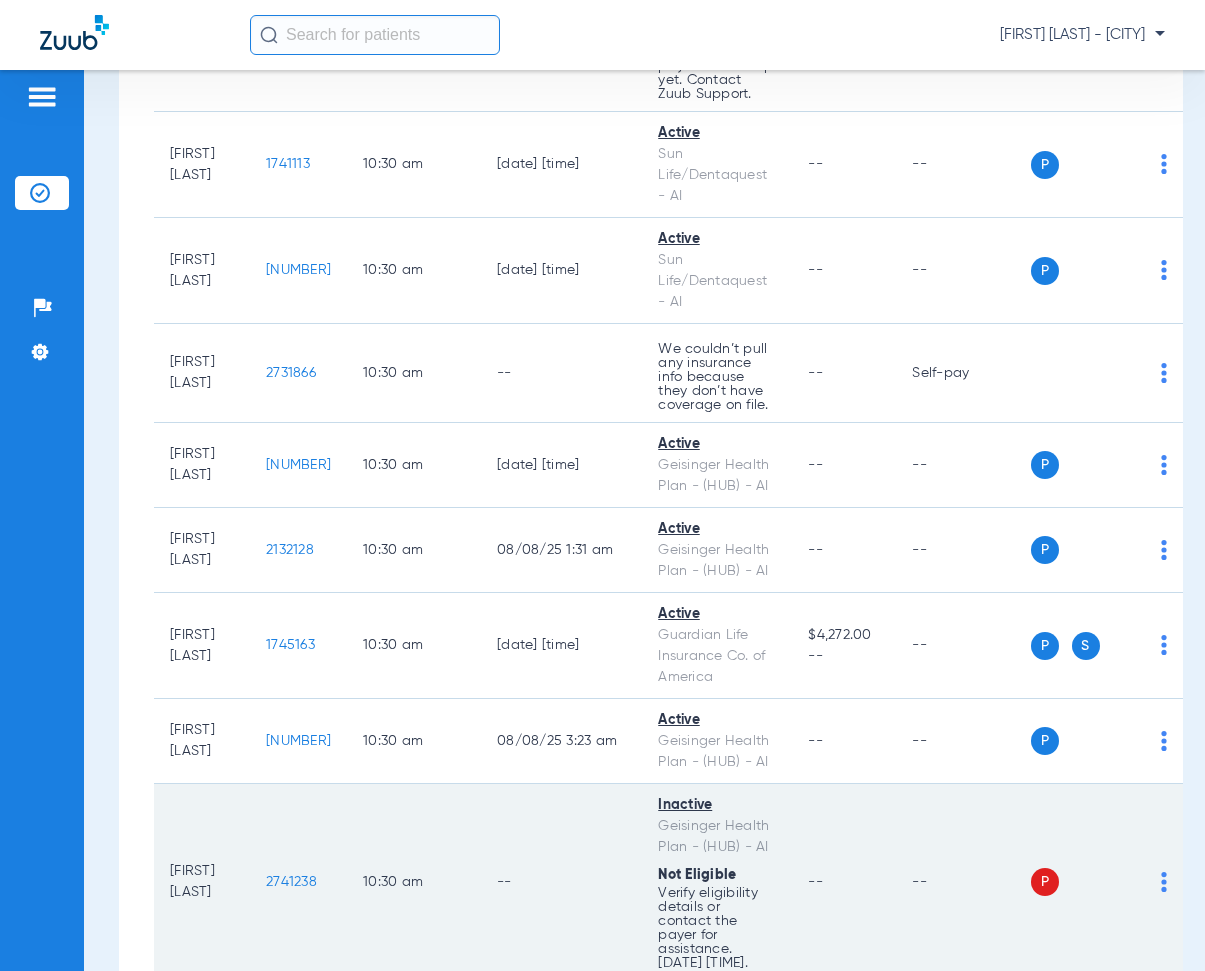 drag, startPoint x: 301, startPoint y: 322, endPoint x: 520, endPoint y: 807, distance: 532.1522 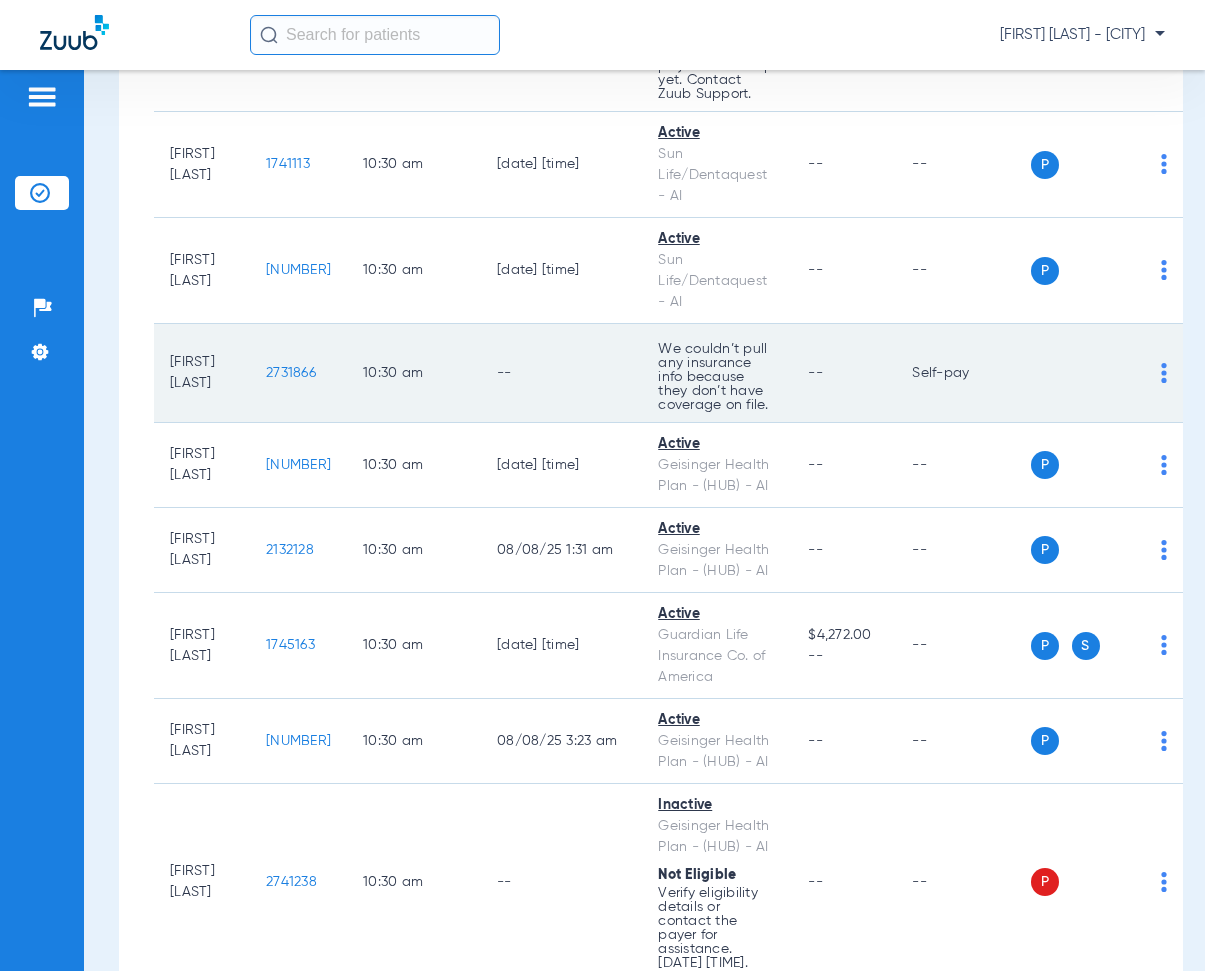 drag, startPoint x: 275, startPoint y: 375, endPoint x: 360, endPoint y: 386, distance: 85.70881 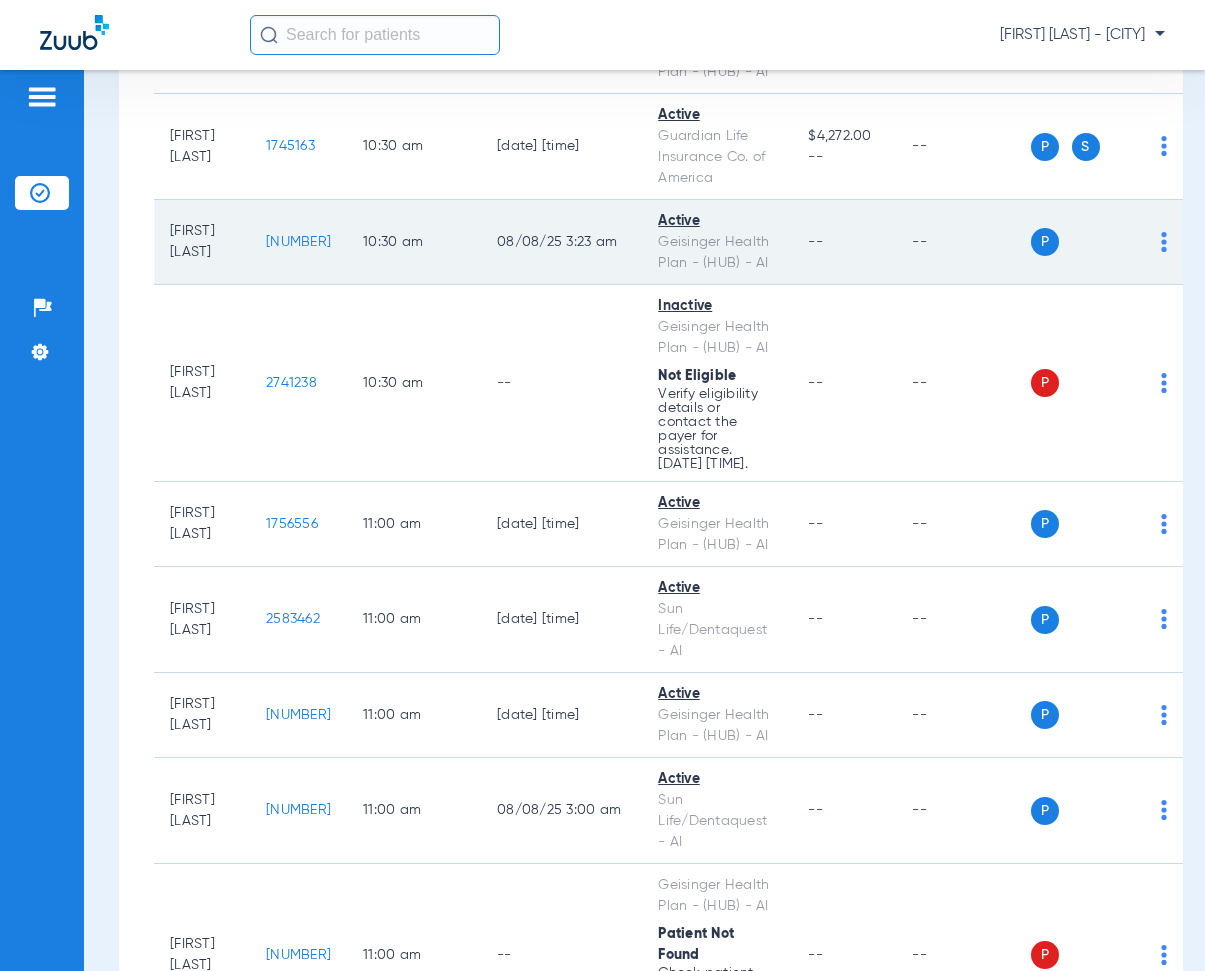 scroll, scrollTop: 9100, scrollLeft: 0, axis: vertical 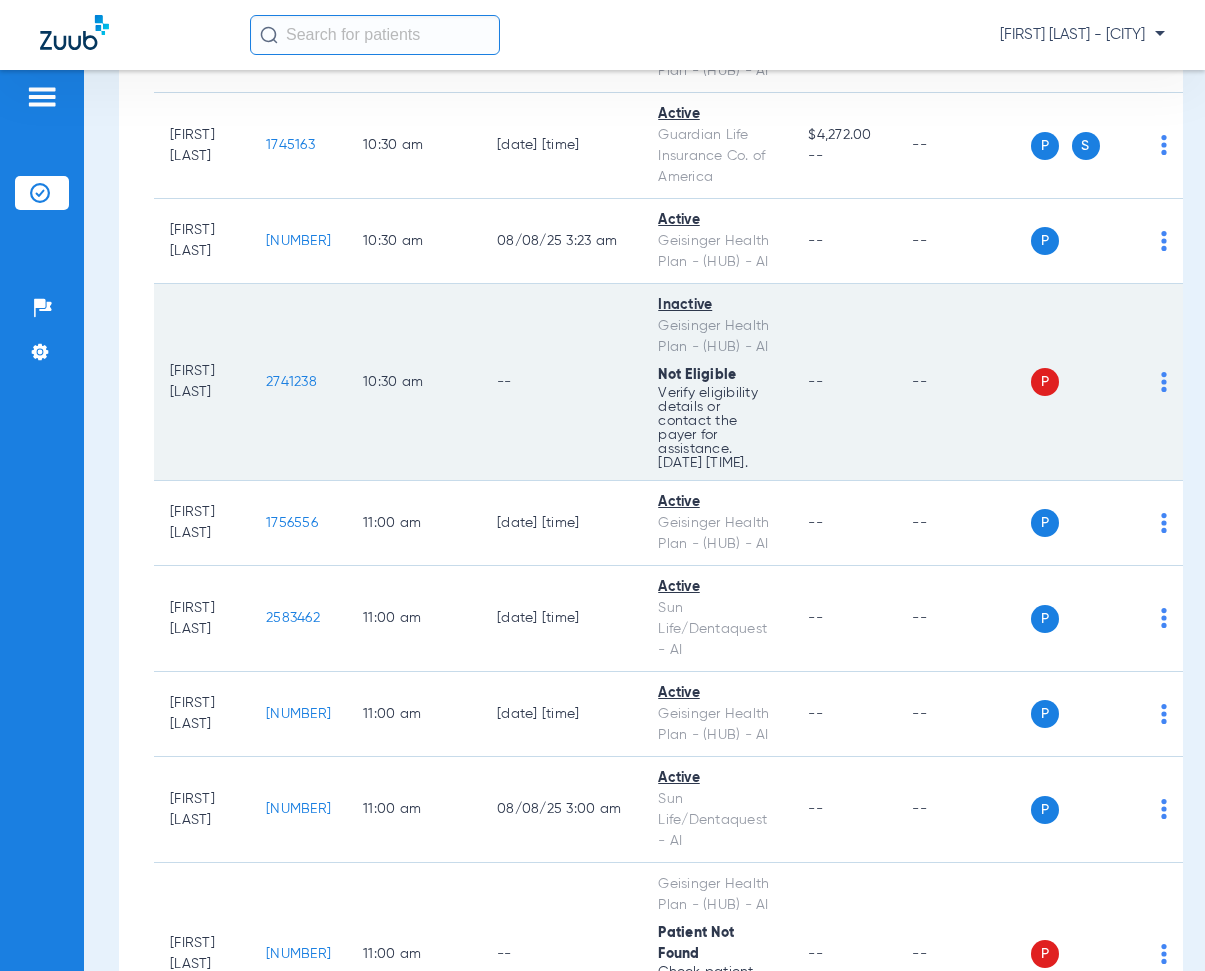 drag, startPoint x: 282, startPoint y: 390, endPoint x: 338, endPoint y: 401, distance: 57.070133 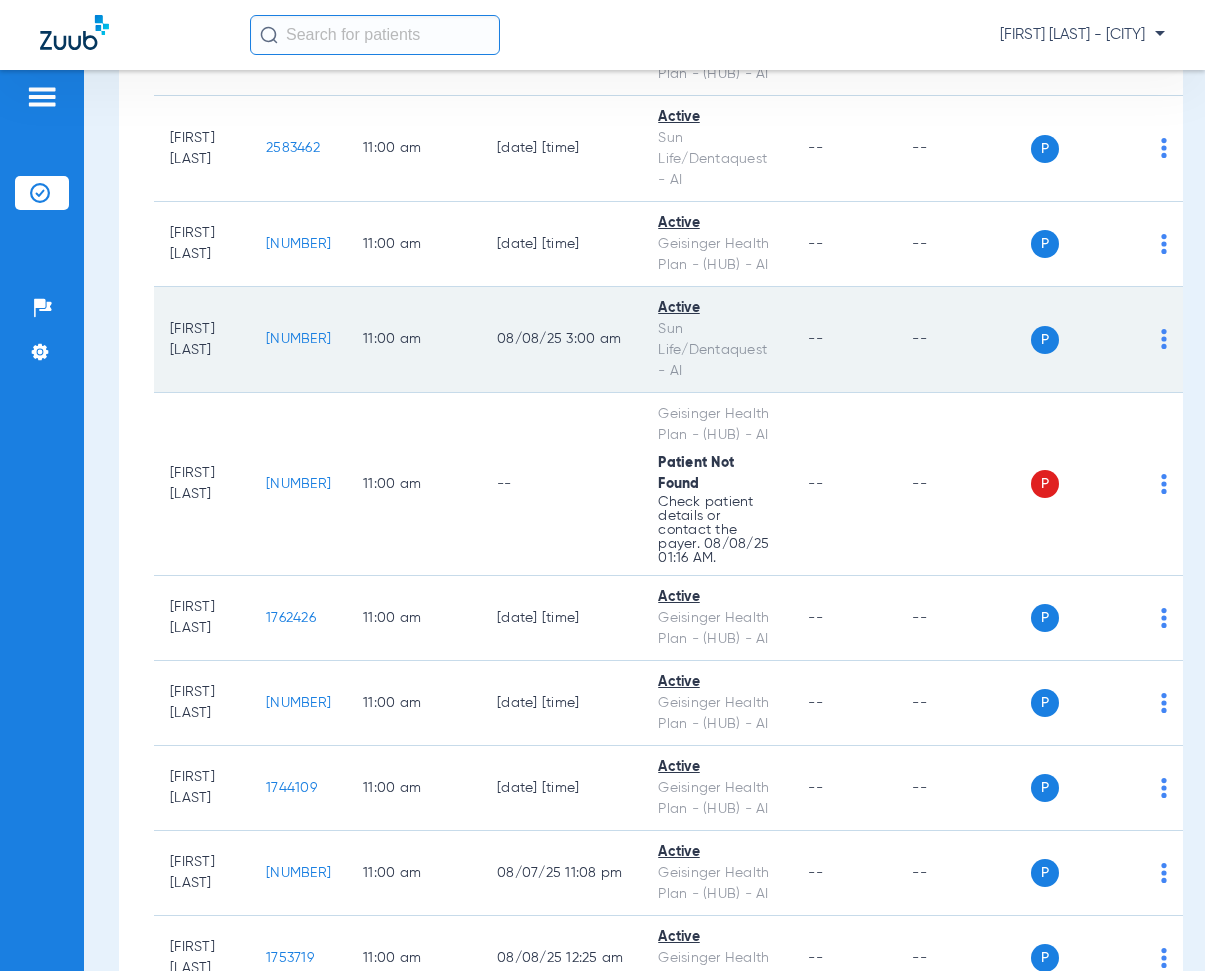 scroll, scrollTop: 9700, scrollLeft: 0, axis: vertical 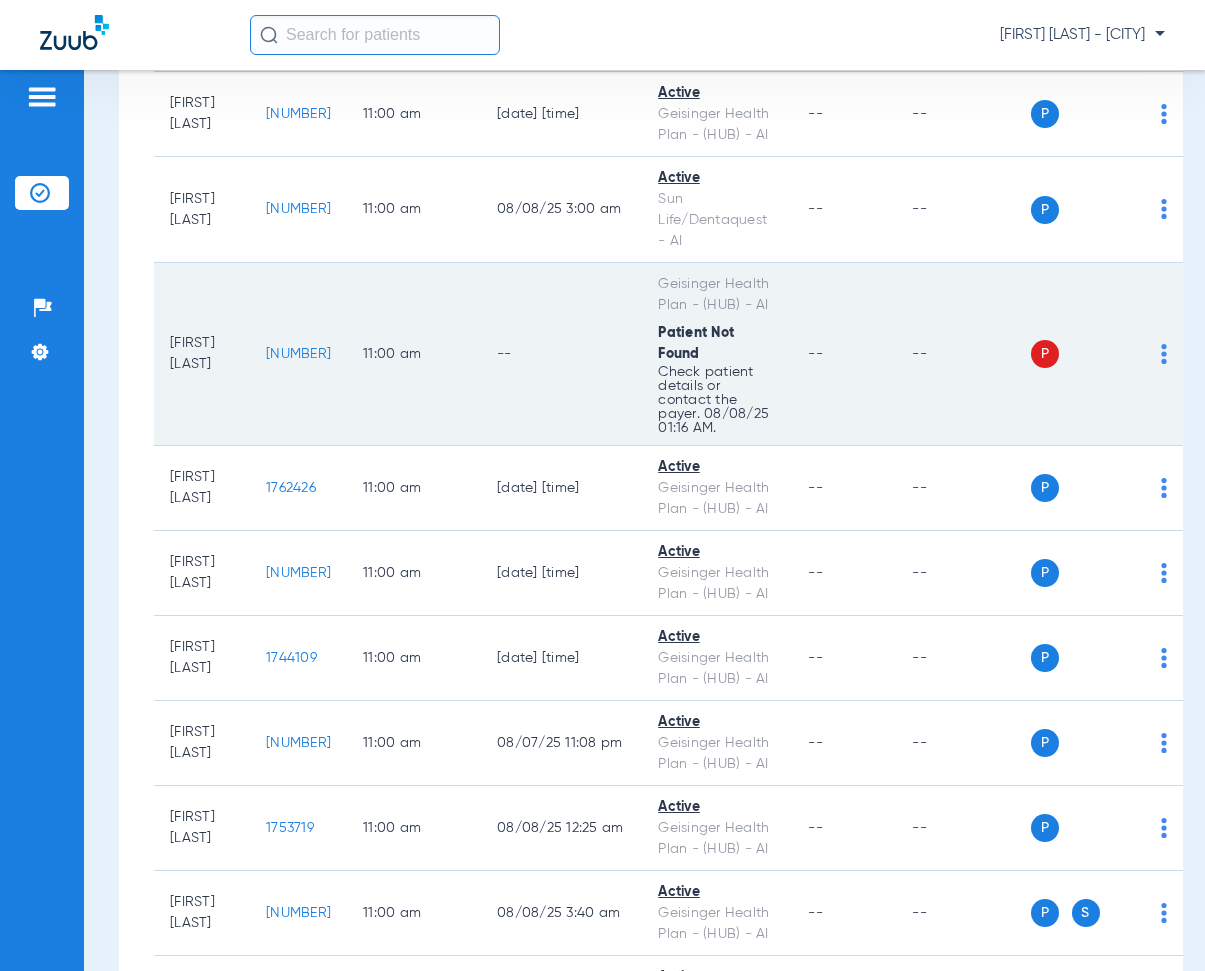 drag, startPoint x: 281, startPoint y: 366, endPoint x: 340, endPoint y: 379, distance: 60.41523 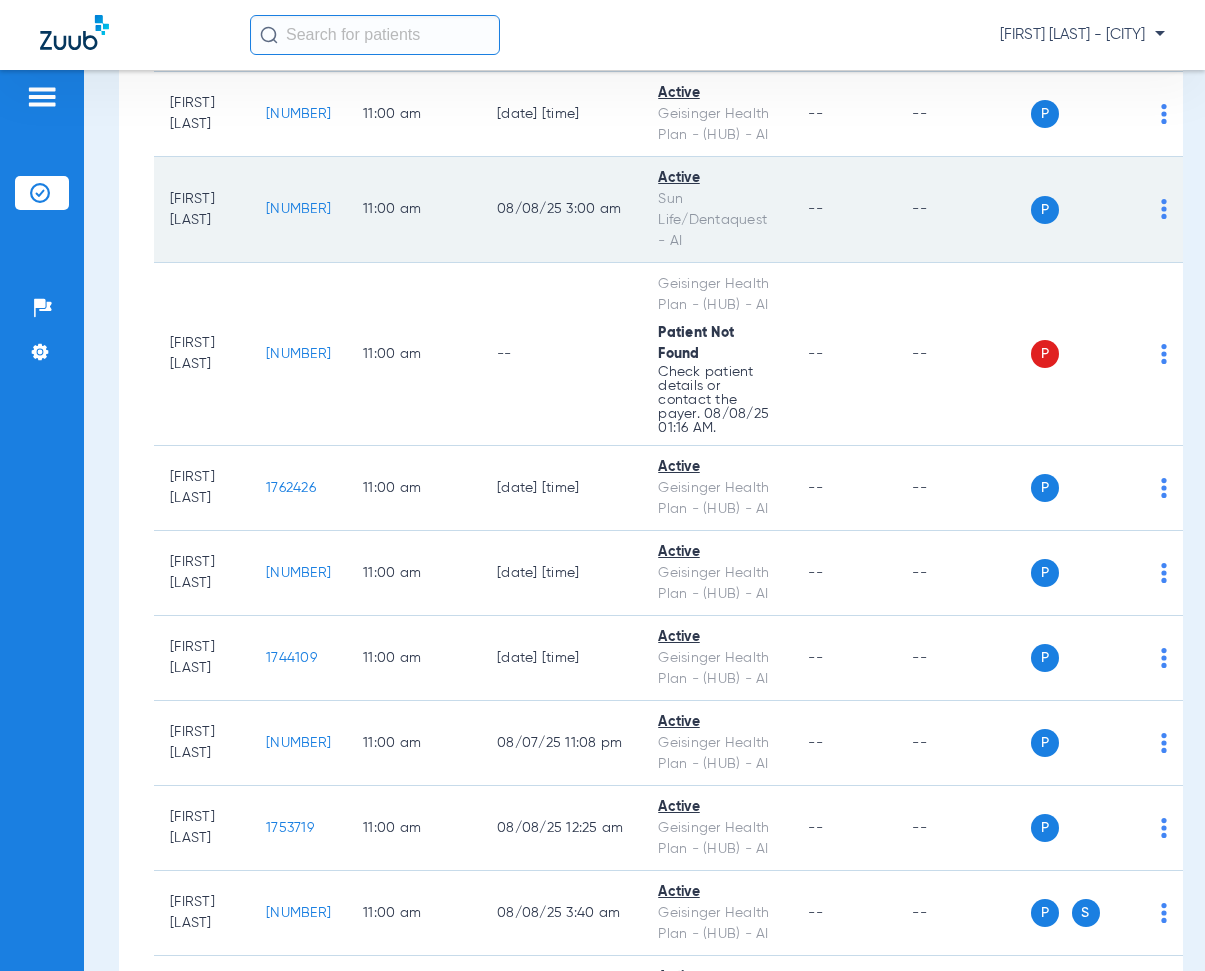 click on "11:00 AM" 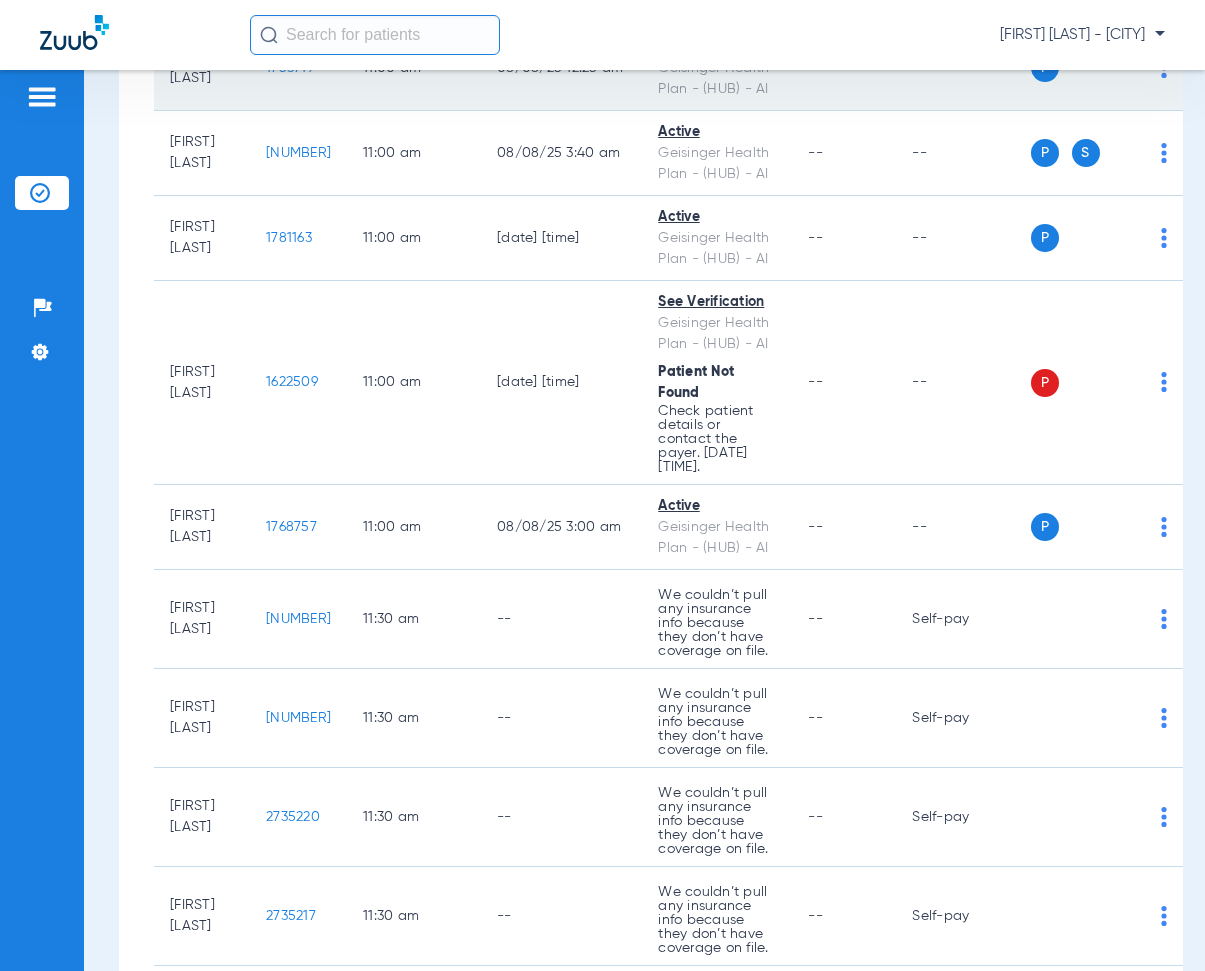 scroll, scrollTop: 10500, scrollLeft: 0, axis: vertical 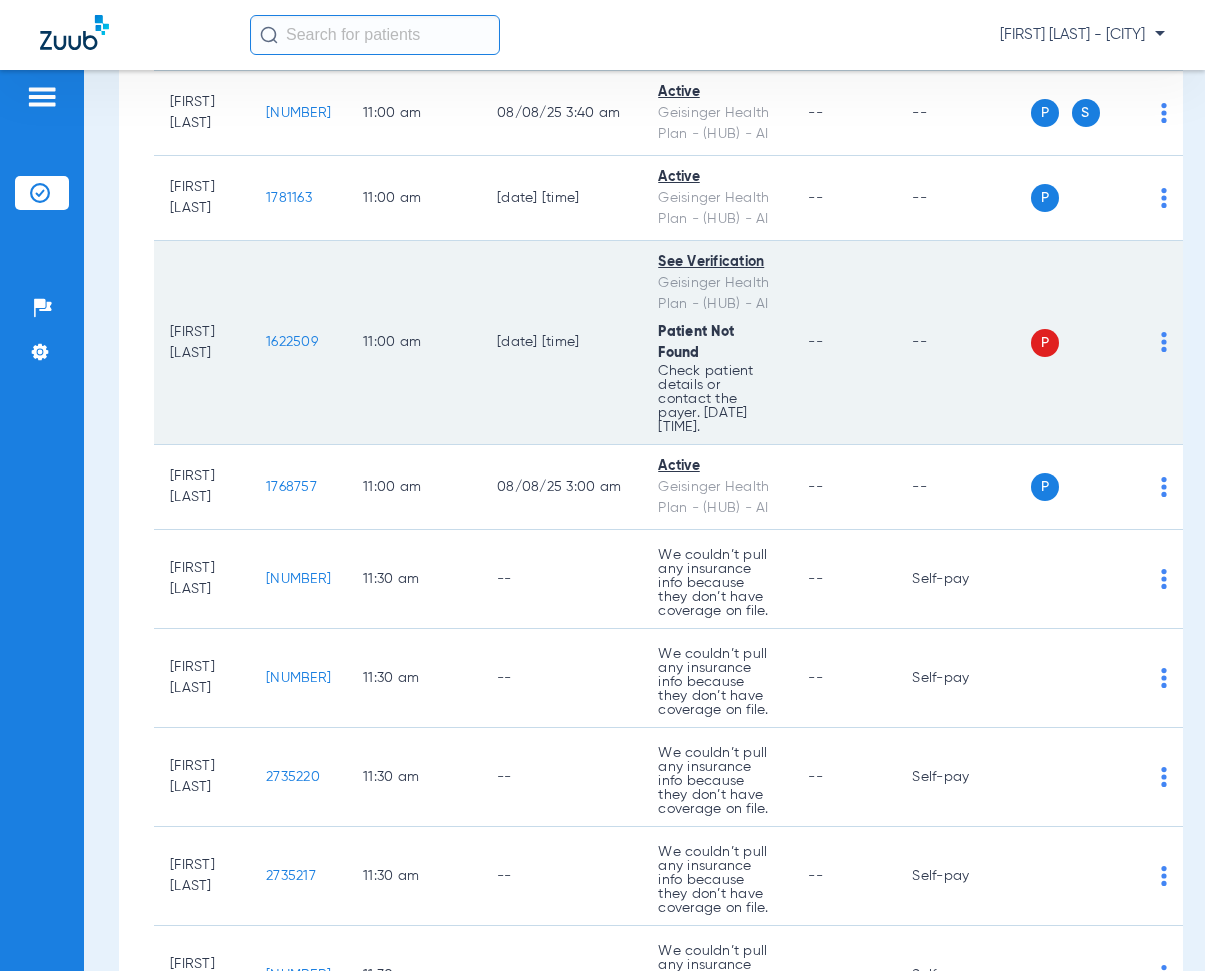 drag, startPoint x: 277, startPoint y: 356, endPoint x: 344, endPoint y: 372, distance: 68.88396 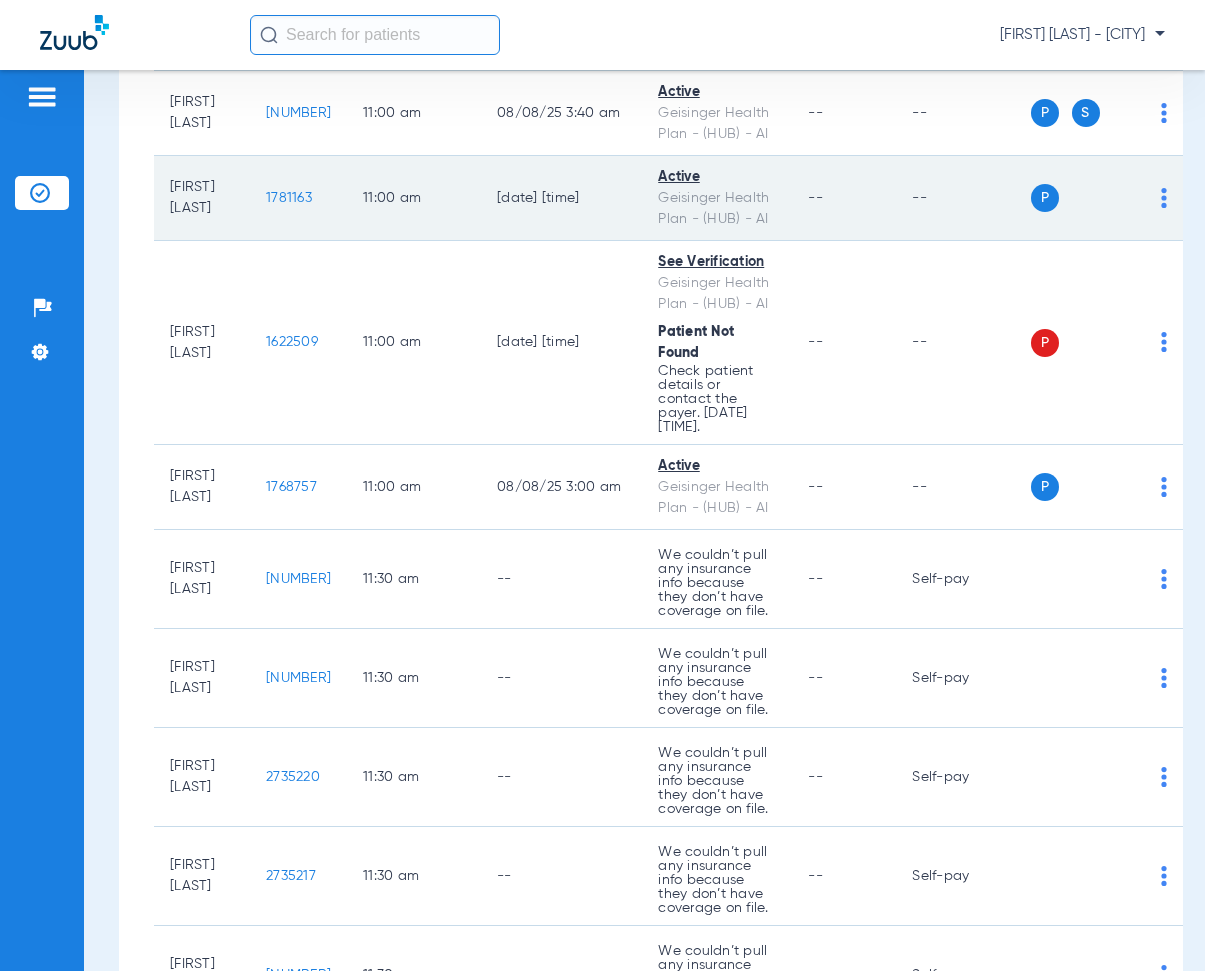 click on "11:00 AM" 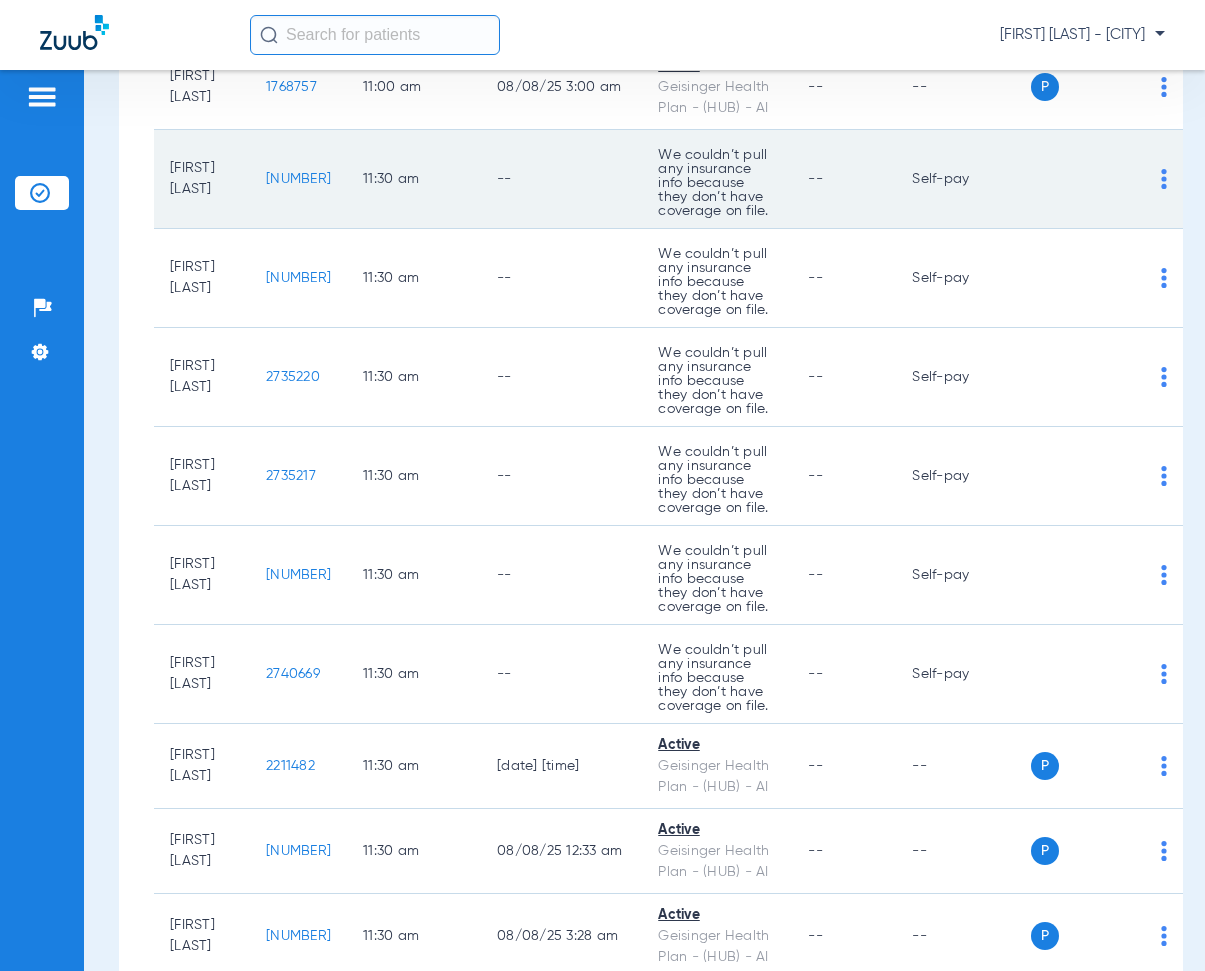 scroll, scrollTop: 10800, scrollLeft: 0, axis: vertical 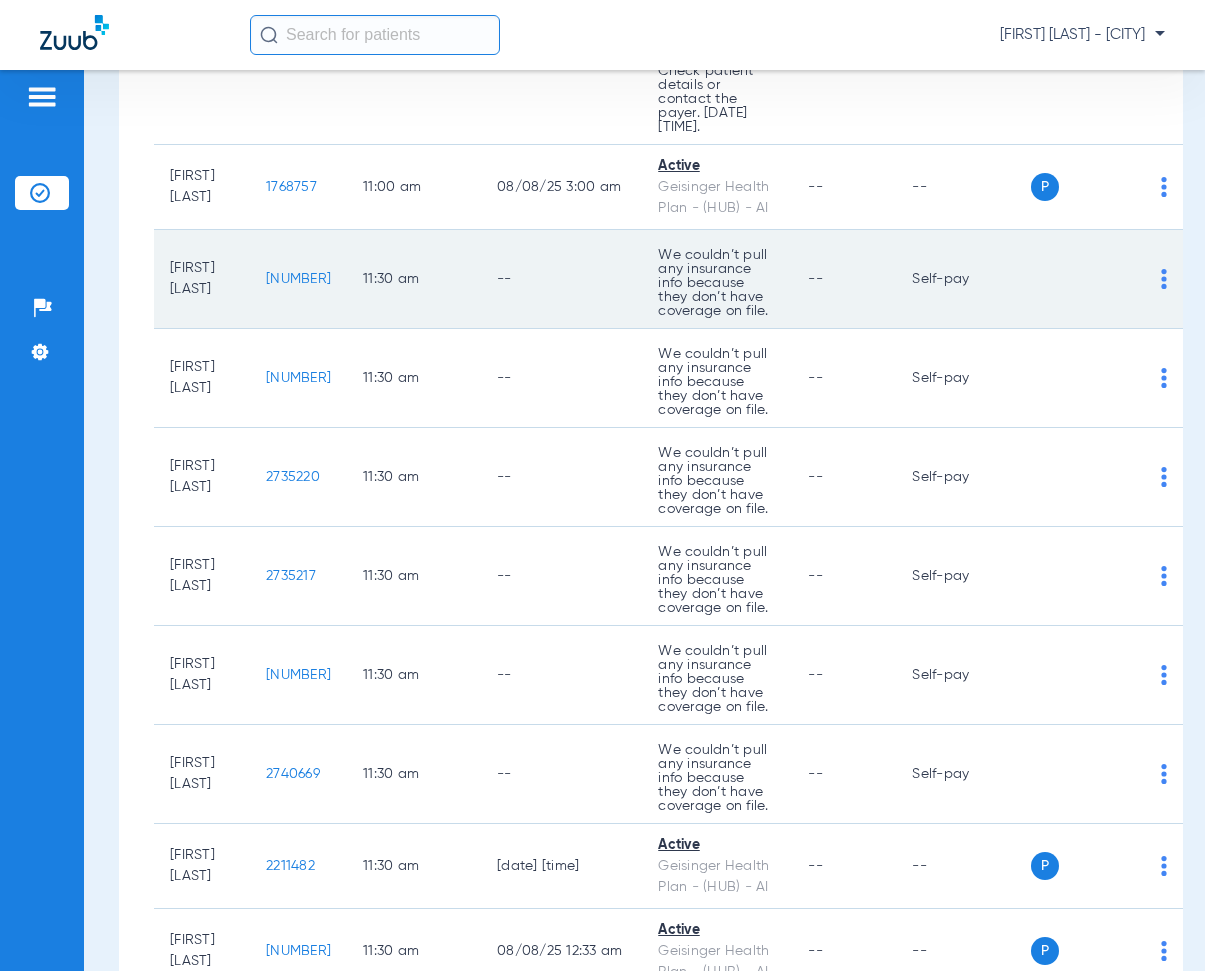 drag, startPoint x: 283, startPoint y: 292, endPoint x: 342, endPoint y: 305, distance: 60.41523 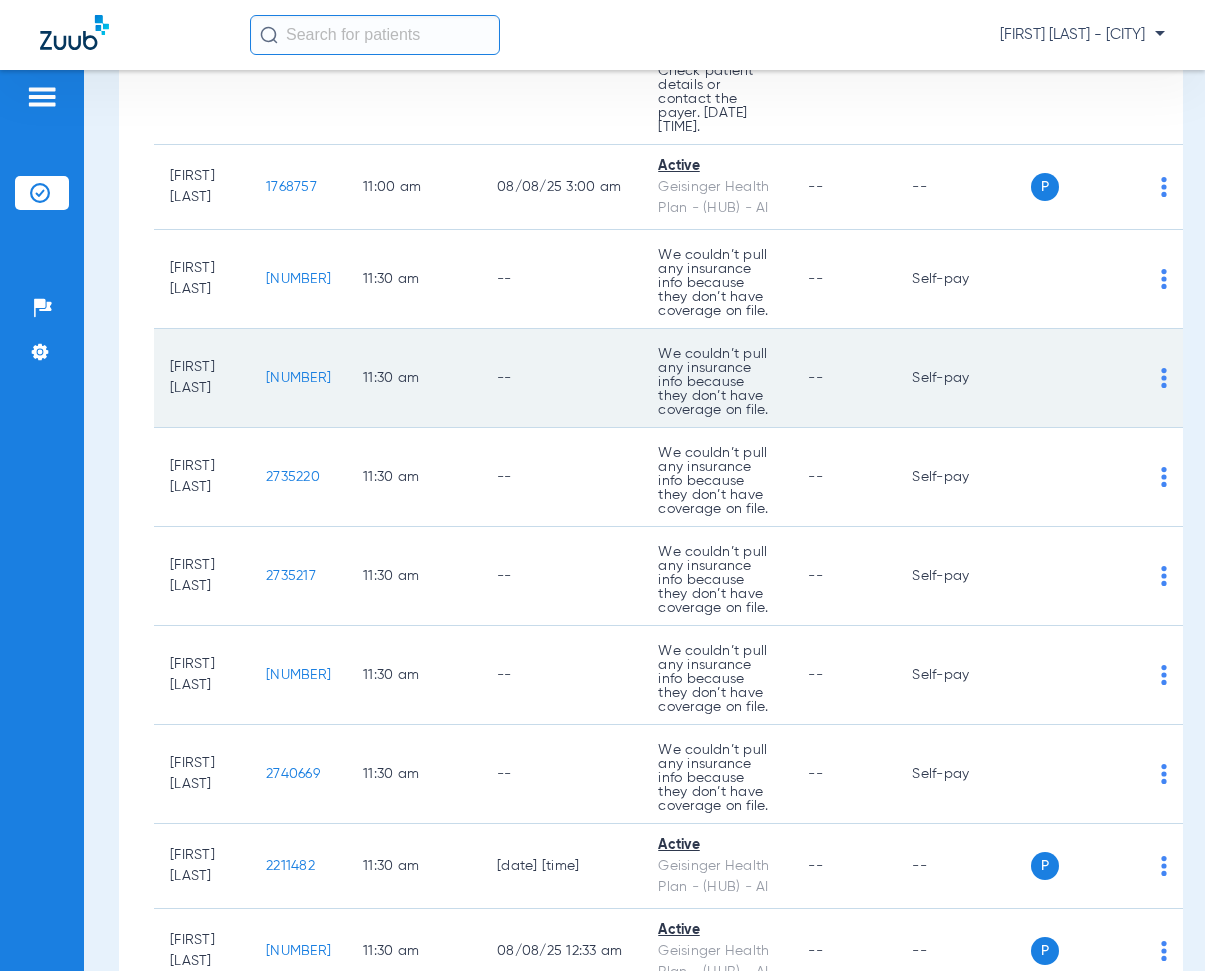 drag, startPoint x: 282, startPoint y: 395, endPoint x: 345, endPoint y: 403, distance: 63.505905 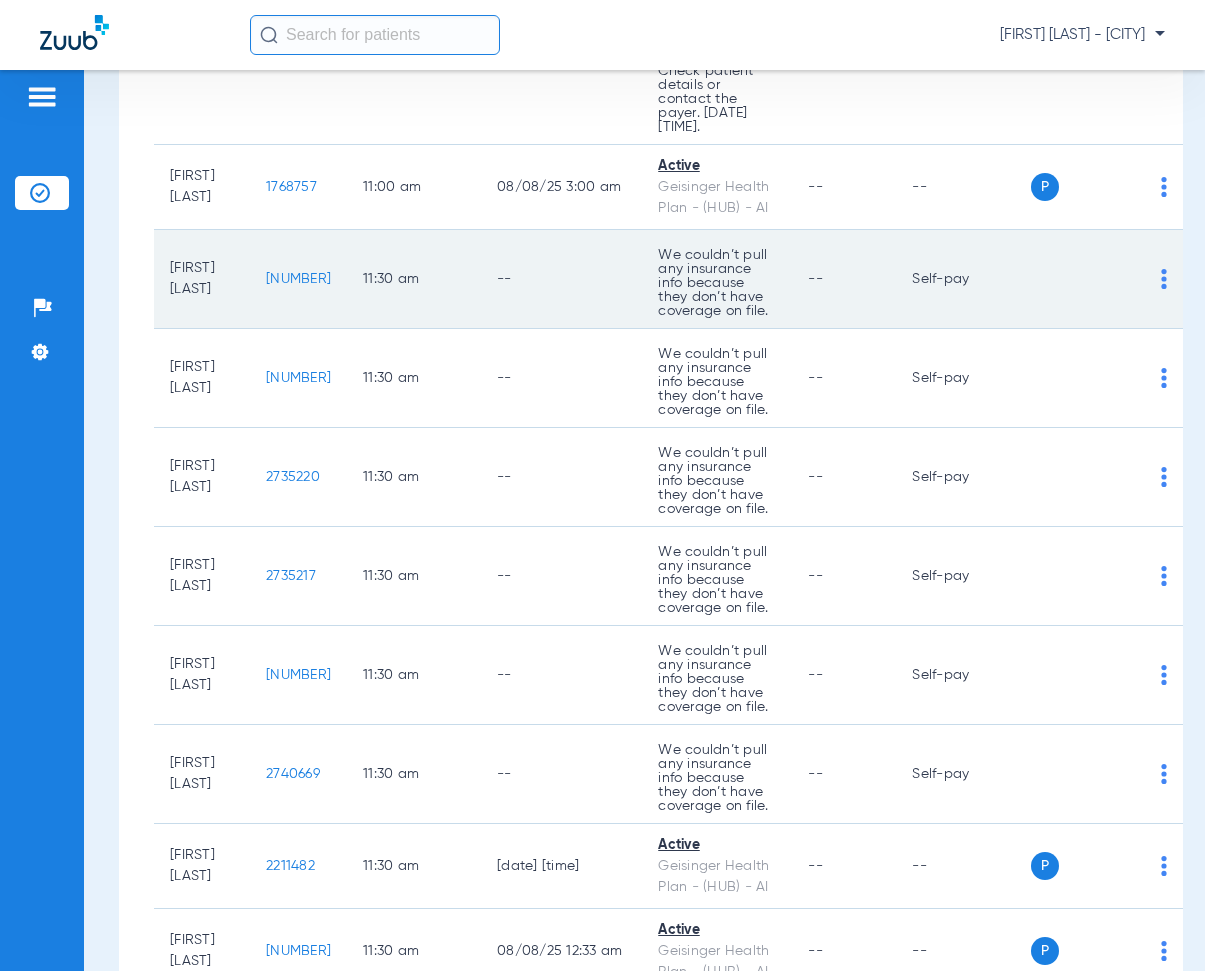 click on "11:30 AM" 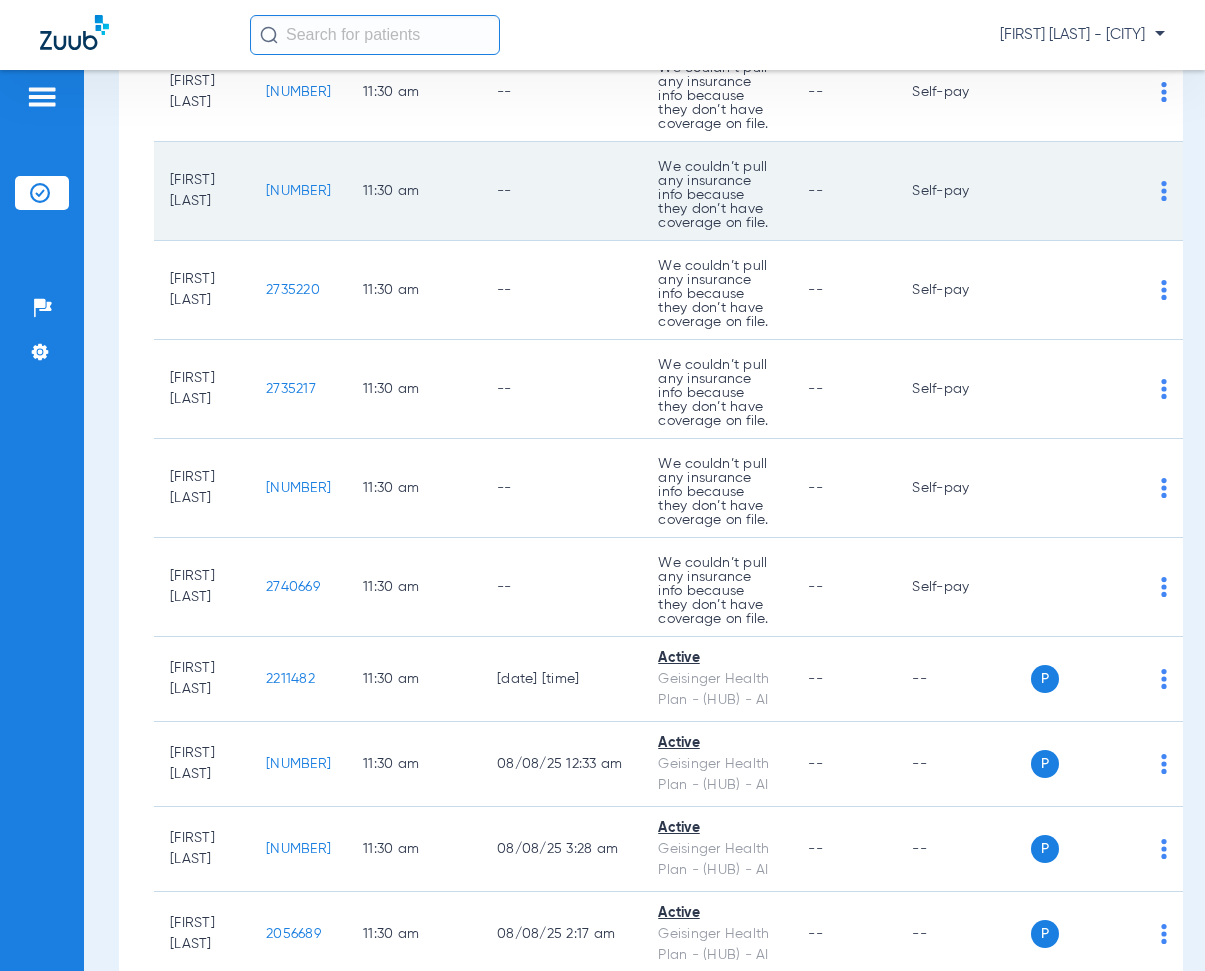 scroll, scrollTop: 11100, scrollLeft: 0, axis: vertical 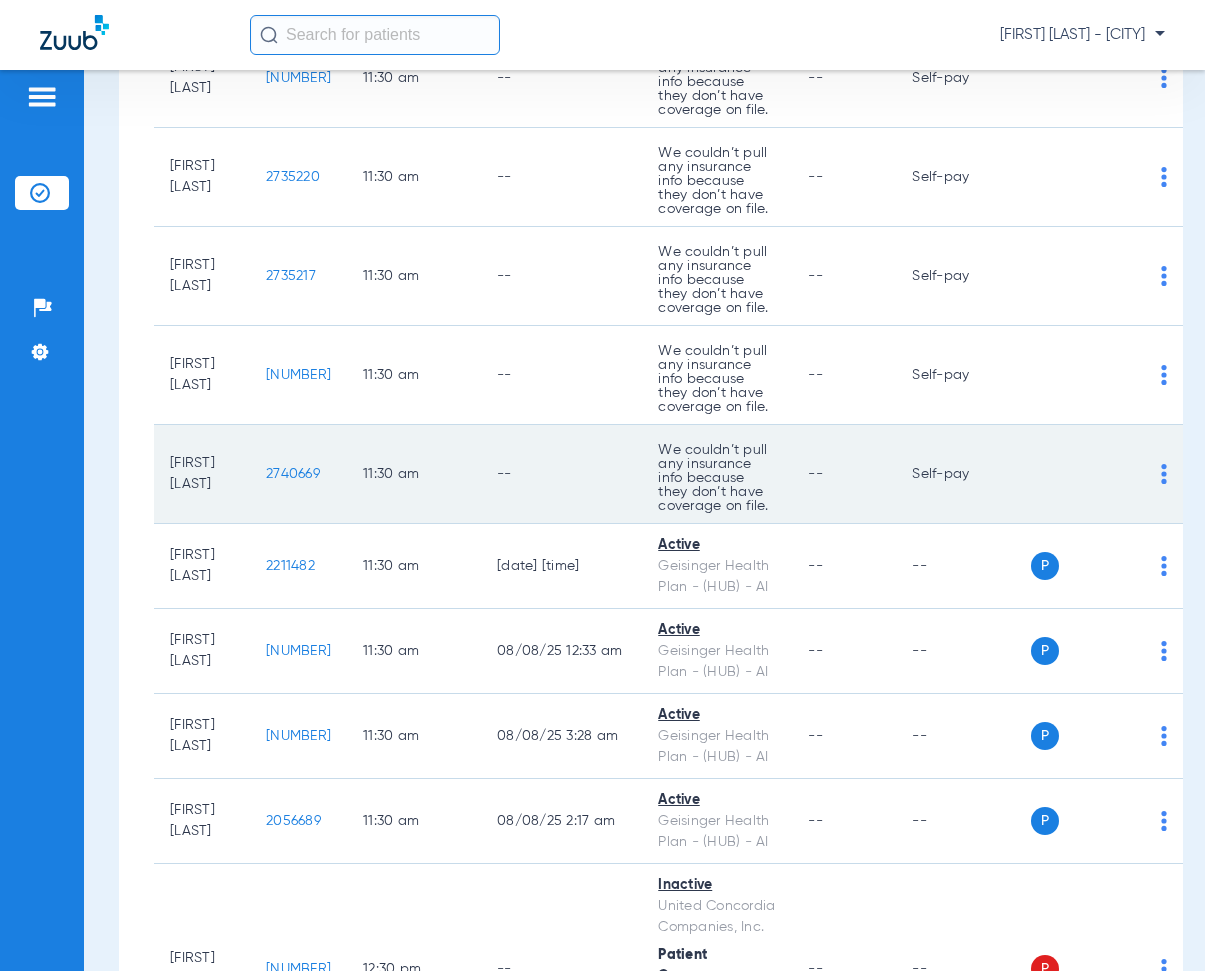 drag, startPoint x: 282, startPoint y: 489, endPoint x: 348, endPoint y: 497, distance: 66.48308 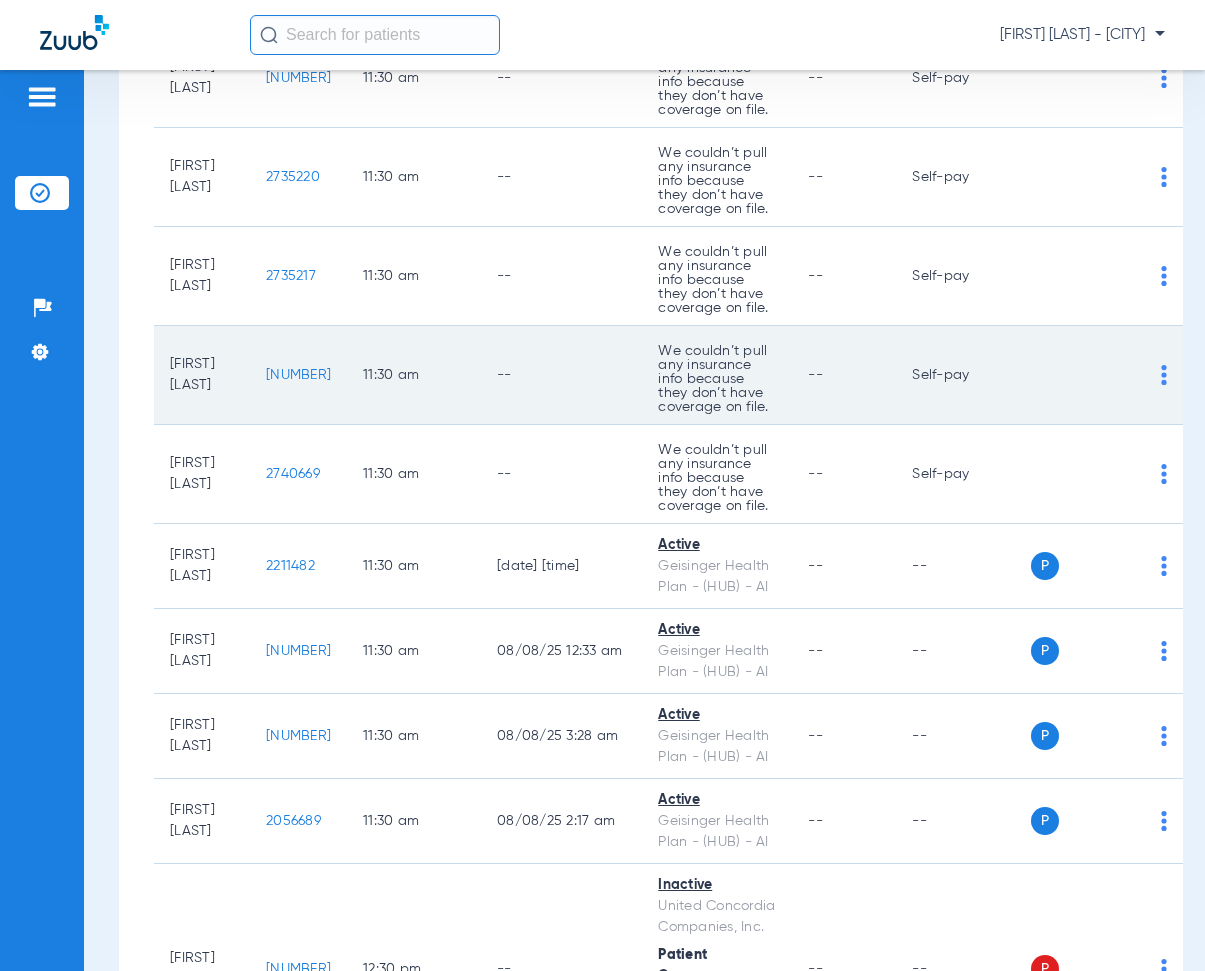 click on "--" 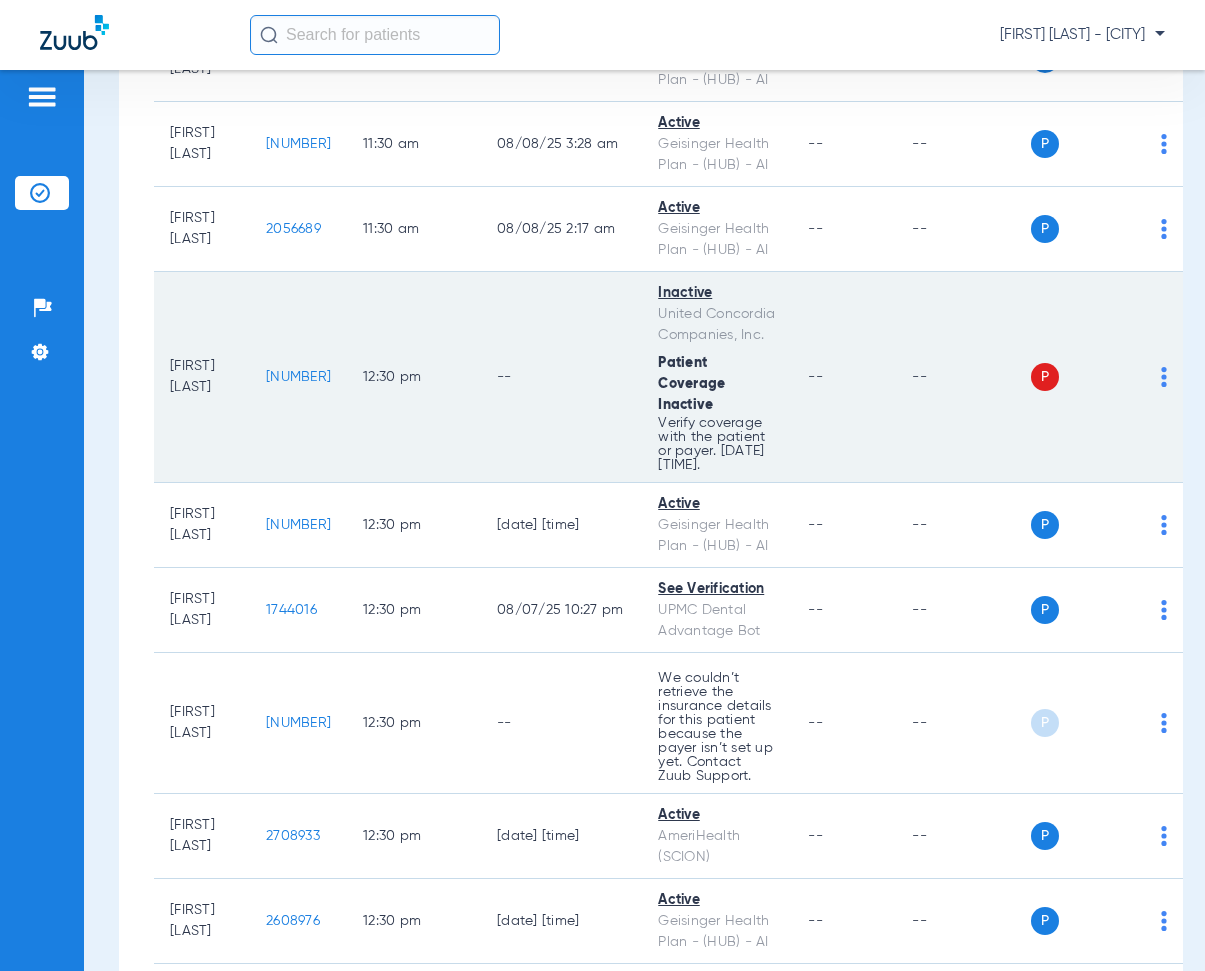 scroll, scrollTop: 11700, scrollLeft: 0, axis: vertical 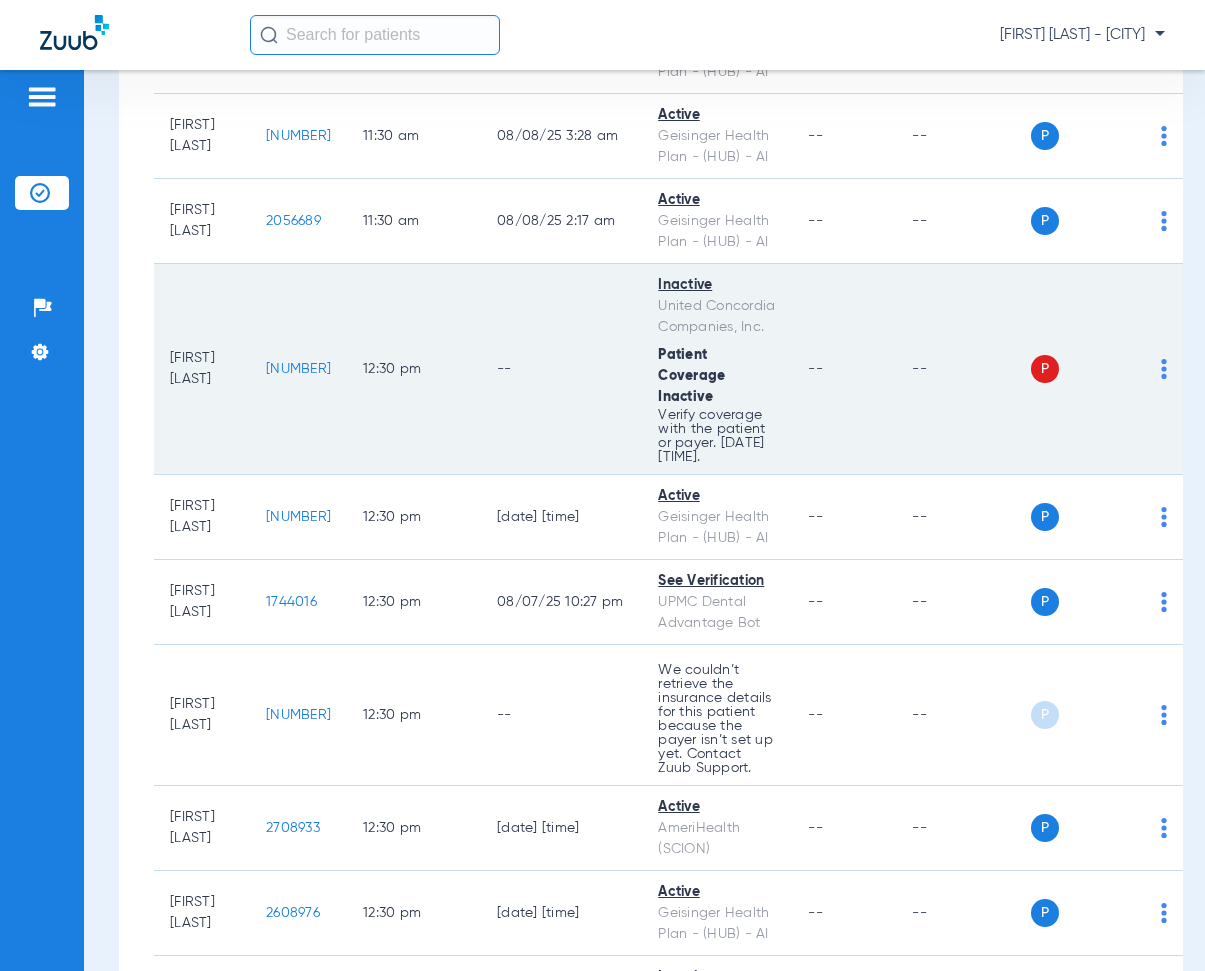 drag, startPoint x: 282, startPoint y: 390, endPoint x: 346, endPoint y: 397, distance: 64.381676 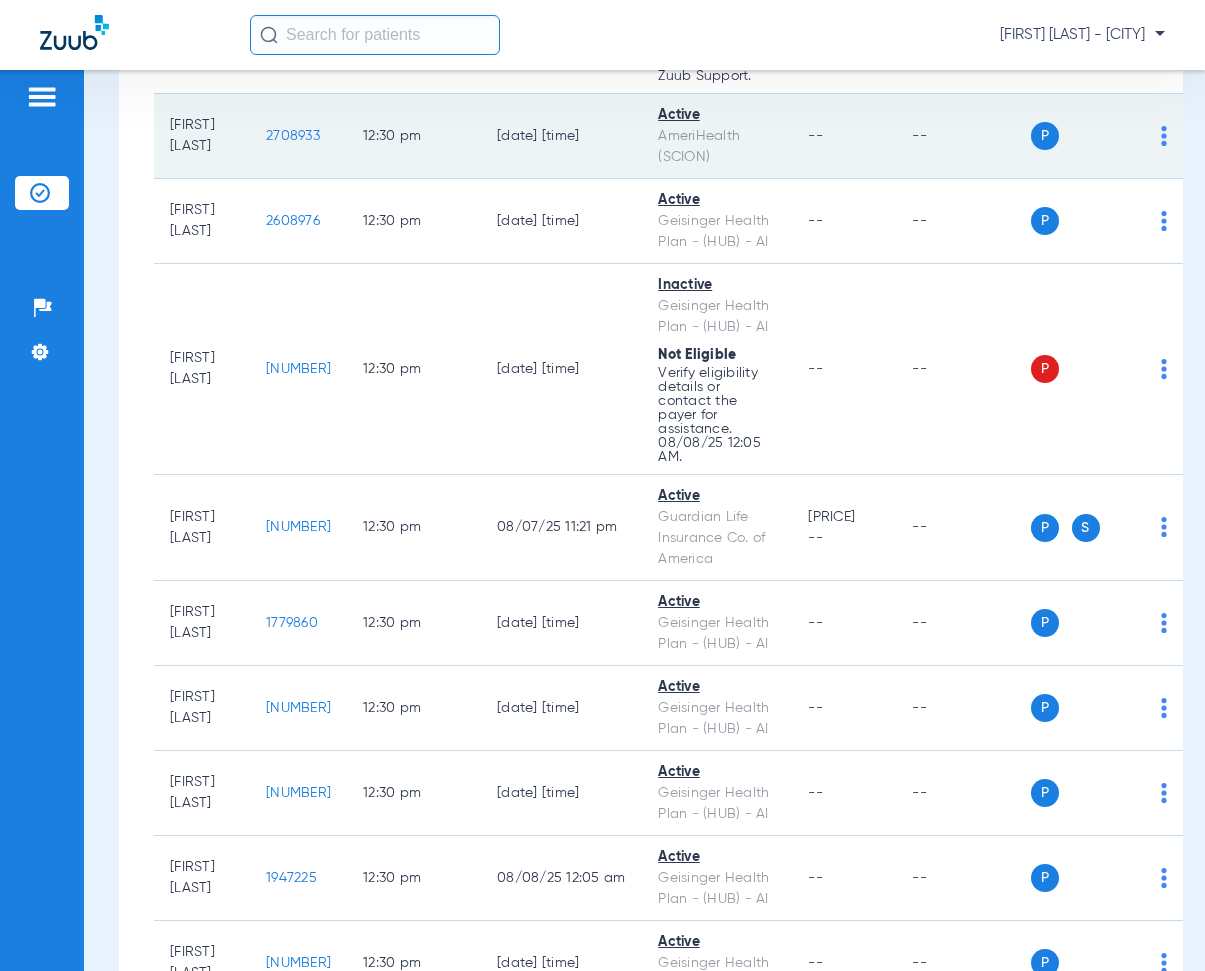 scroll, scrollTop: 12400, scrollLeft: 0, axis: vertical 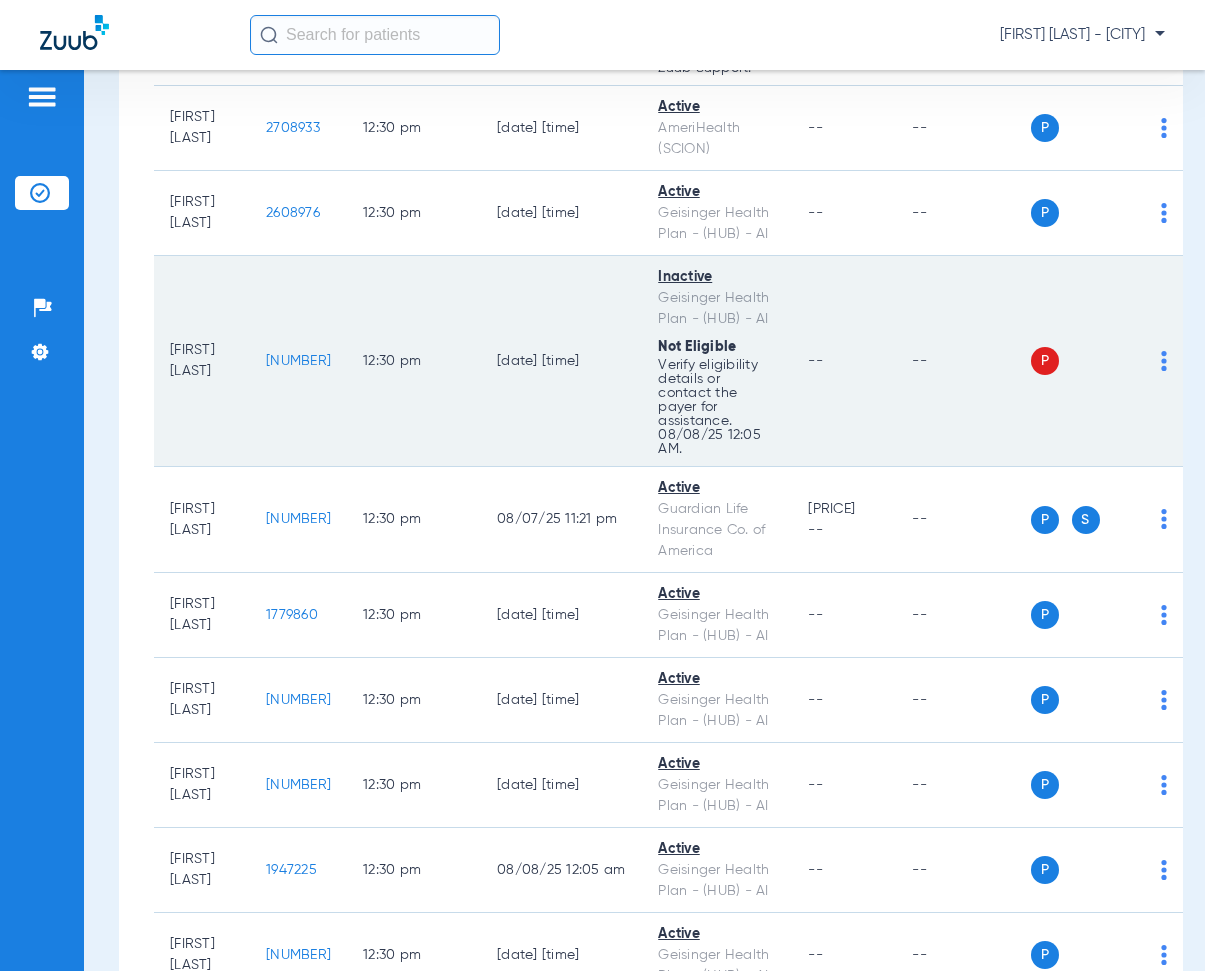 drag, startPoint x: 282, startPoint y: 390, endPoint x: 338, endPoint y: 399, distance: 56.718605 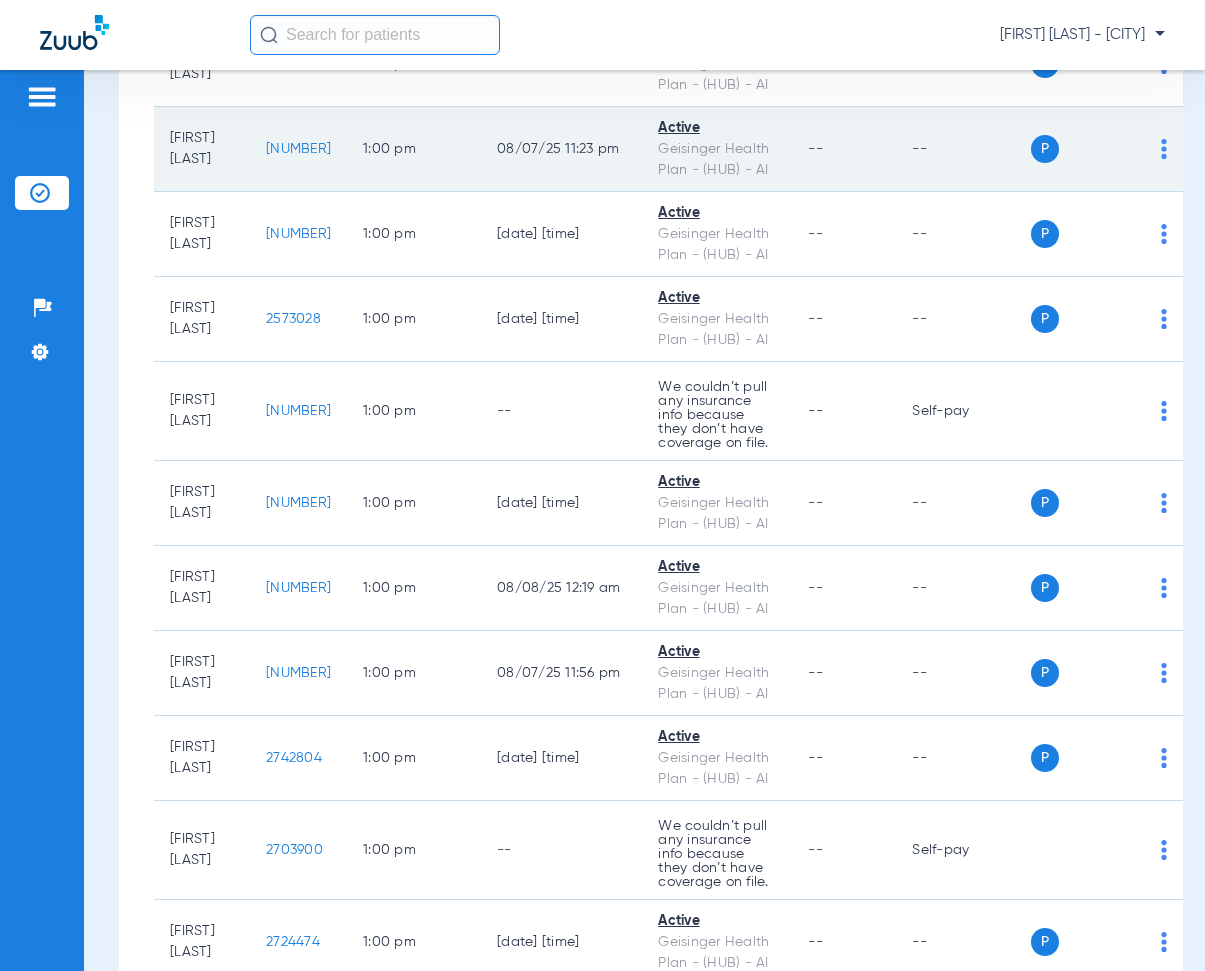 scroll, scrollTop: 13900, scrollLeft: 0, axis: vertical 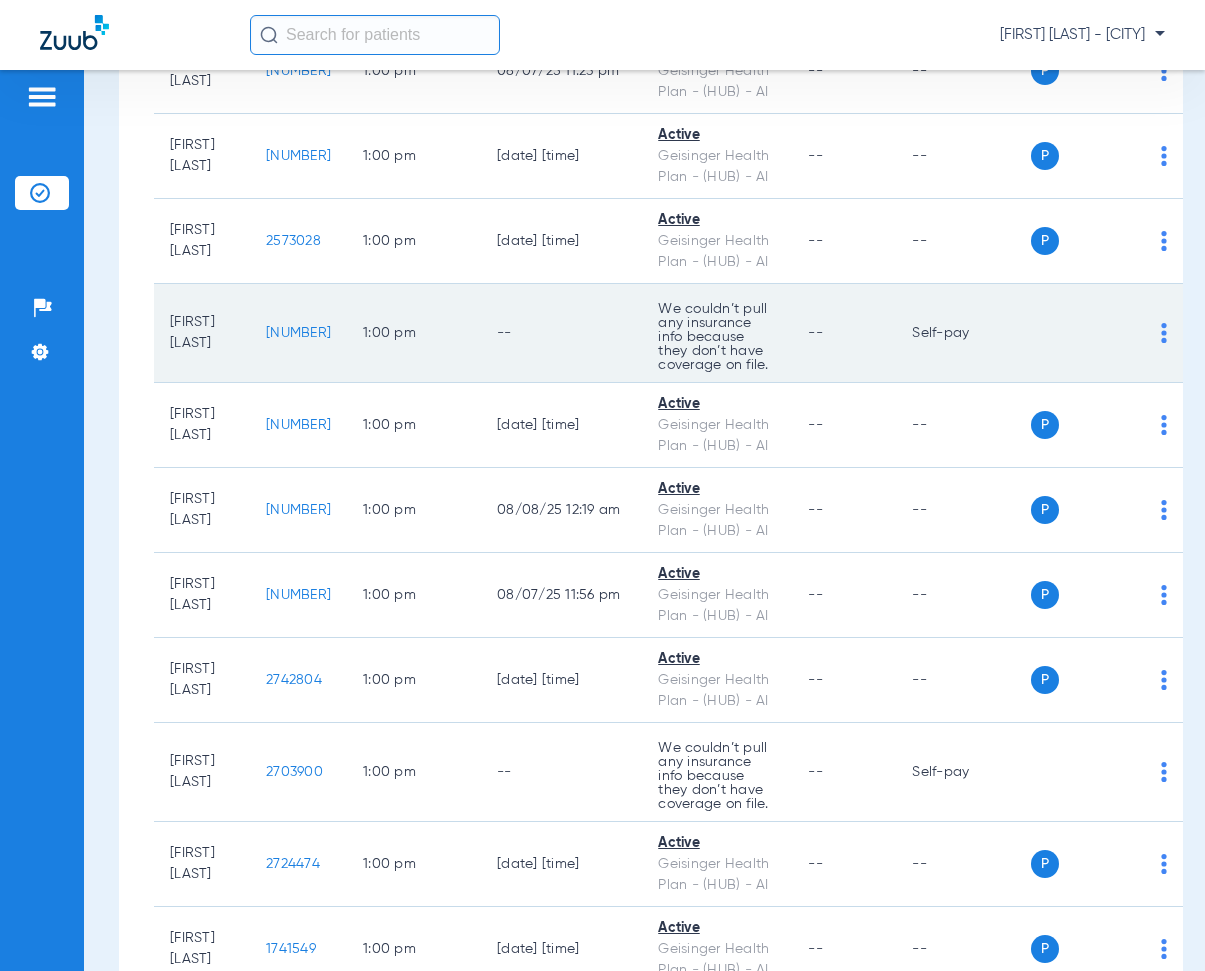 drag, startPoint x: 277, startPoint y: 361, endPoint x: 352, endPoint y: 371, distance: 75.66373 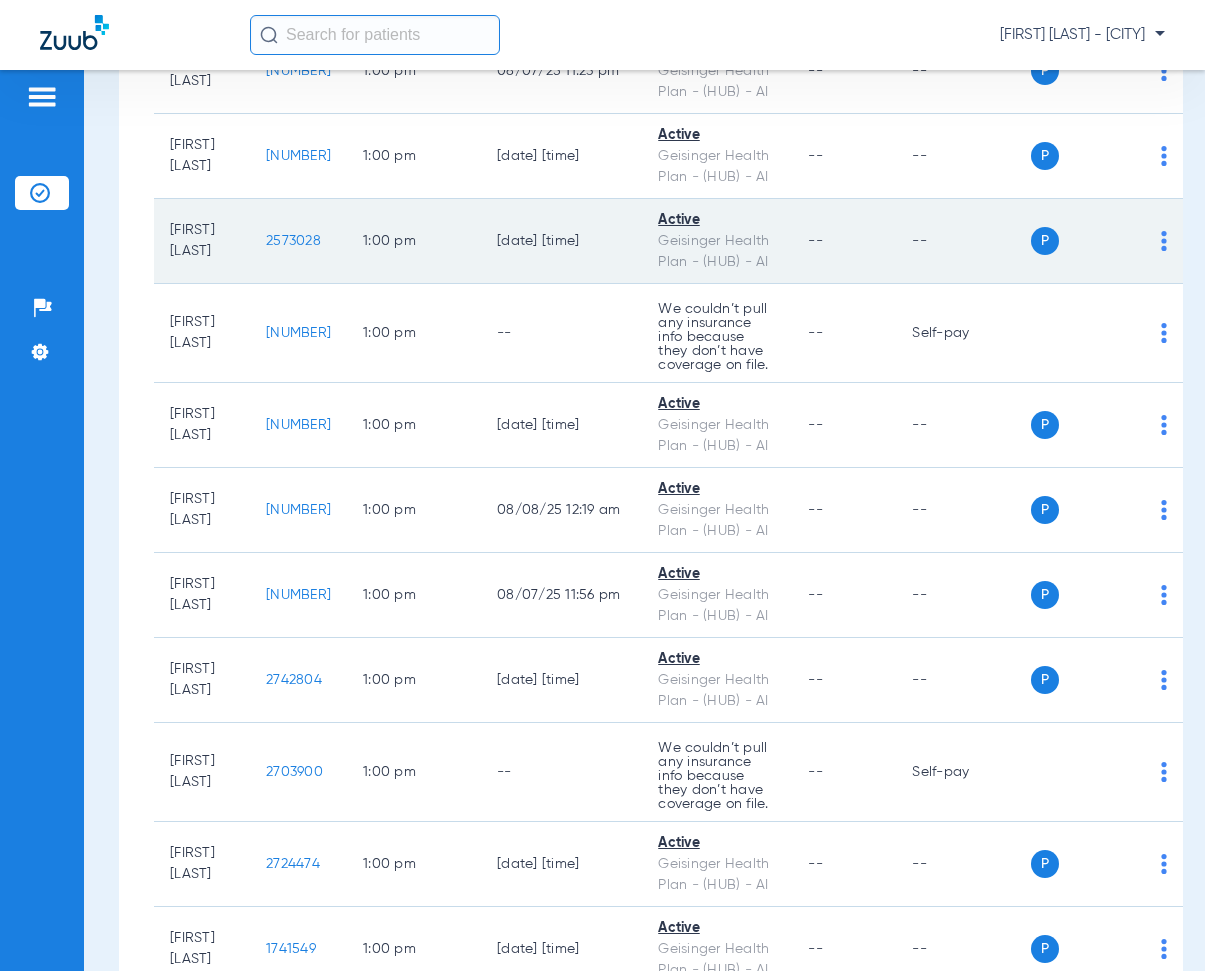 click on "1:00 PM" 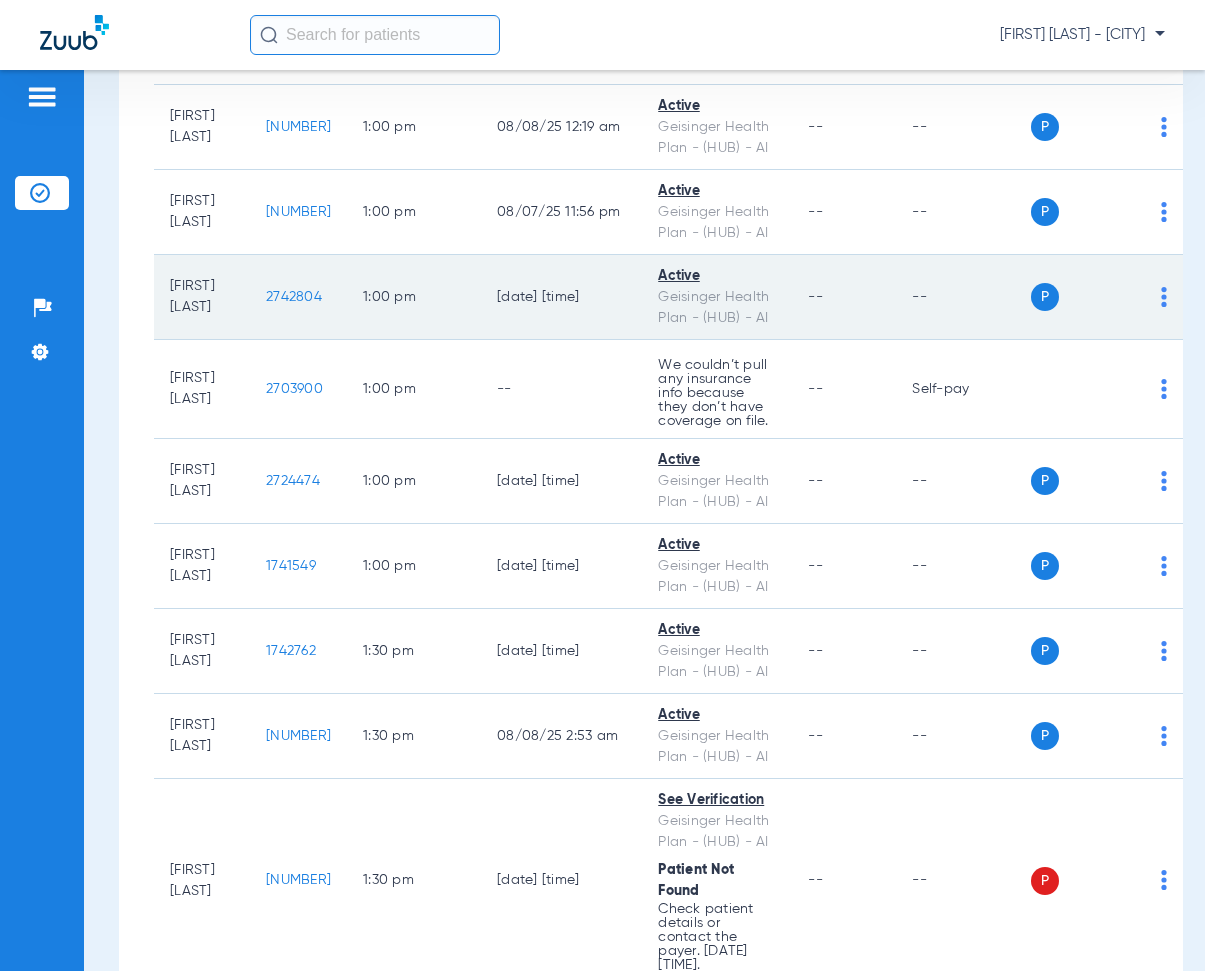 scroll, scrollTop: 14400, scrollLeft: 0, axis: vertical 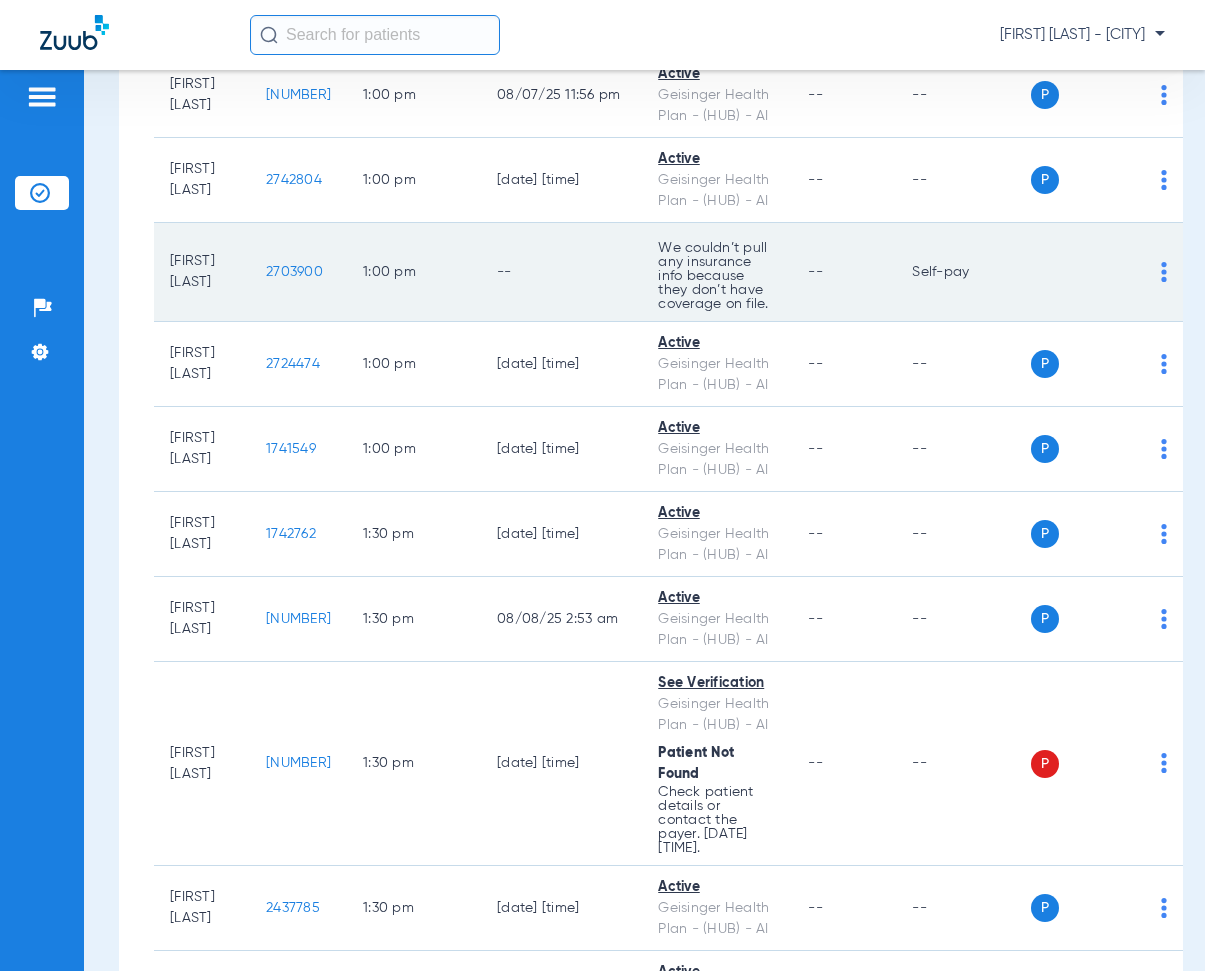 drag, startPoint x: 281, startPoint y: 299, endPoint x: 345, endPoint y: 311, distance: 65.11528 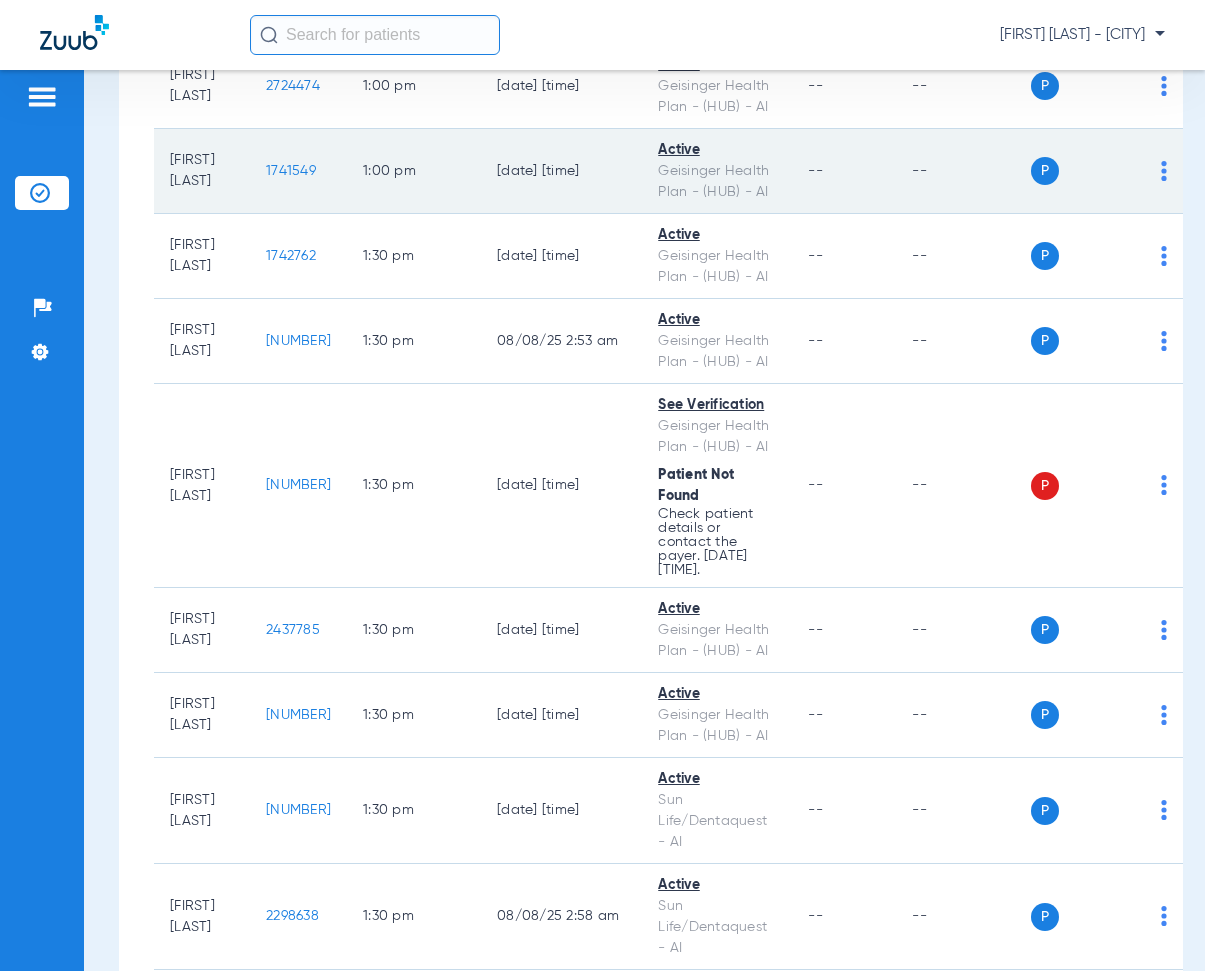scroll, scrollTop: 14800, scrollLeft: 0, axis: vertical 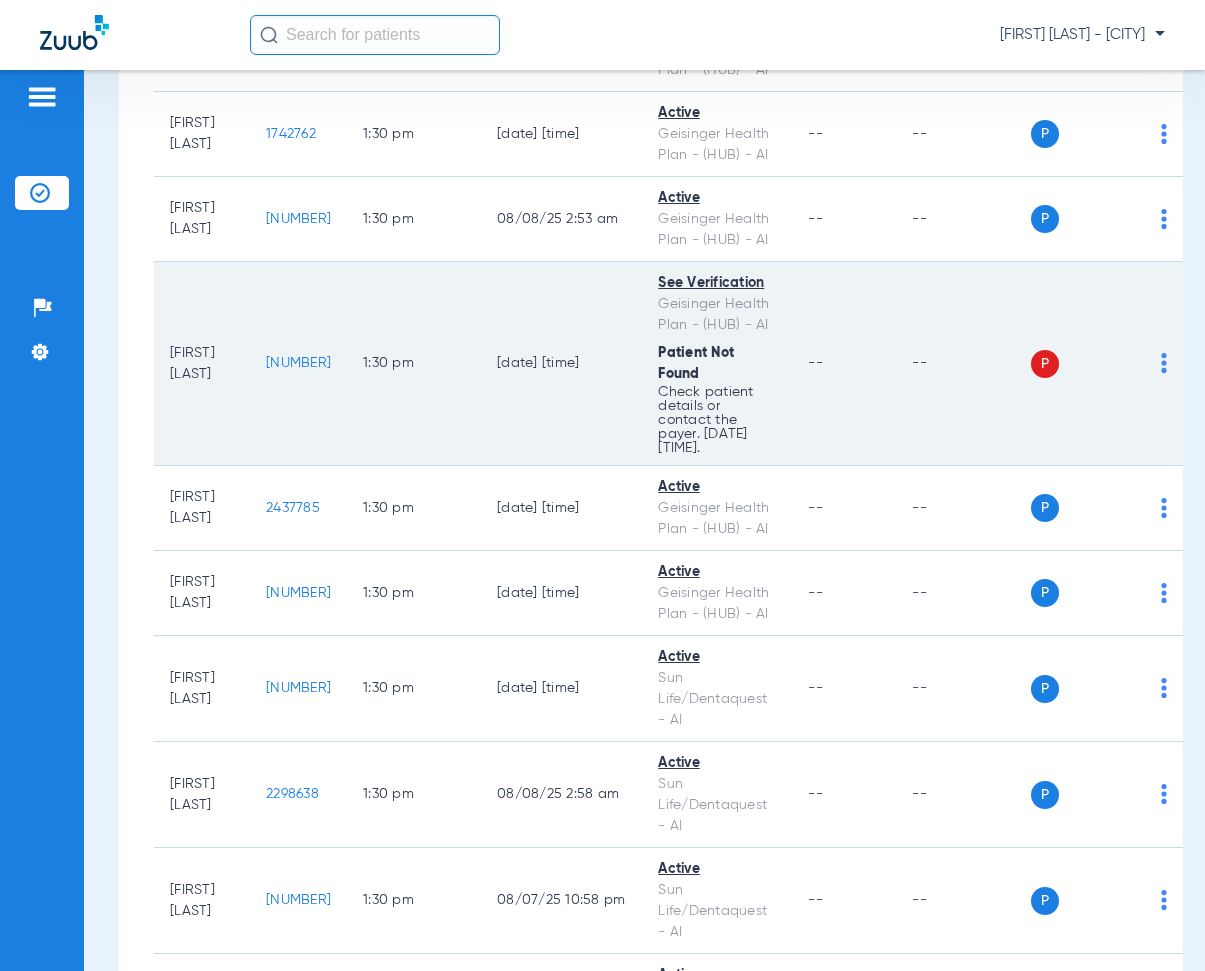 drag, startPoint x: 280, startPoint y: 393, endPoint x: 357, endPoint y: 403, distance: 77.64664 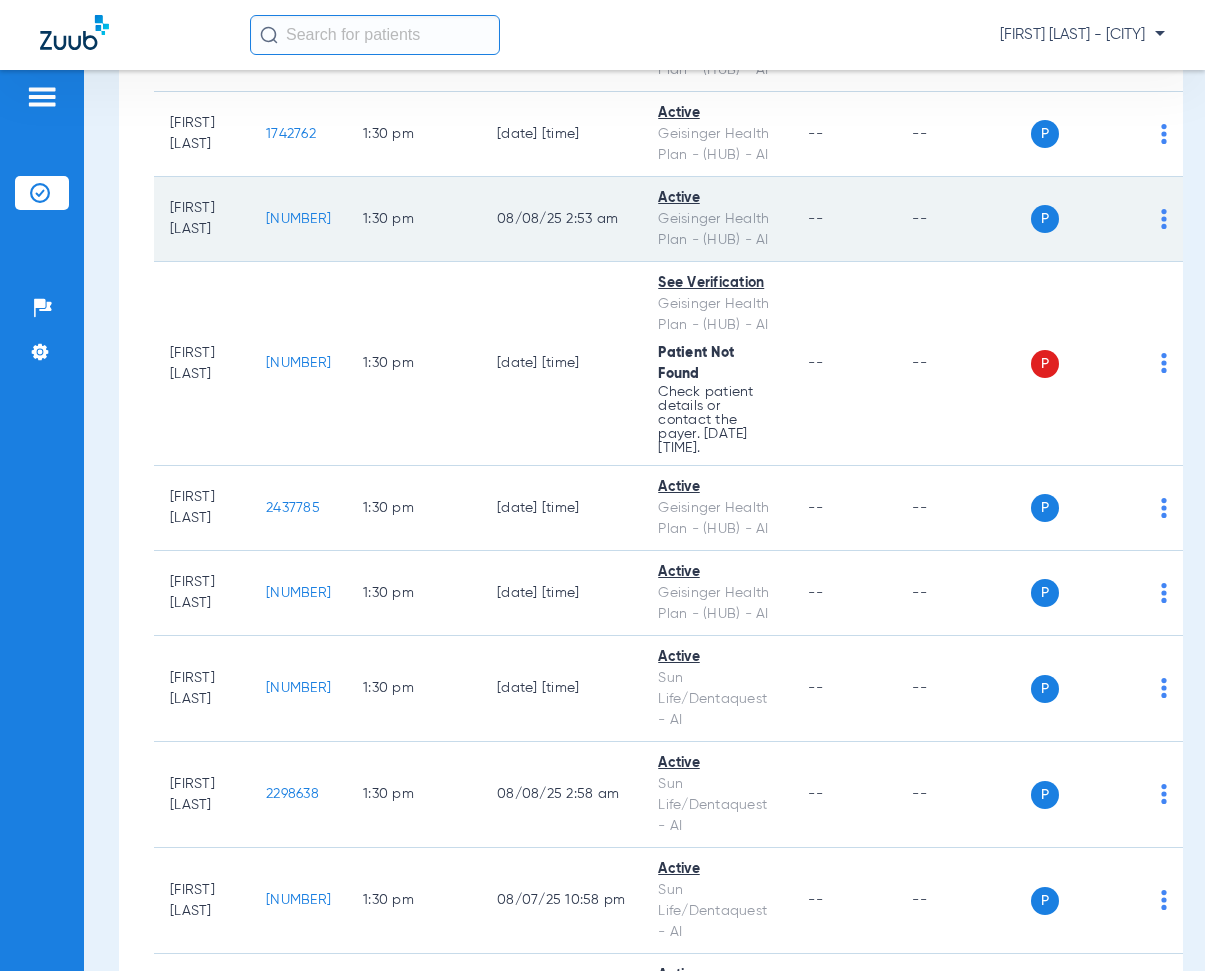 click on "1:30 PM" 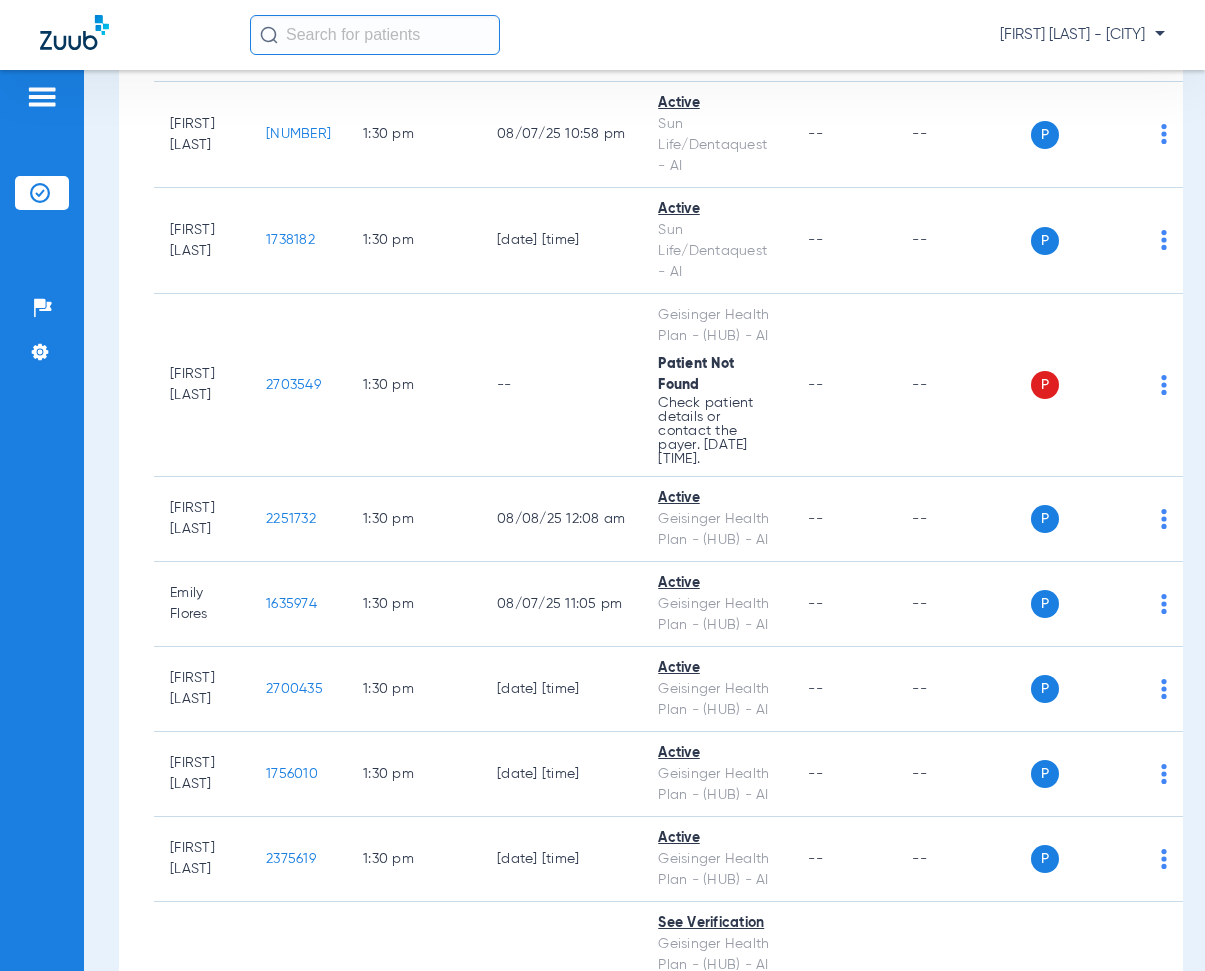 scroll, scrollTop: 15600, scrollLeft: 0, axis: vertical 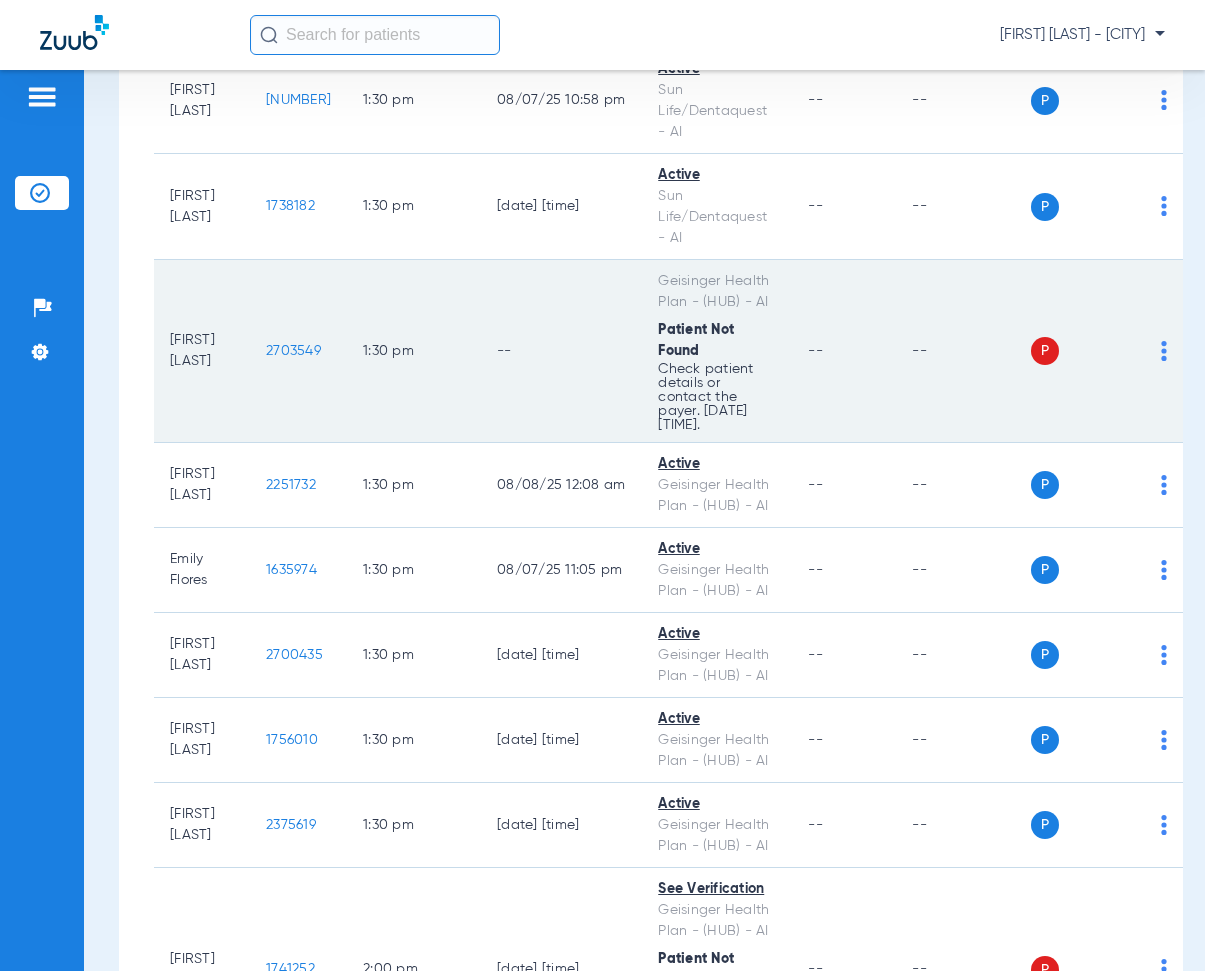 drag, startPoint x: 275, startPoint y: 377, endPoint x: 345, endPoint y: 386, distance: 70.5762 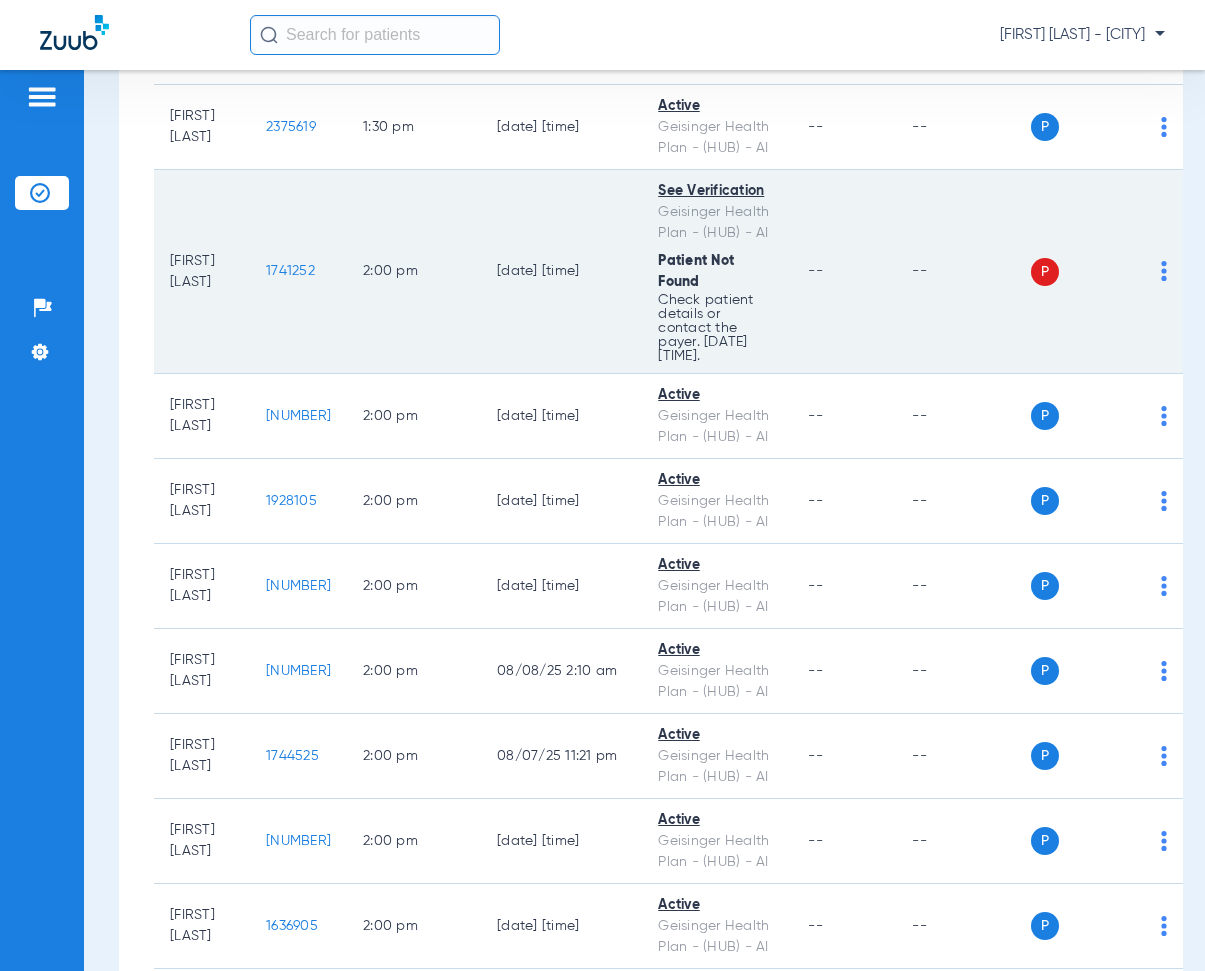 scroll, scrollTop: 16300, scrollLeft: 0, axis: vertical 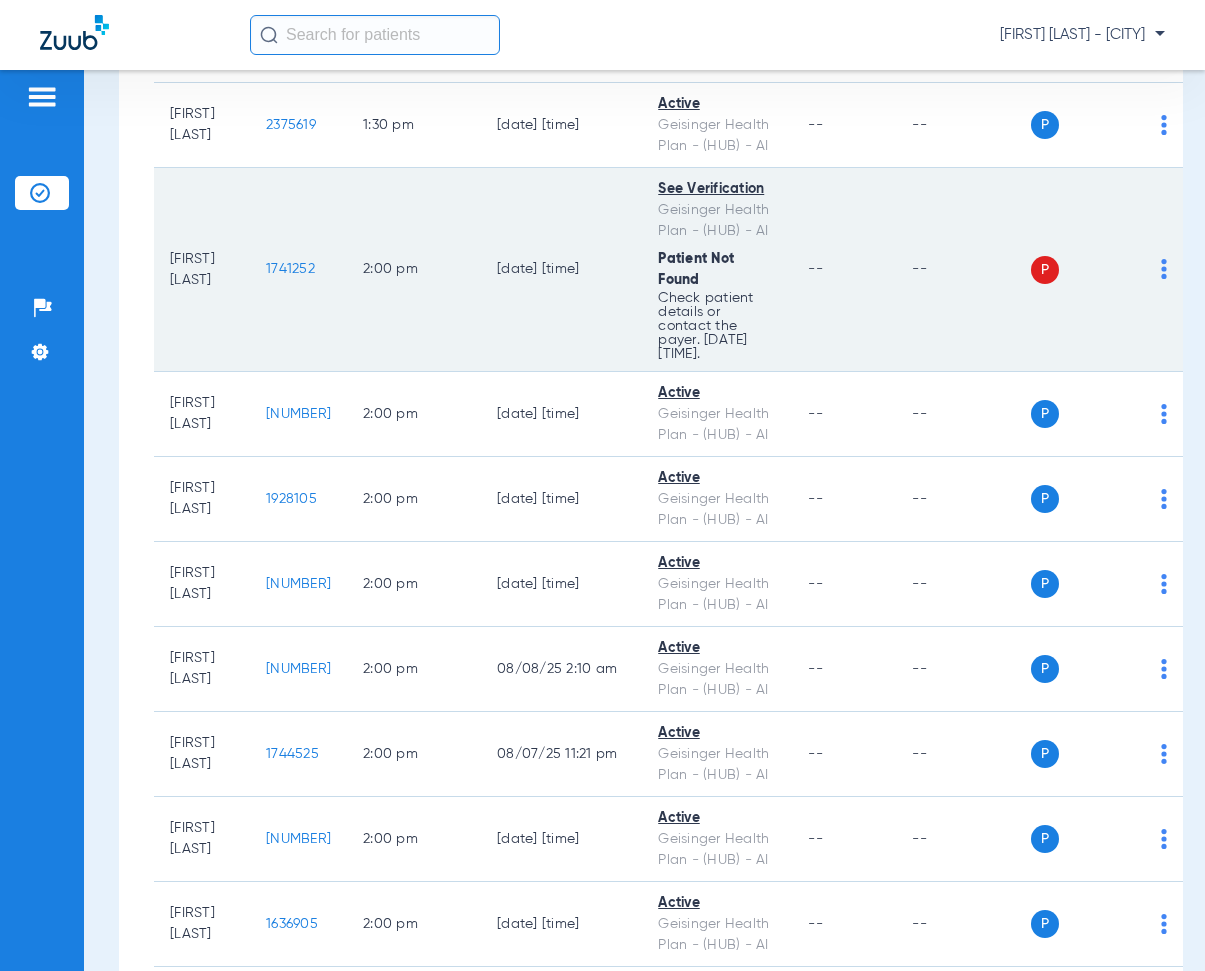 drag, startPoint x: 281, startPoint y: 295, endPoint x: 337, endPoint y: 297, distance: 56.0357 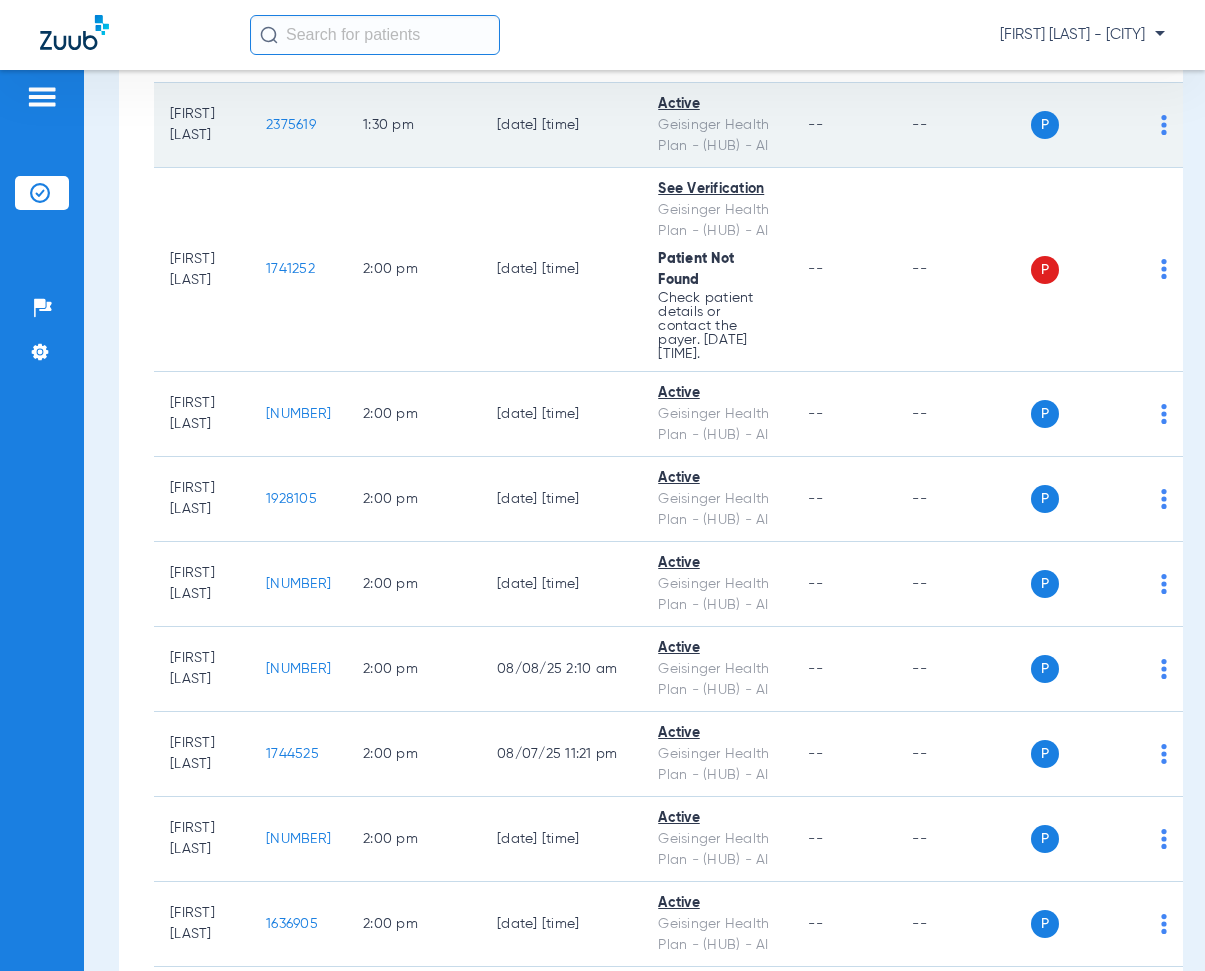 click on "[DATE] [TIME]" 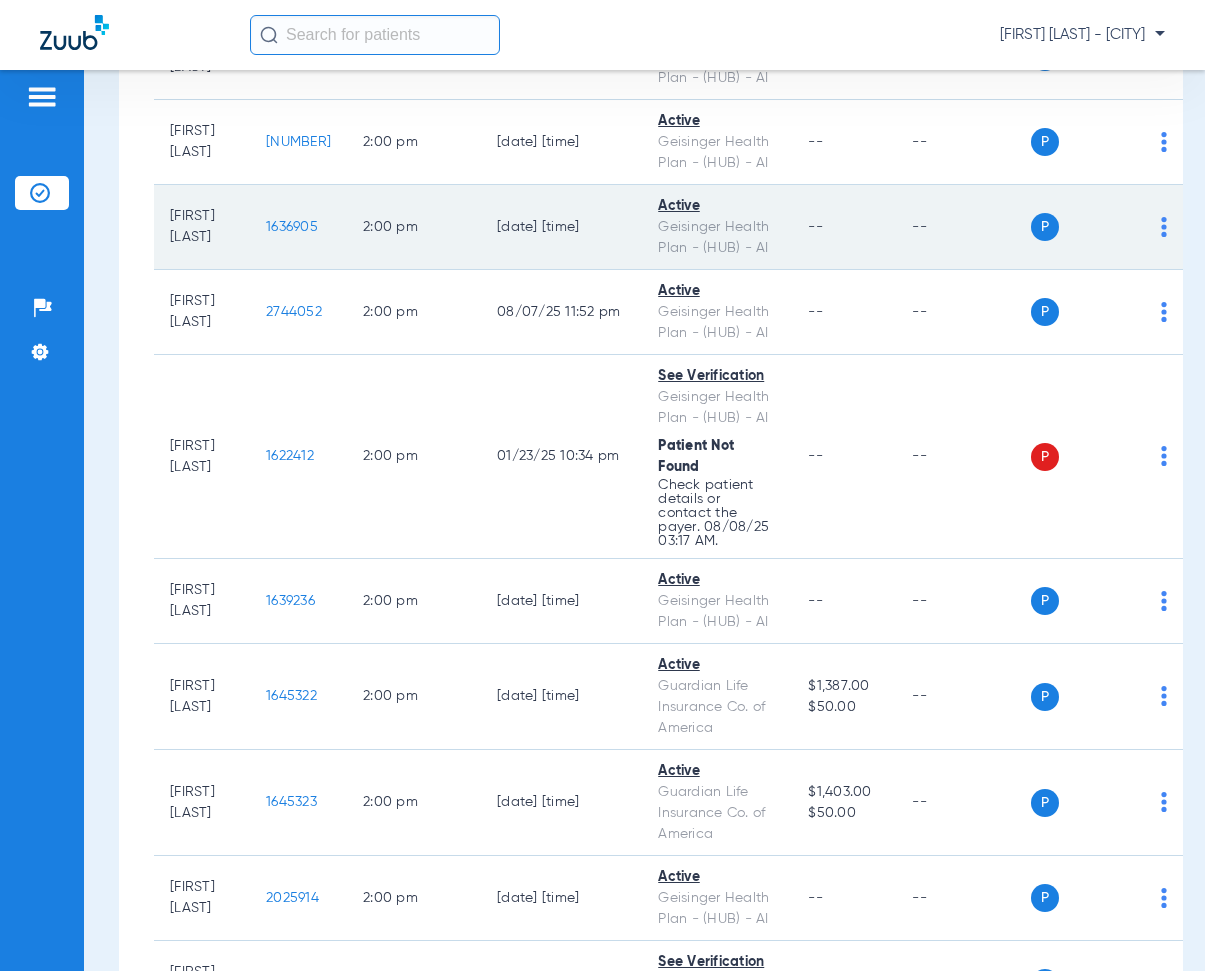 scroll, scrollTop: 17100, scrollLeft: 0, axis: vertical 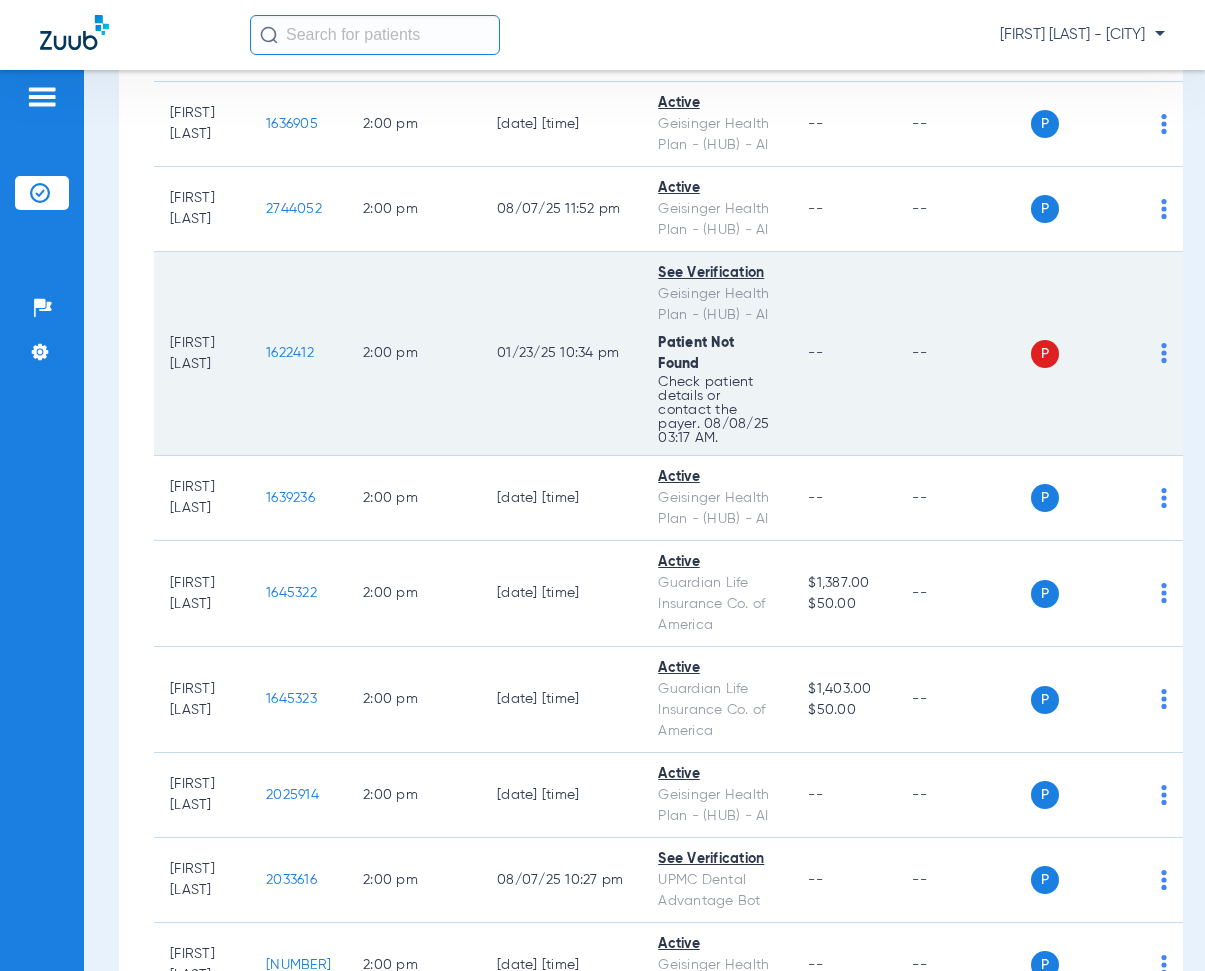 drag, startPoint x: 279, startPoint y: 378, endPoint x: 349, endPoint y: 394, distance: 71.80529 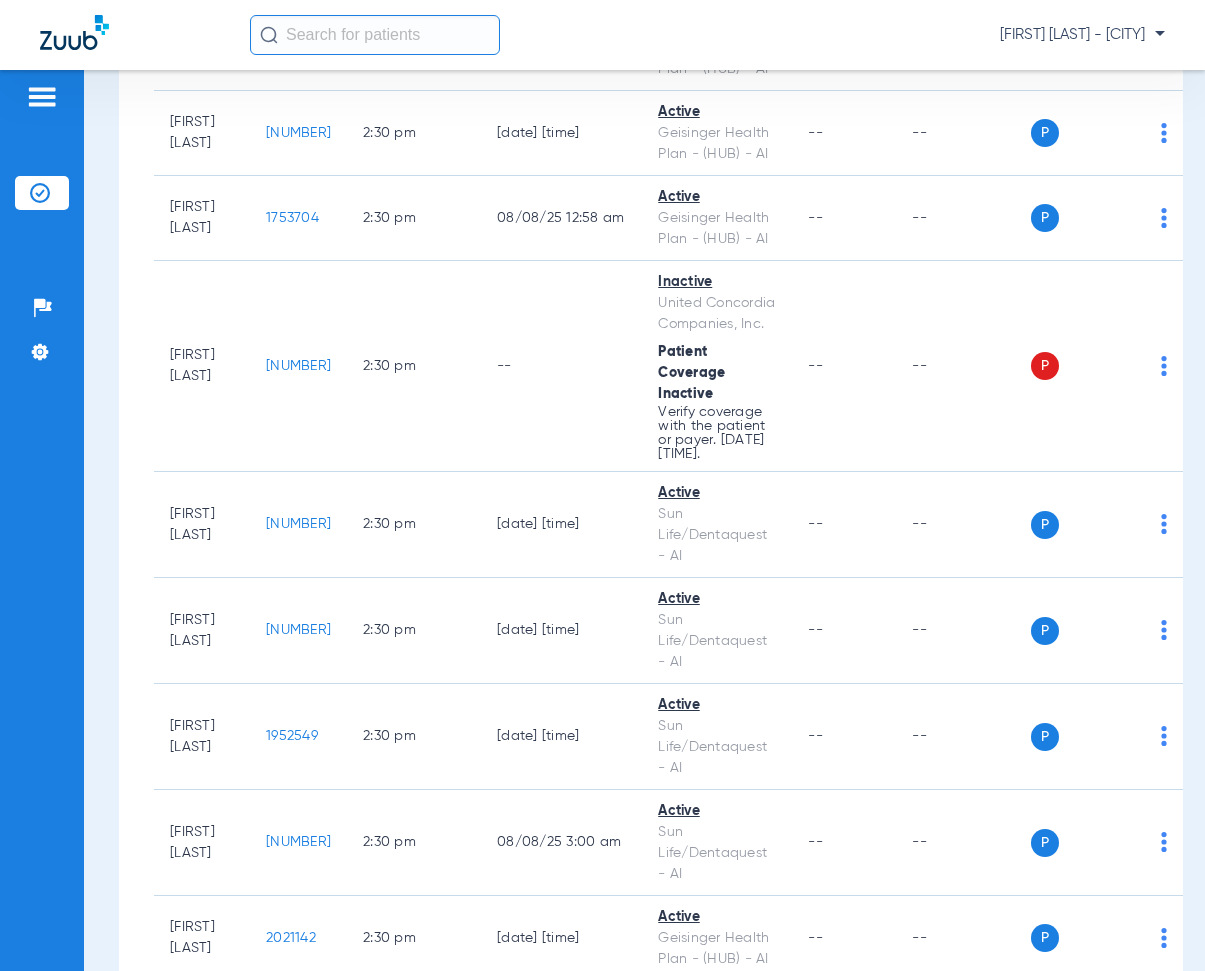 scroll, scrollTop: 18200, scrollLeft: 0, axis: vertical 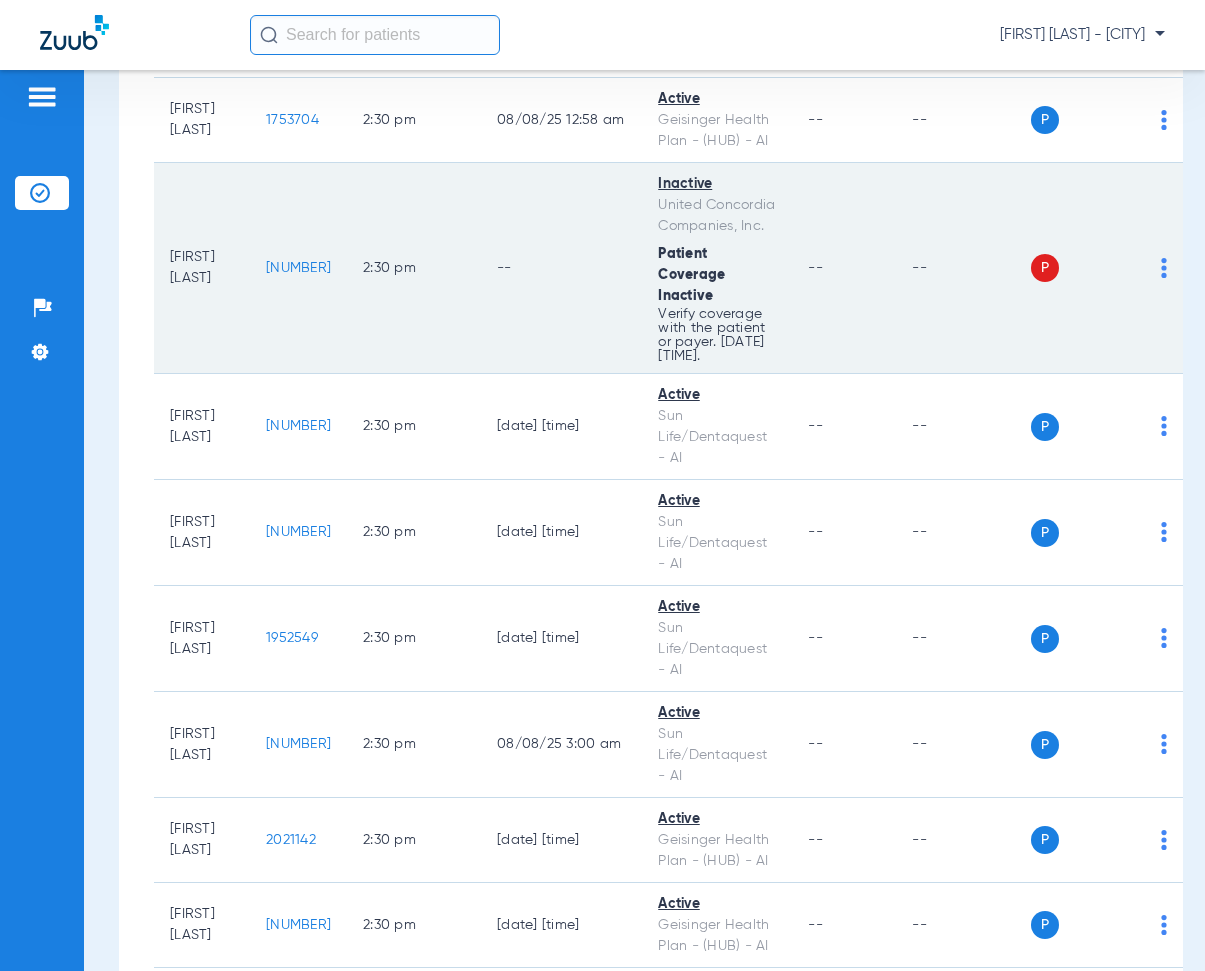 drag, startPoint x: 283, startPoint y: 303, endPoint x: 333, endPoint y: 307, distance: 50.159744 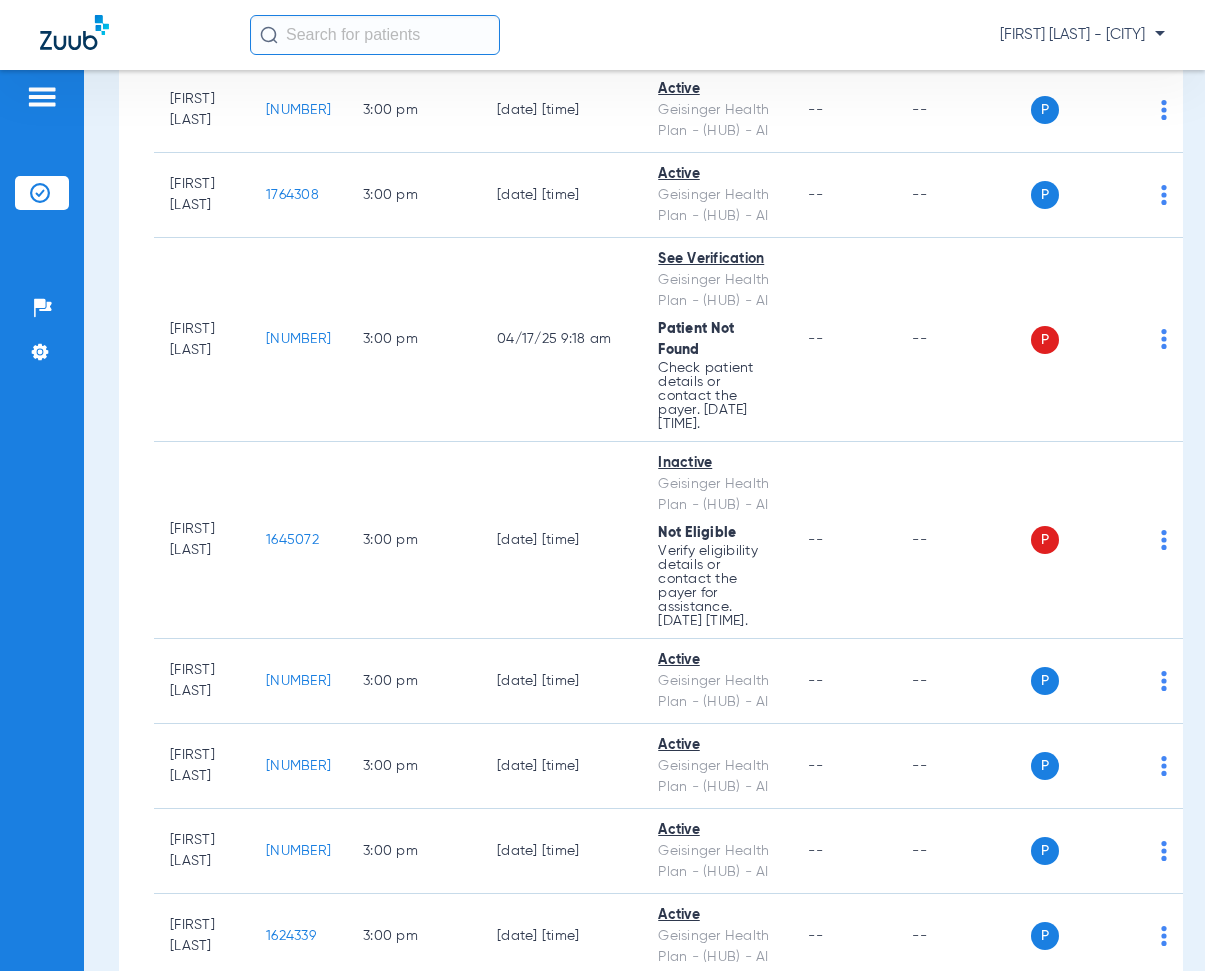 scroll, scrollTop: 19300, scrollLeft: 0, axis: vertical 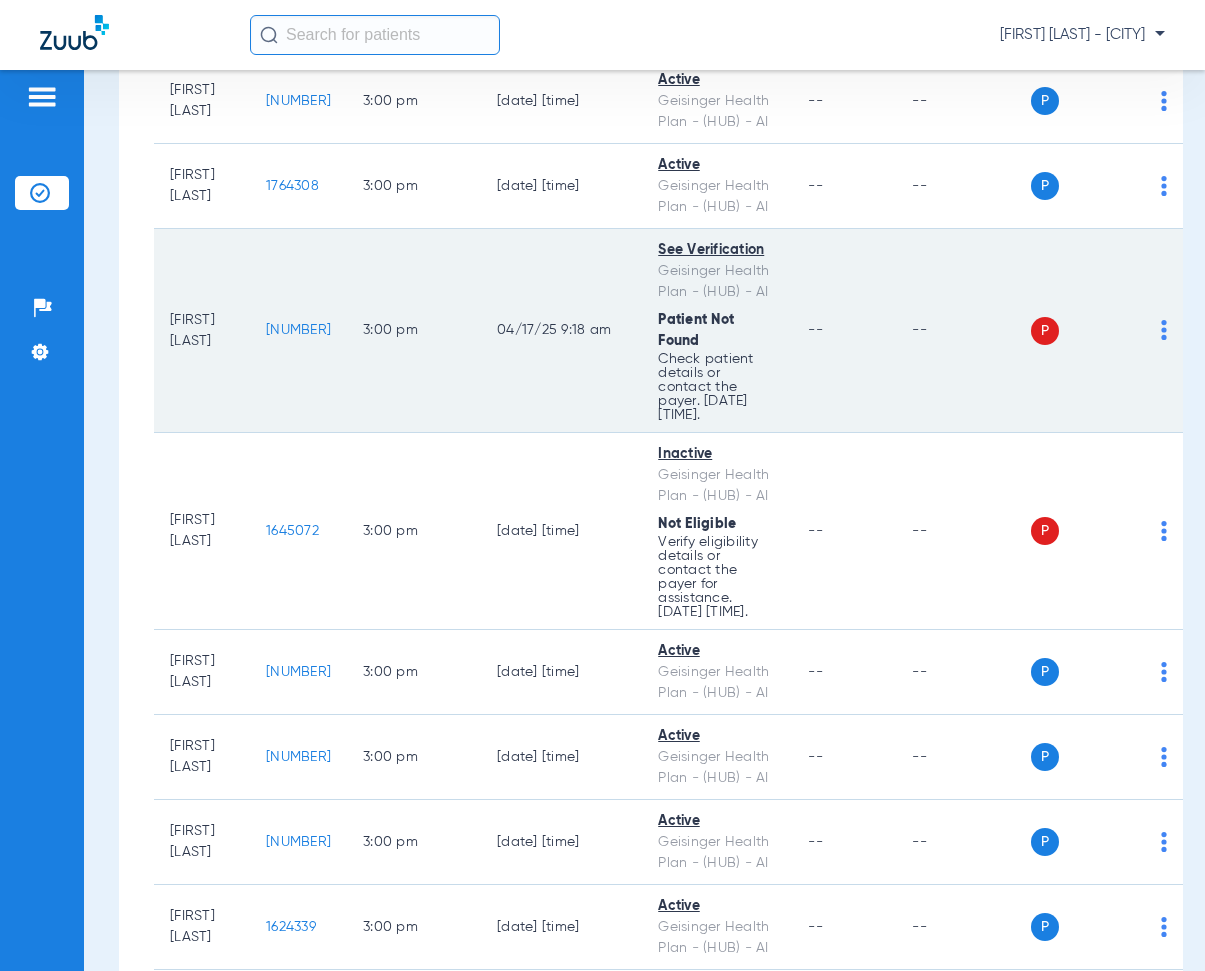 drag, startPoint x: 279, startPoint y: 369, endPoint x: 336, endPoint y: 378, distance: 57.706154 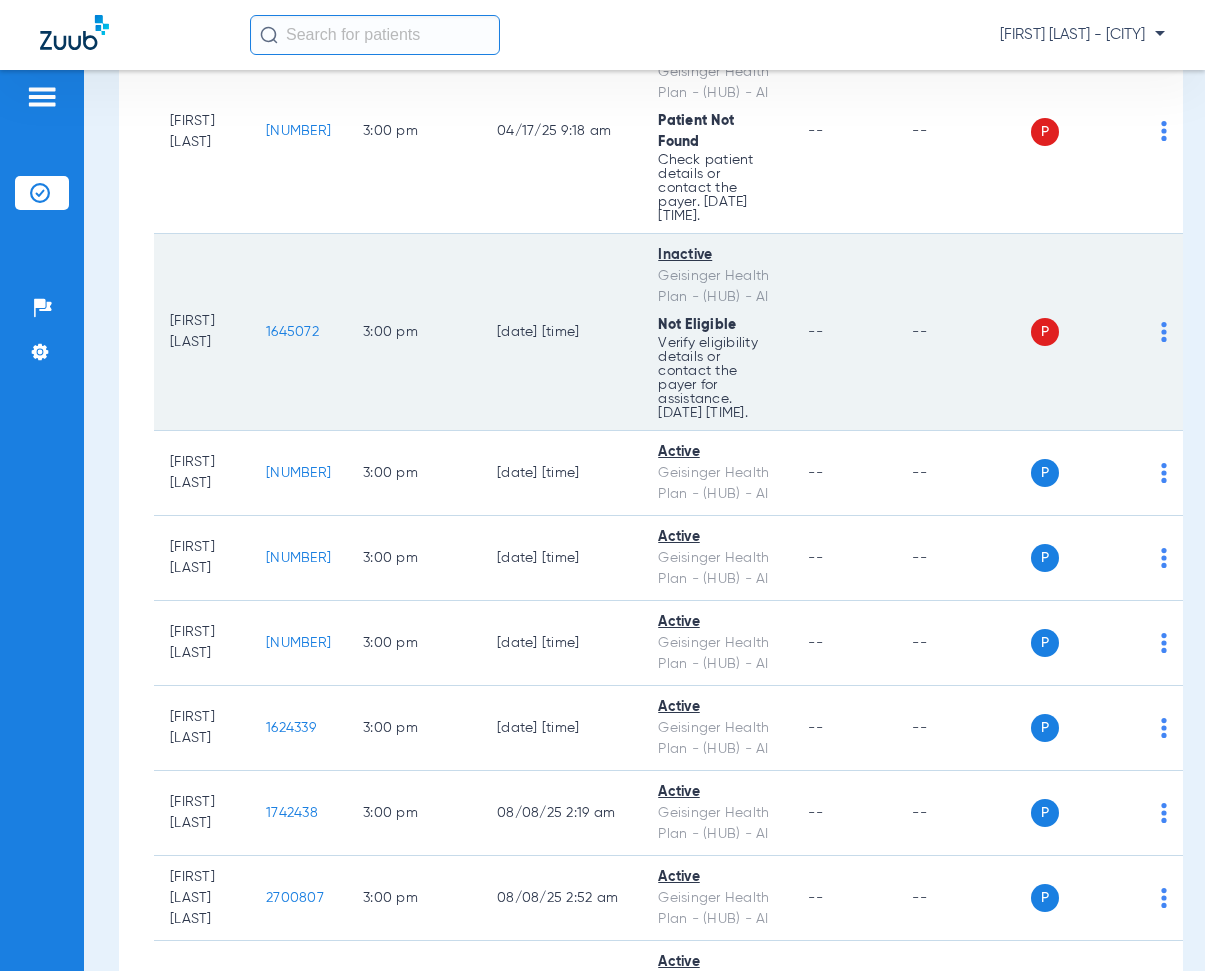 scroll, scrollTop: 19500, scrollLeft: 0, axis: vertical 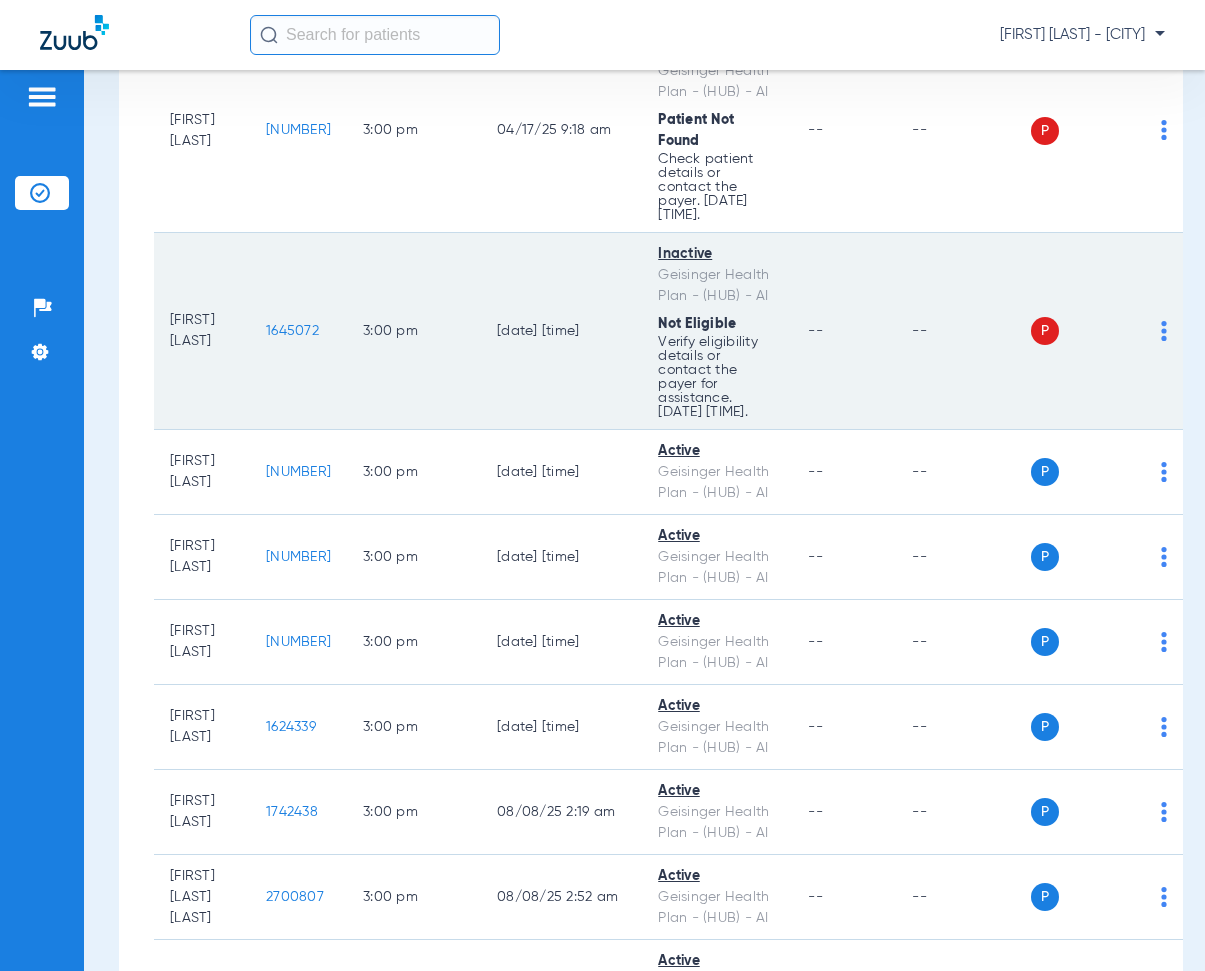 drag, startPoint x: 274, startPoint y: 377, endPoint x: 363, endPoint y: 398, distance: 91.44397 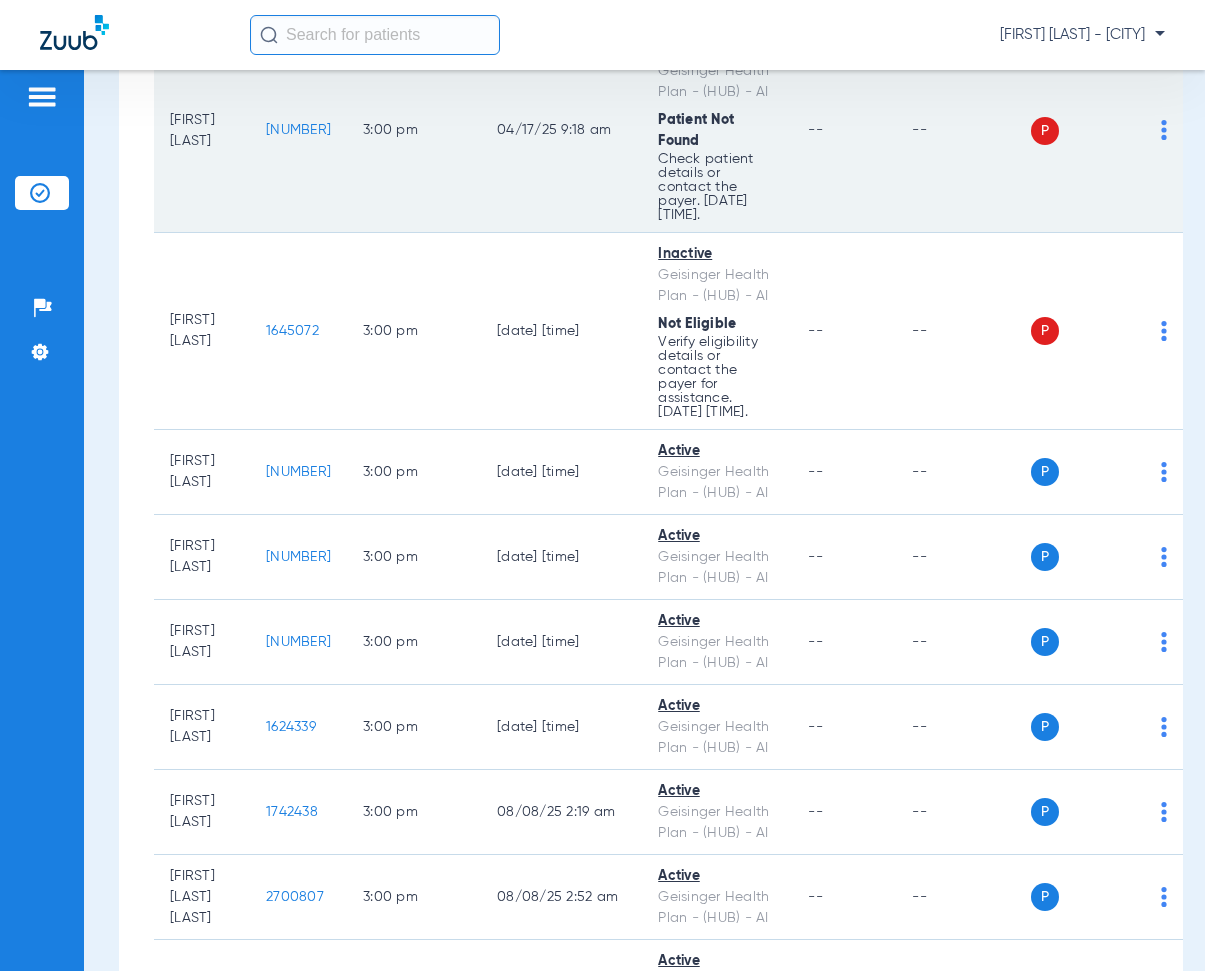 click on "3:00 PM" 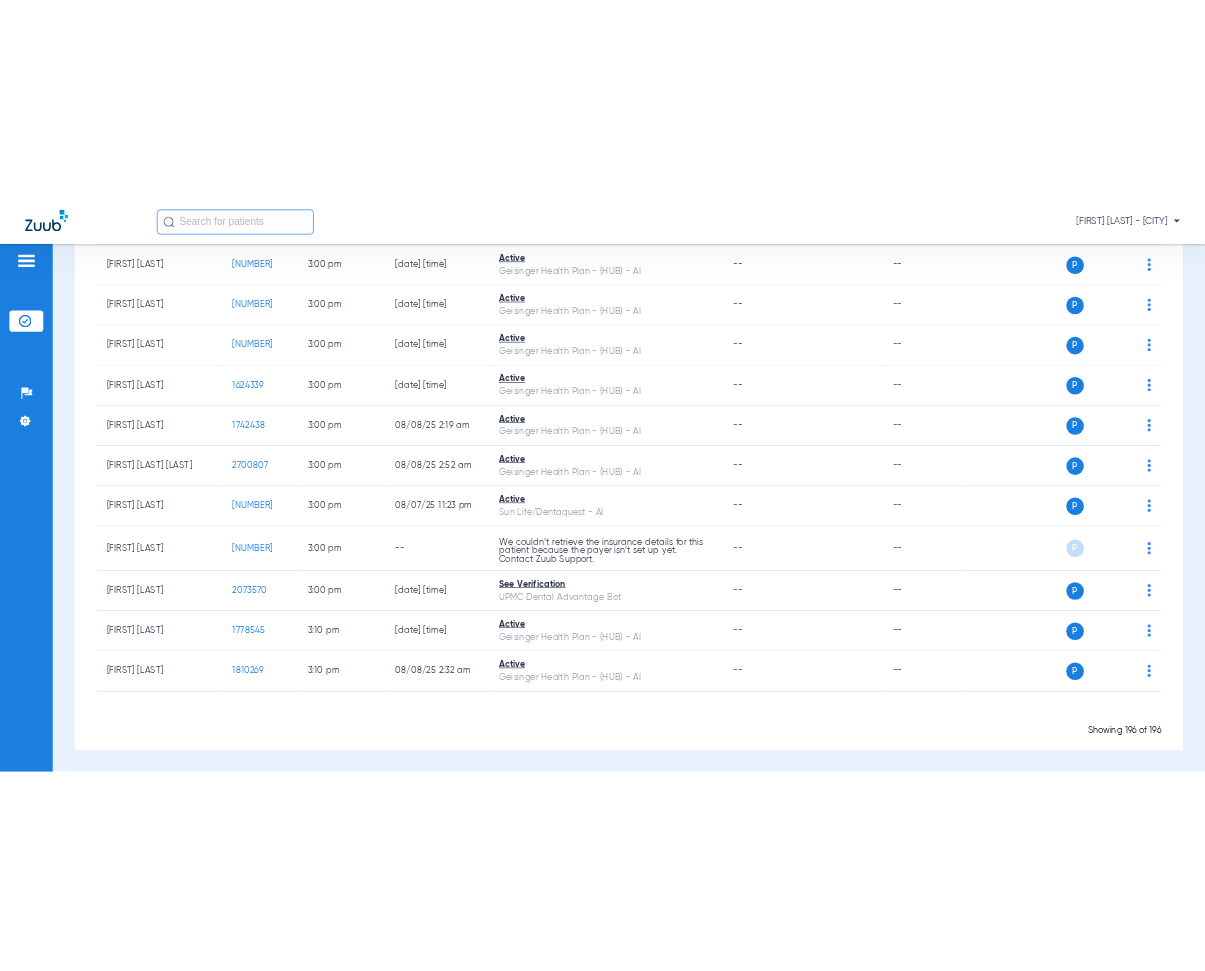 scroll, scrollTop: 13269, scrollLeft: 0, axis: vertical 